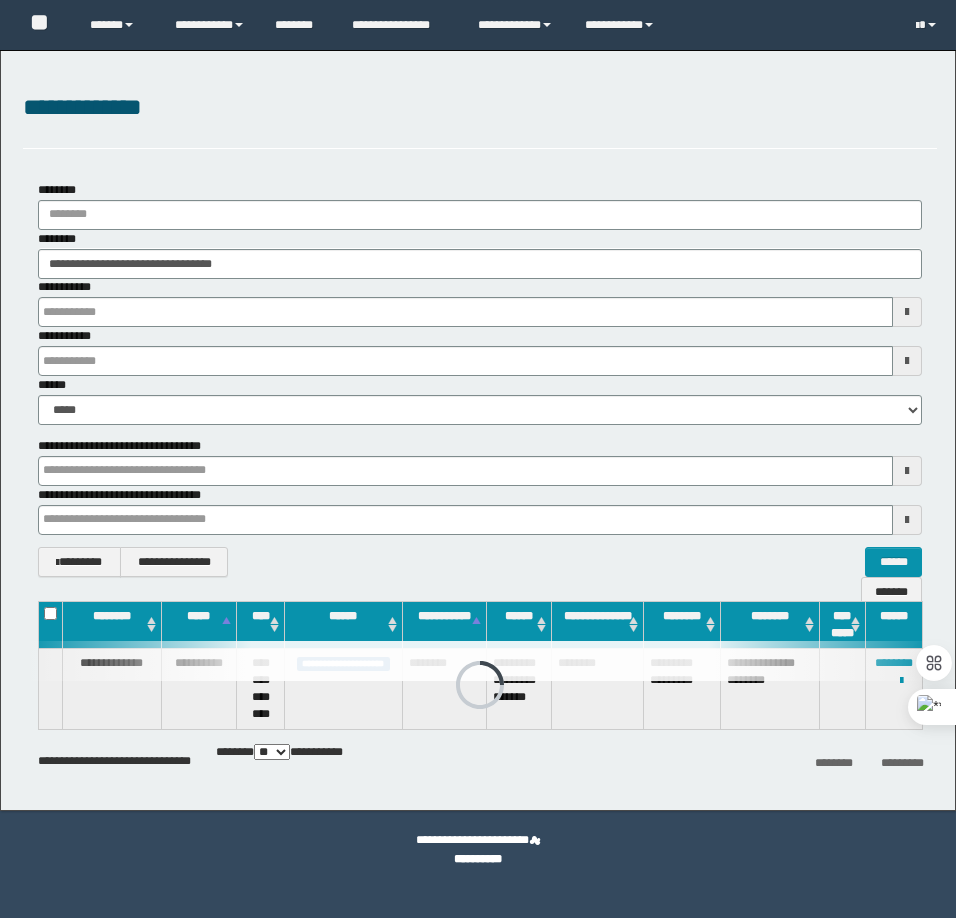 scroll, scrollTop: 0, scrollLeft: 0, axis: both 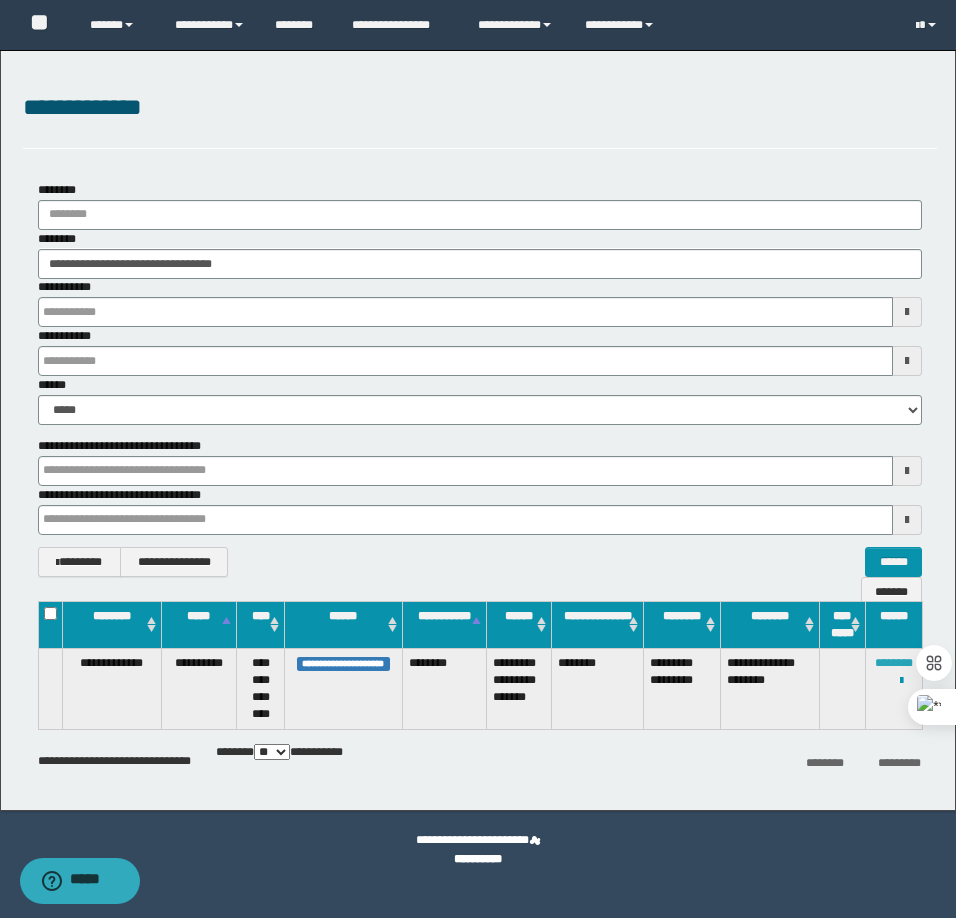 click on "********" at bounding box center [894, 663] 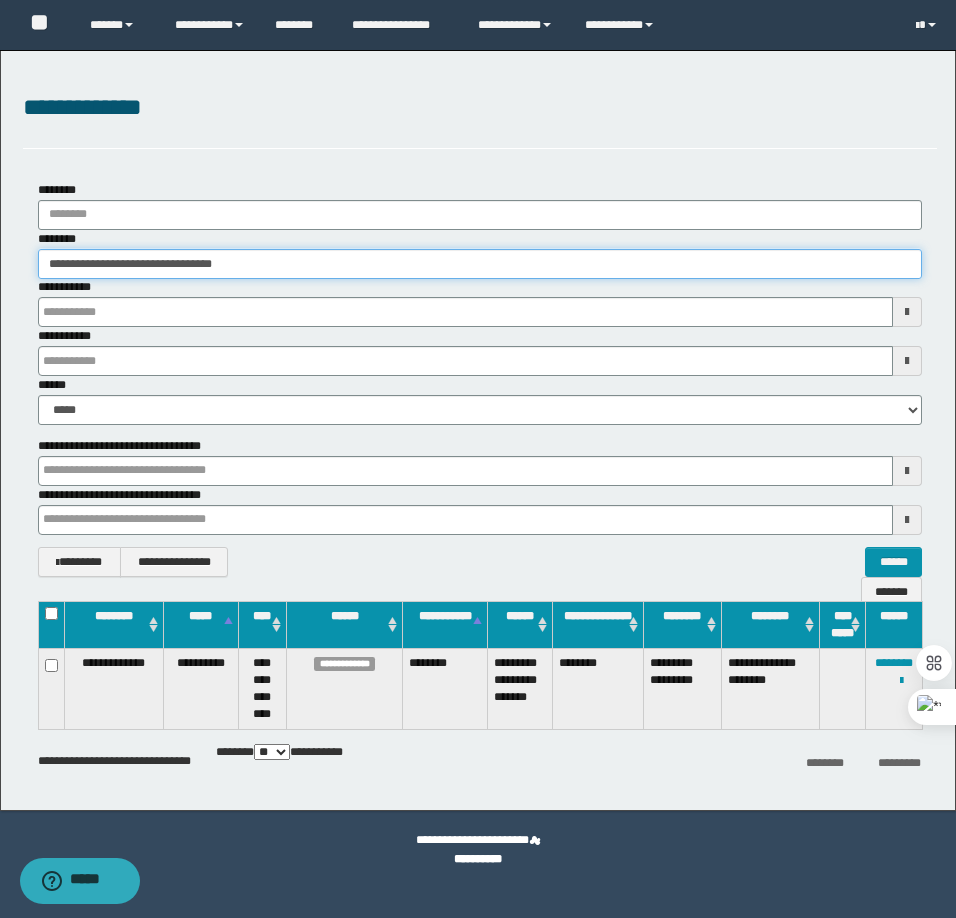 click on "**********" at bounding box center [480, 264] 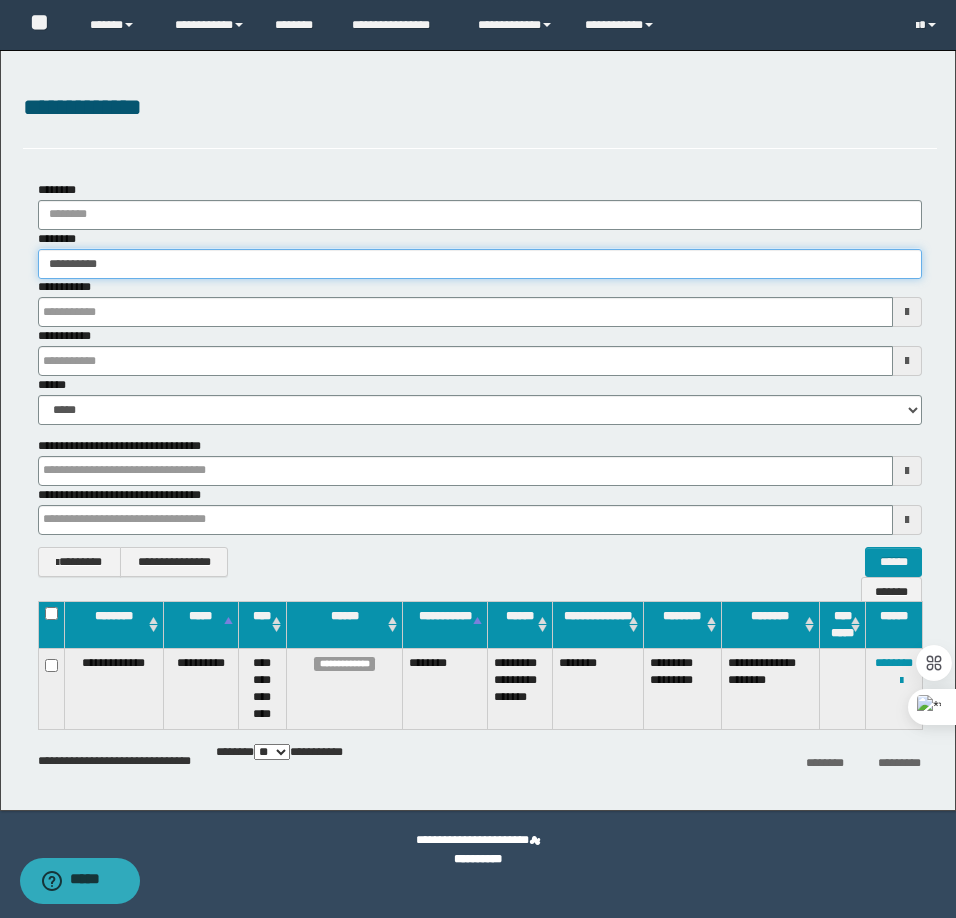 type on "**********" 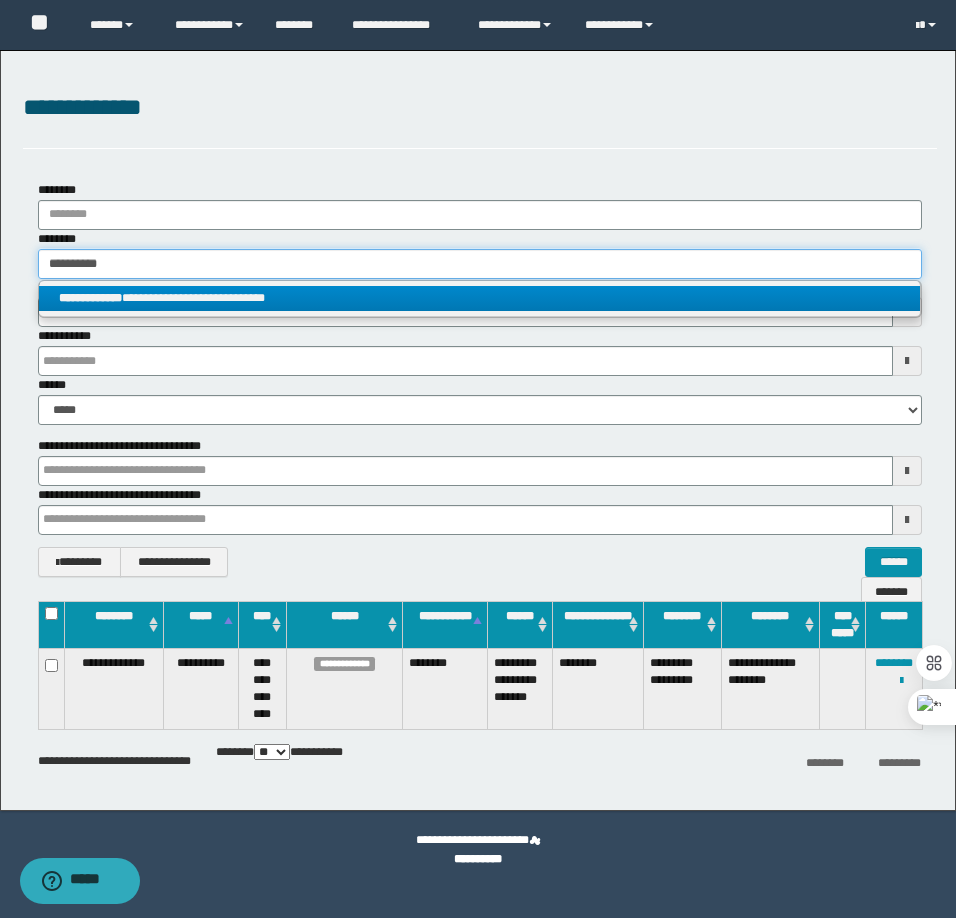 type on "**********" 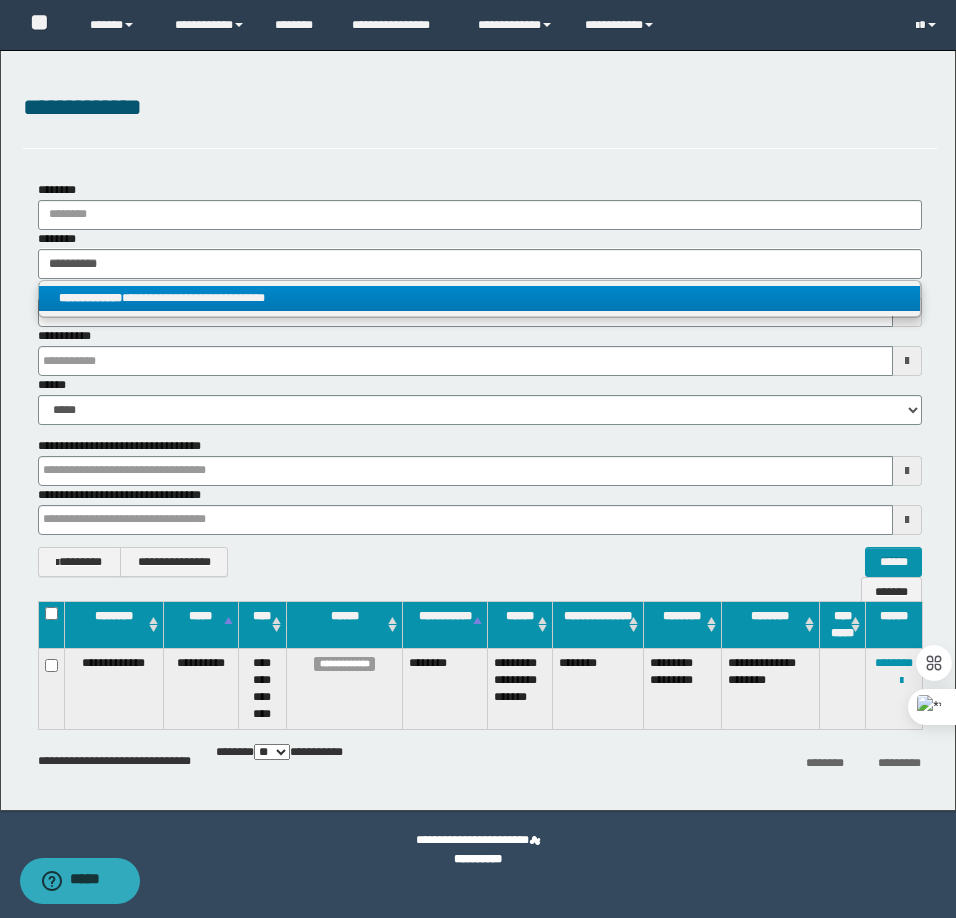 click on "**********" at bounding box center (479, 298) 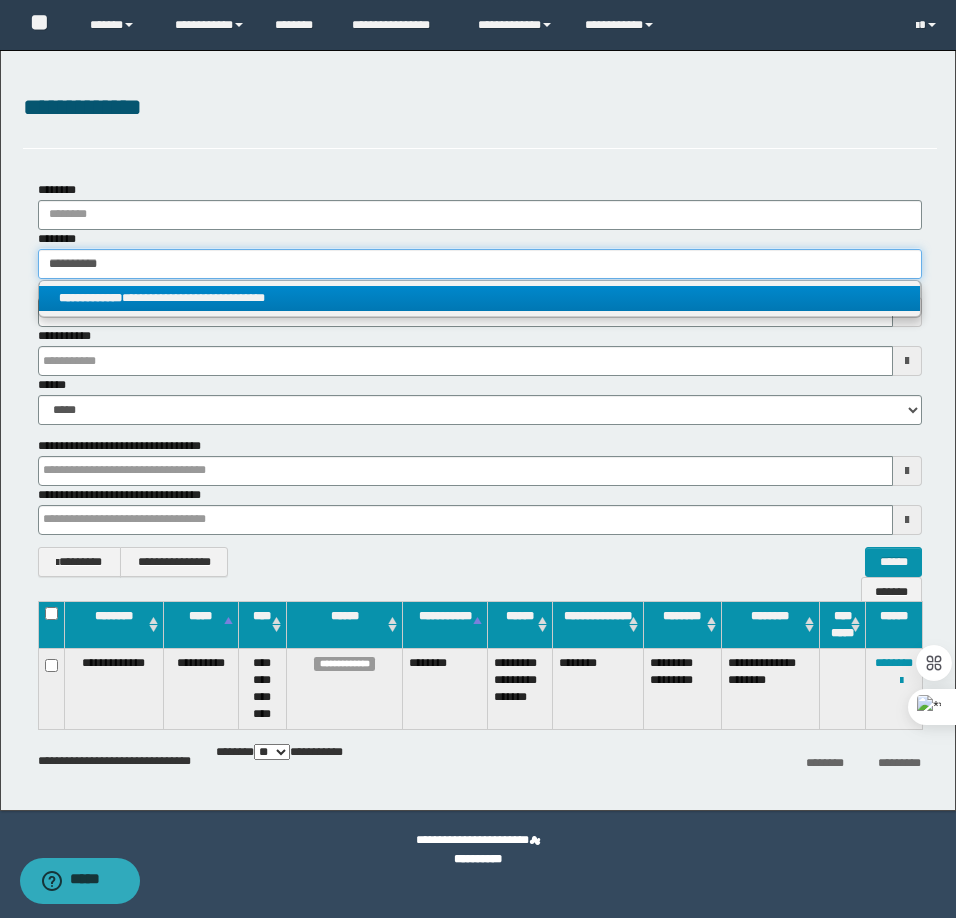 type 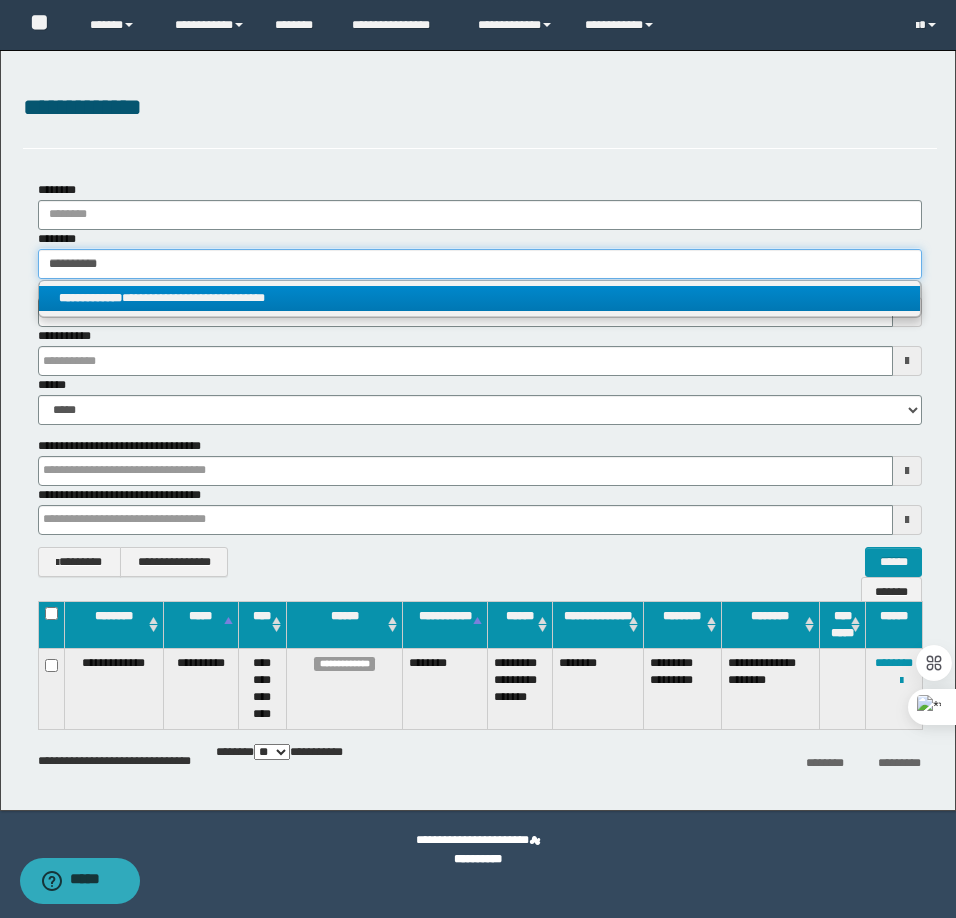 type on "**********" 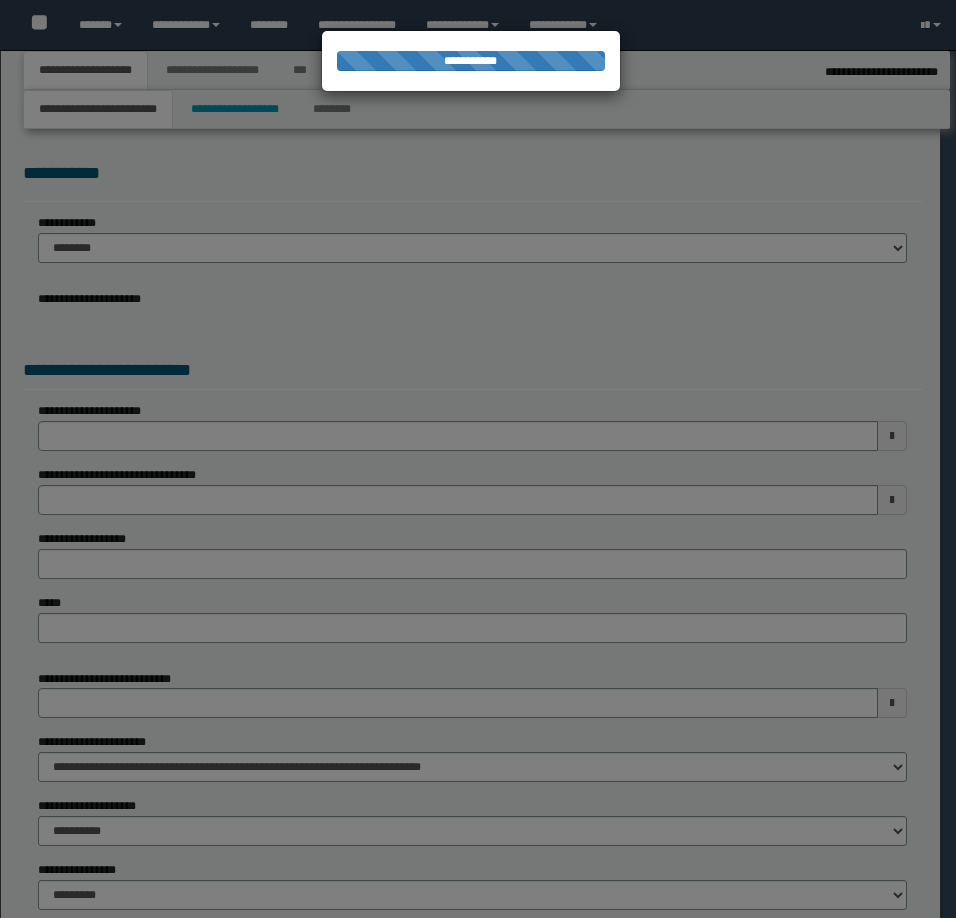 select on "*" 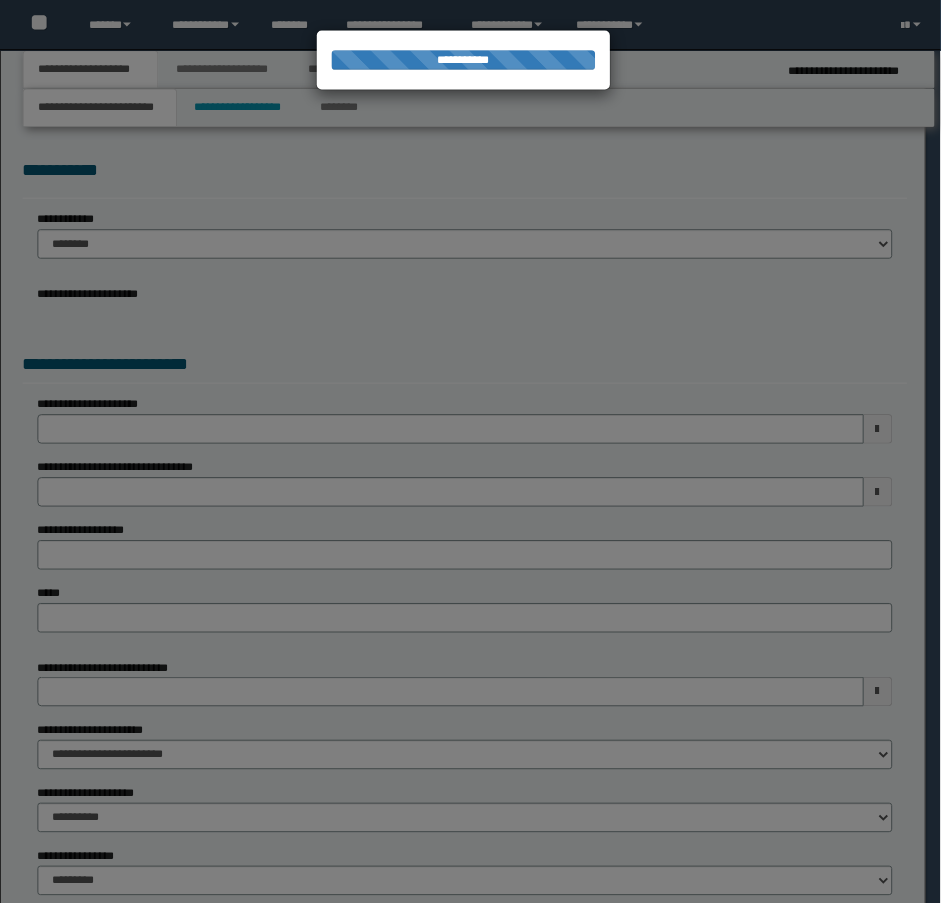 scroll, scrollTop: 0, scrollLeft: 0, axis: both 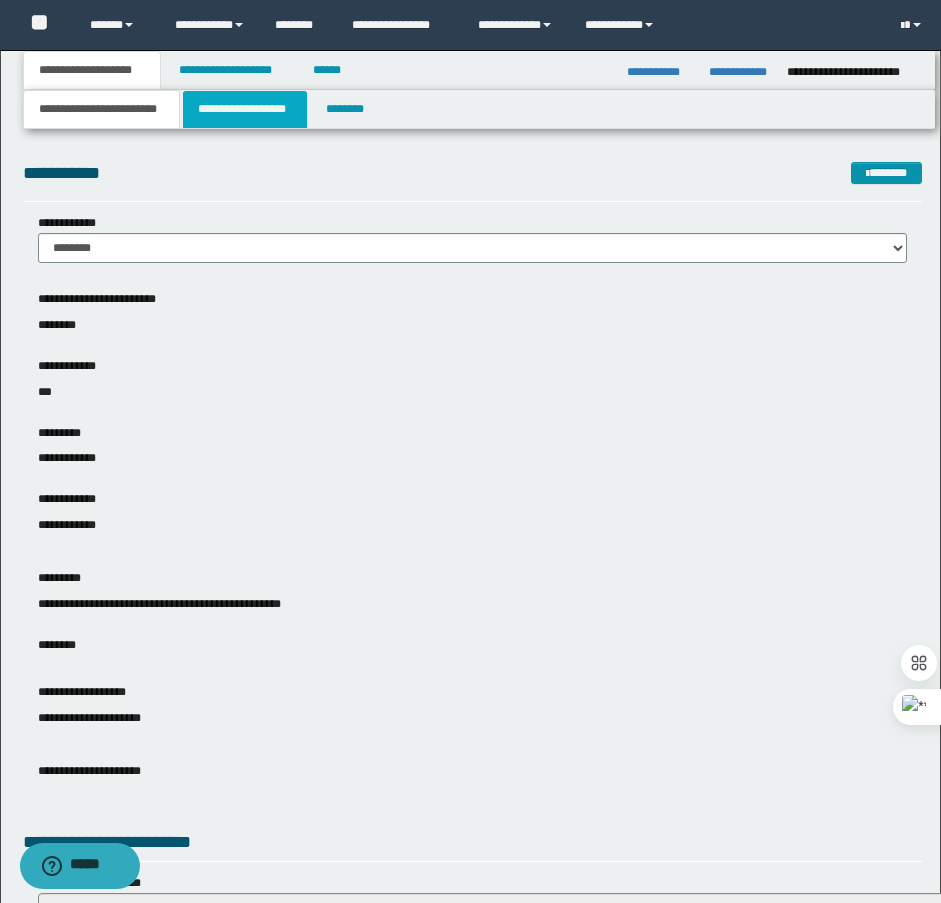 click on "**********" at bounding box center (245, 109) 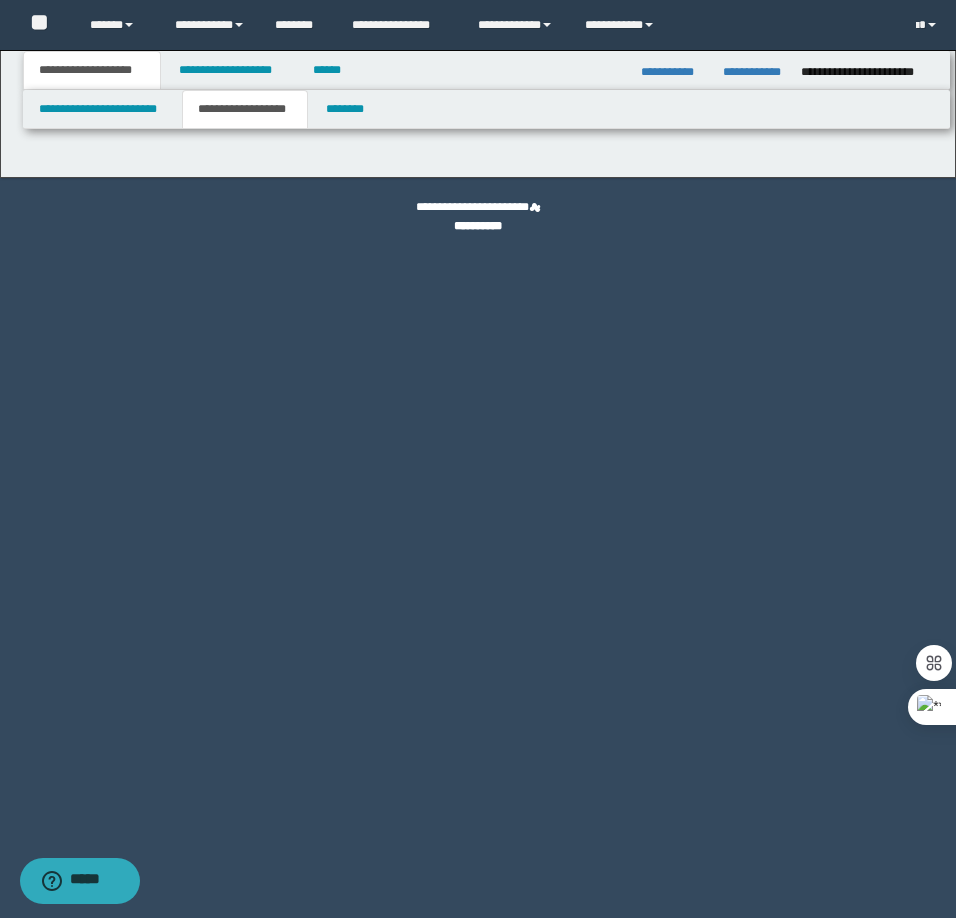 type on "********" 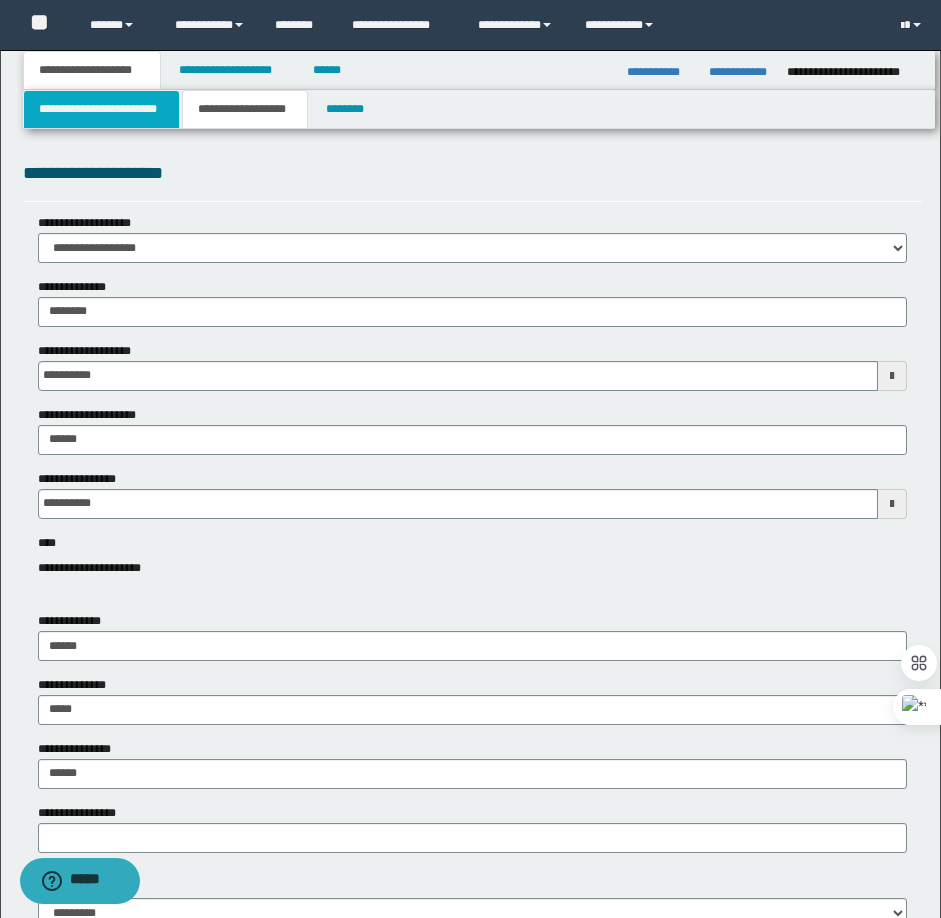 click on "**********" at bounding box center (101, 109) 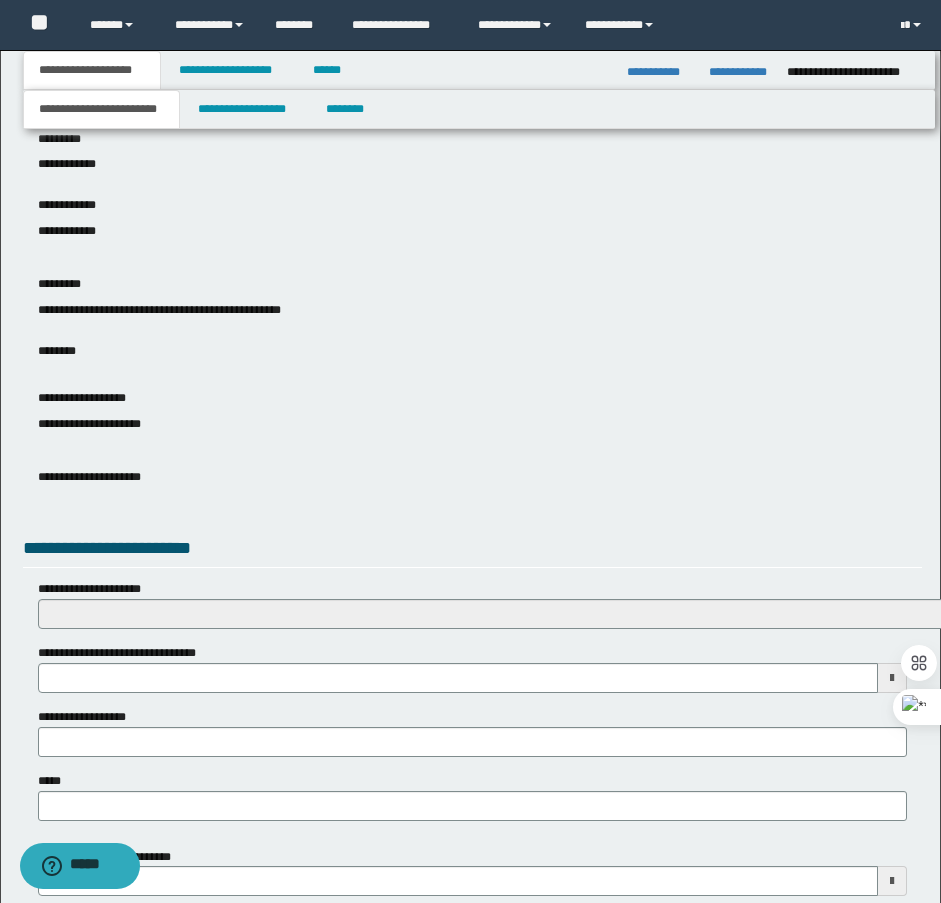scroll, scrollTop: 700, scrollLeft: 0, axis: vertical 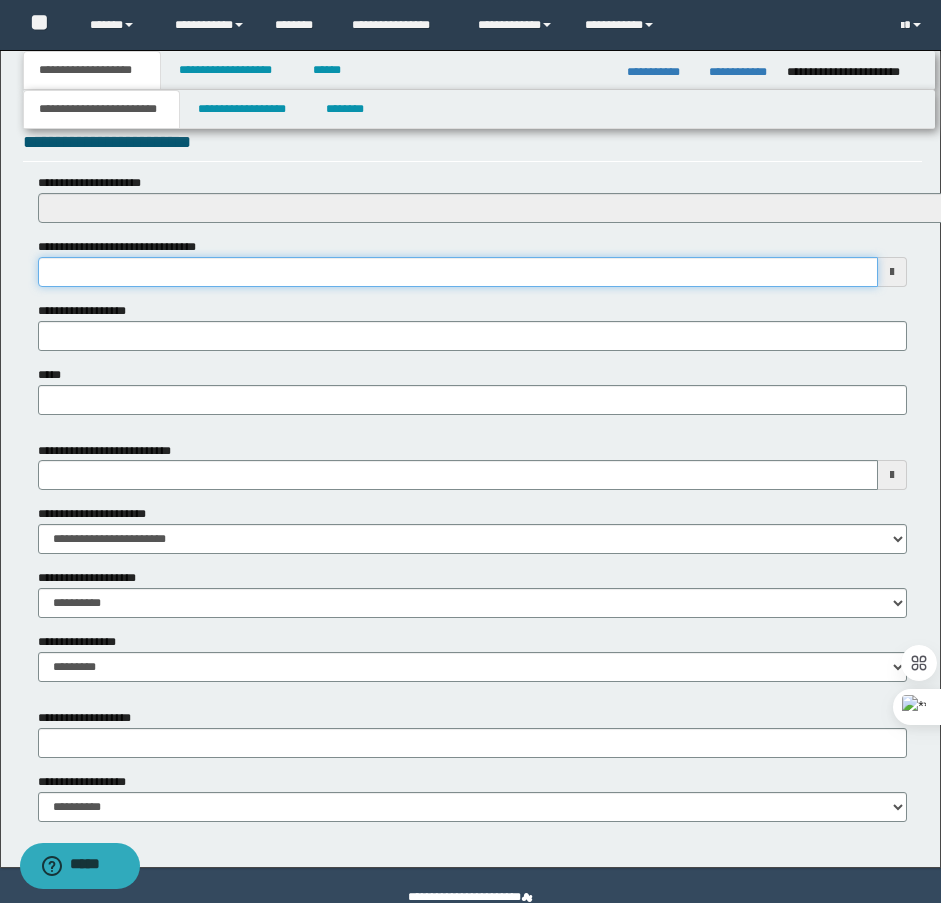 click on "**********" at bounding box center (458, 272) 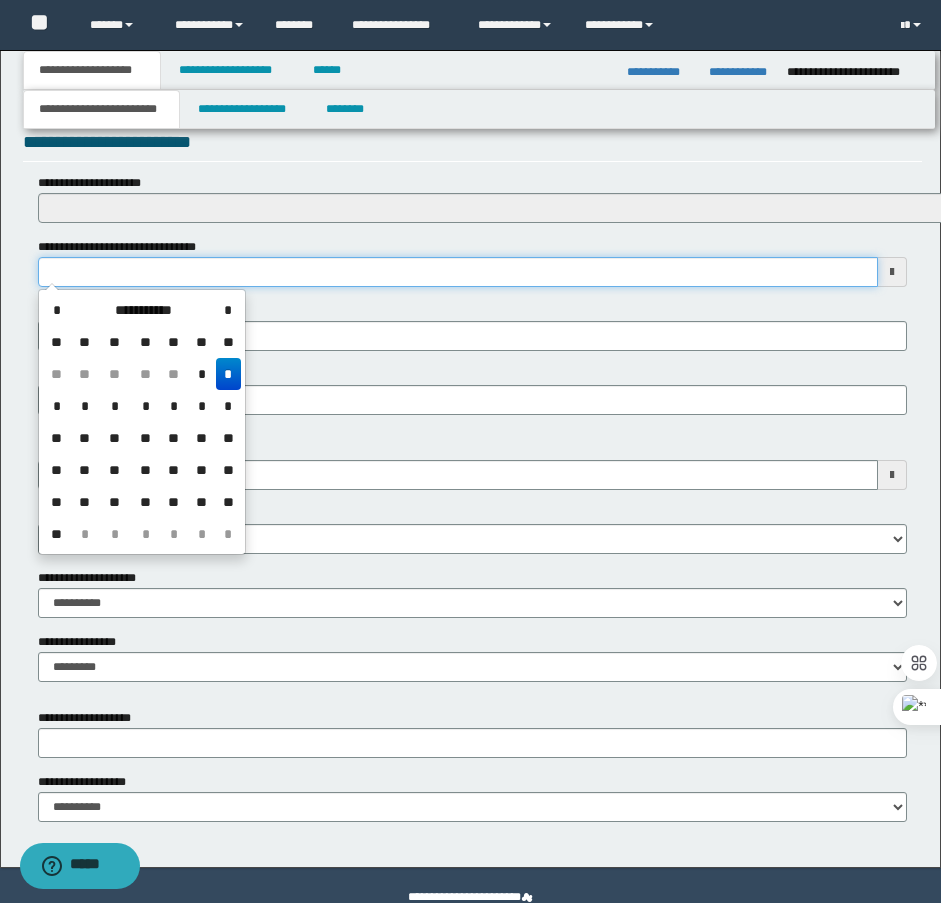 type on "**********" 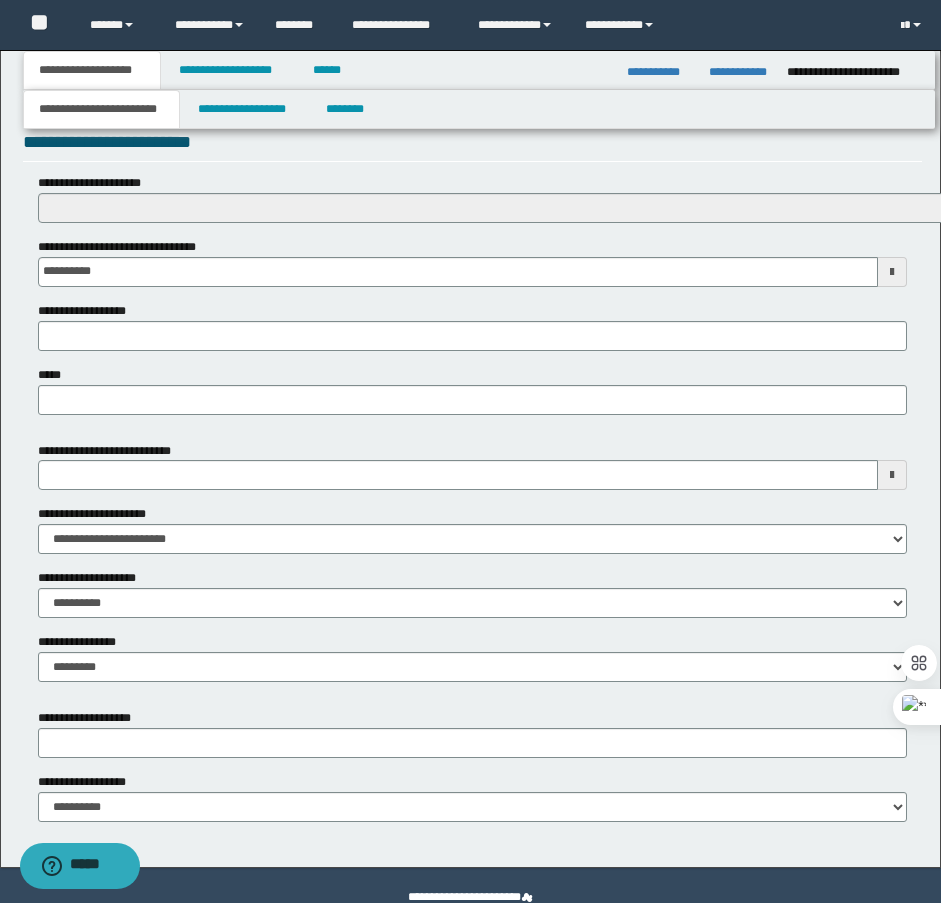 click on "**********" at bounding box center (472, 301) 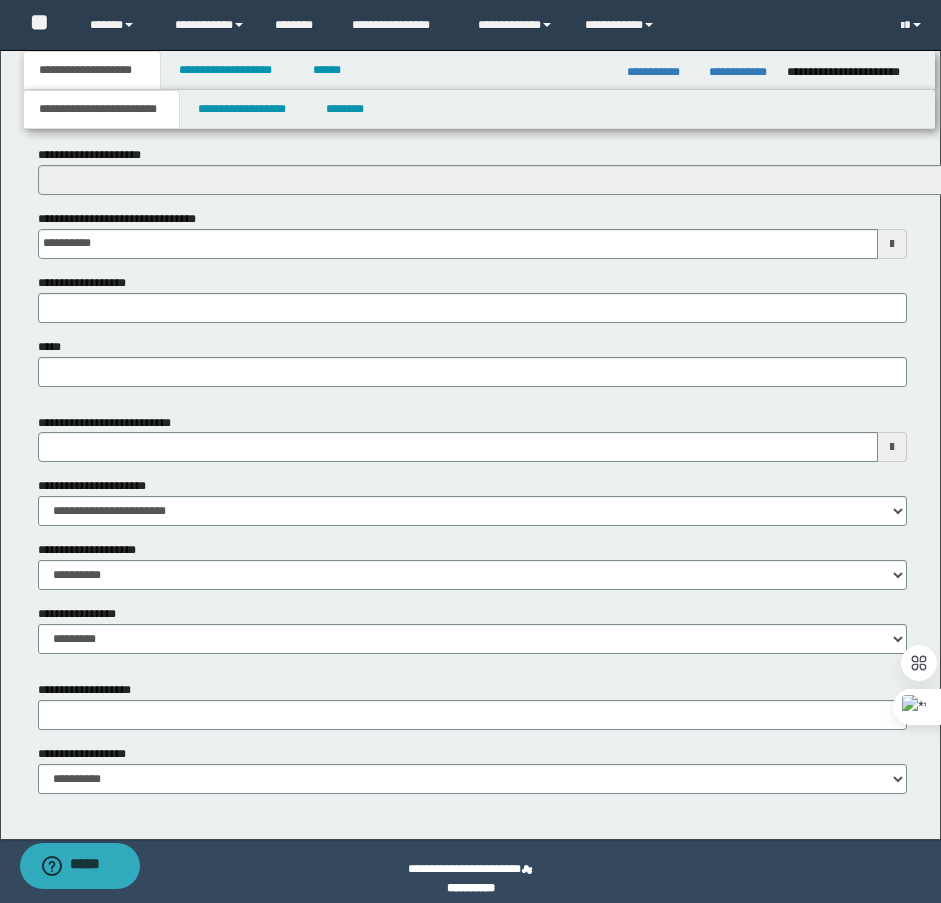 scroll, scrollTop: 742, scrollLeft: 0, axis: vertical 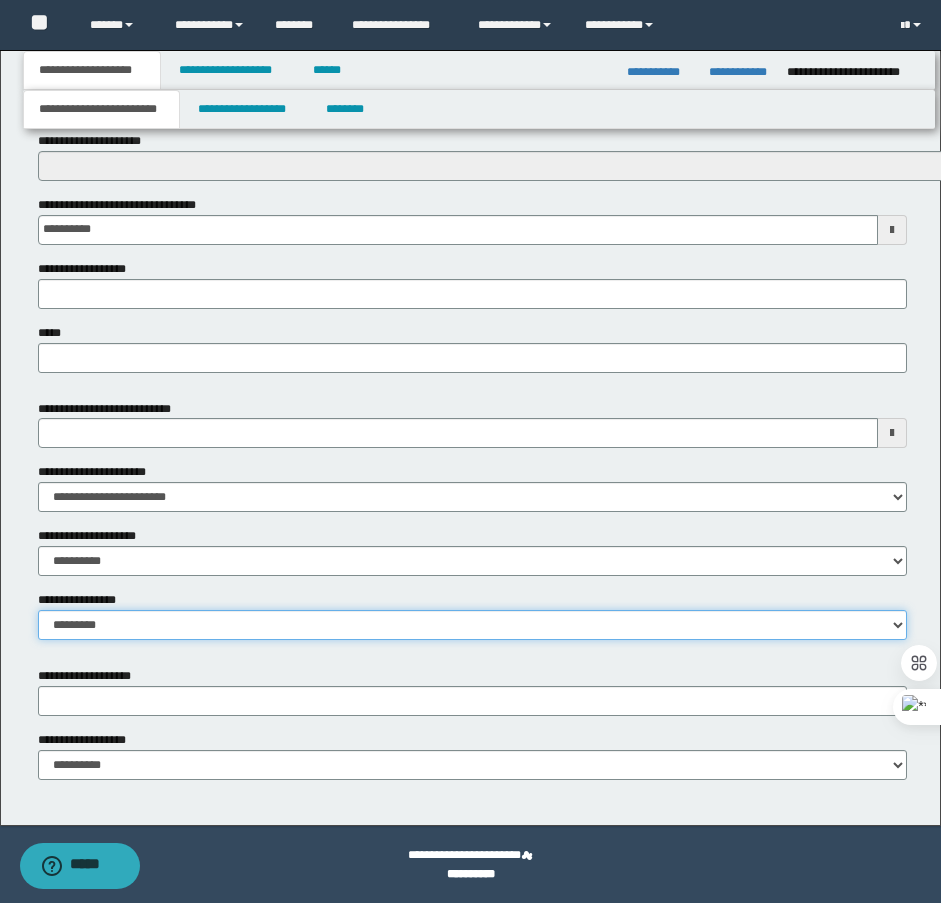 click on "**********" at bounding box center (472, 615) 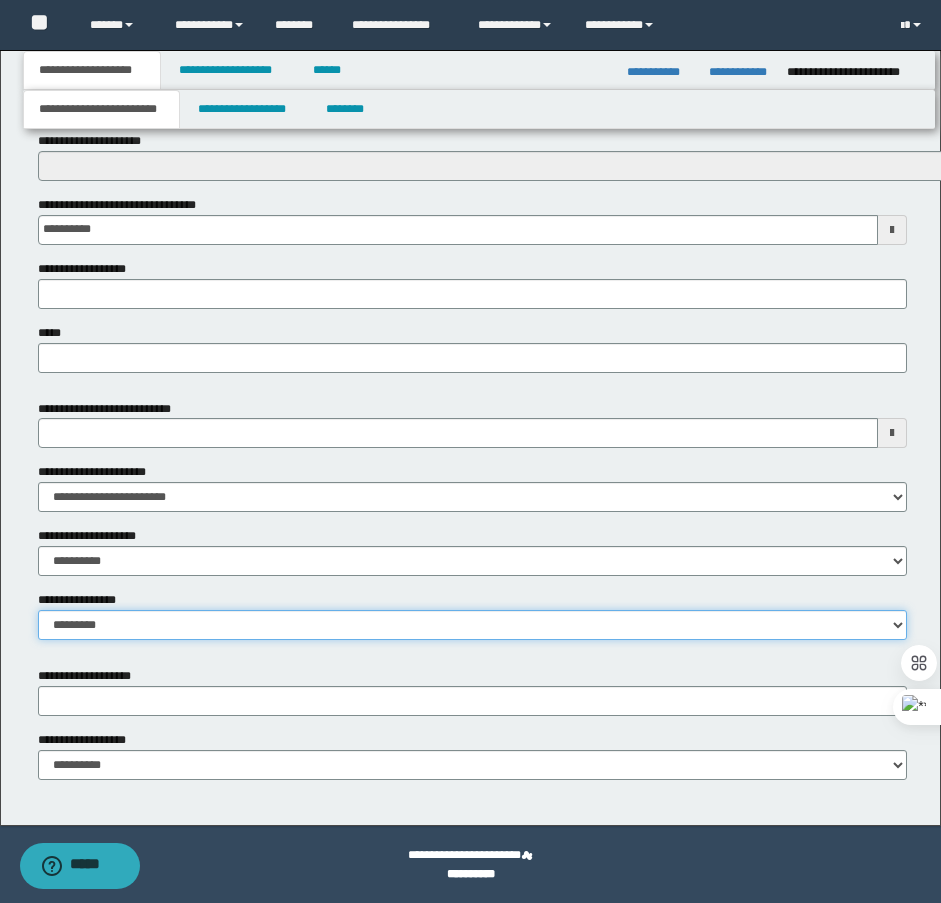 select on "*" 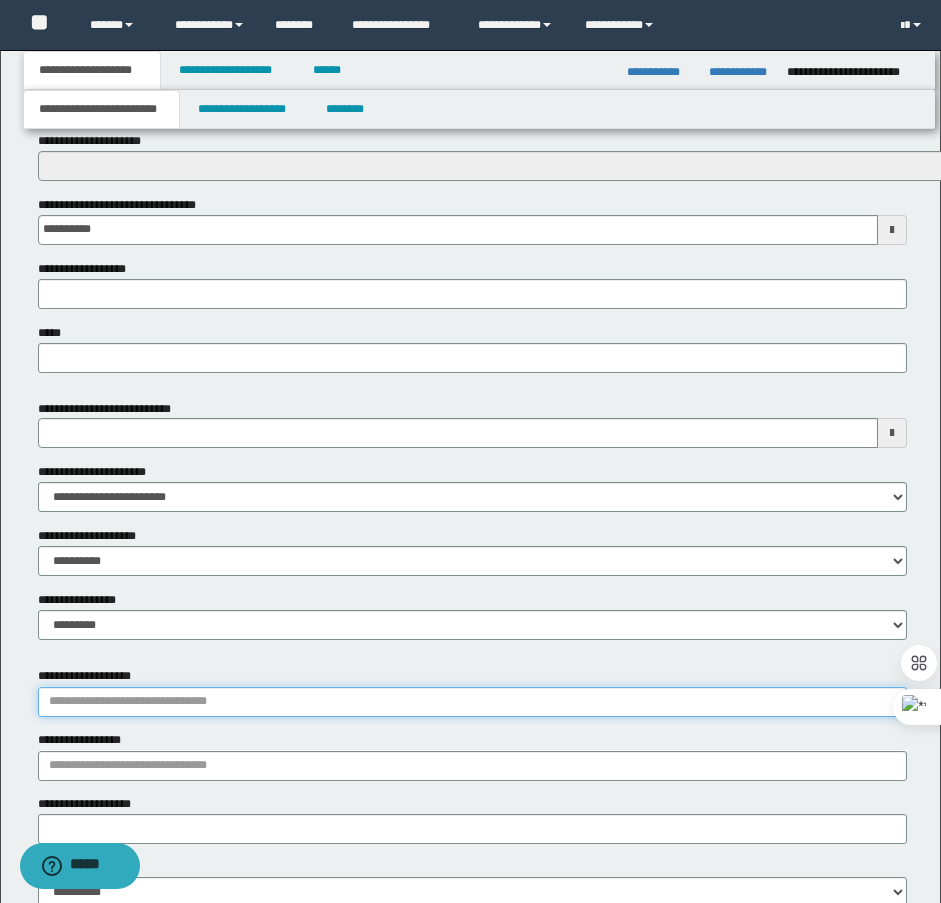 click on "**********" at bounding box center (472, 702) 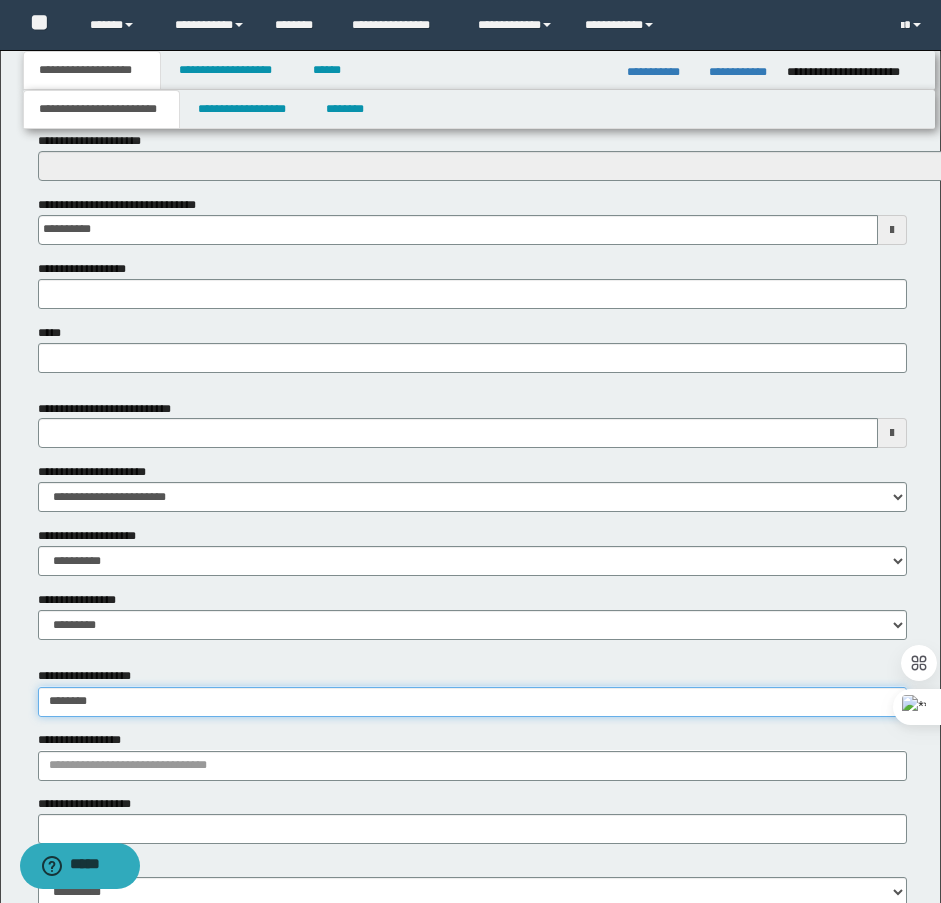 type on "*********" 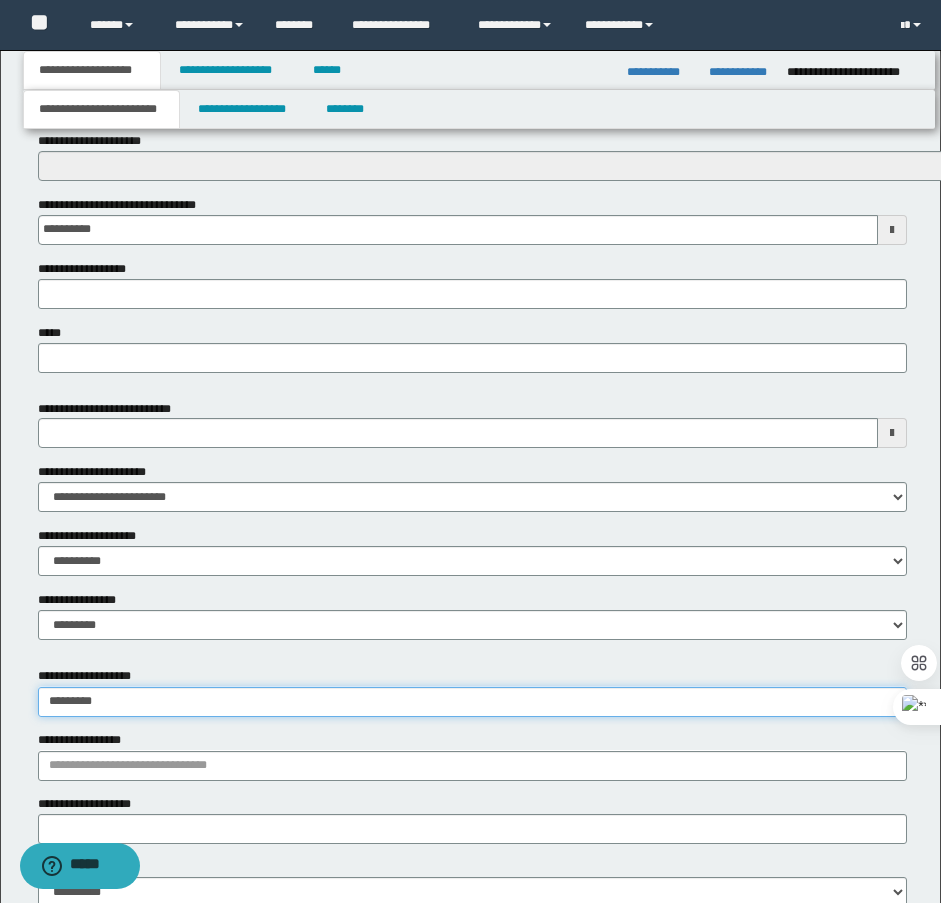 type on "*********" 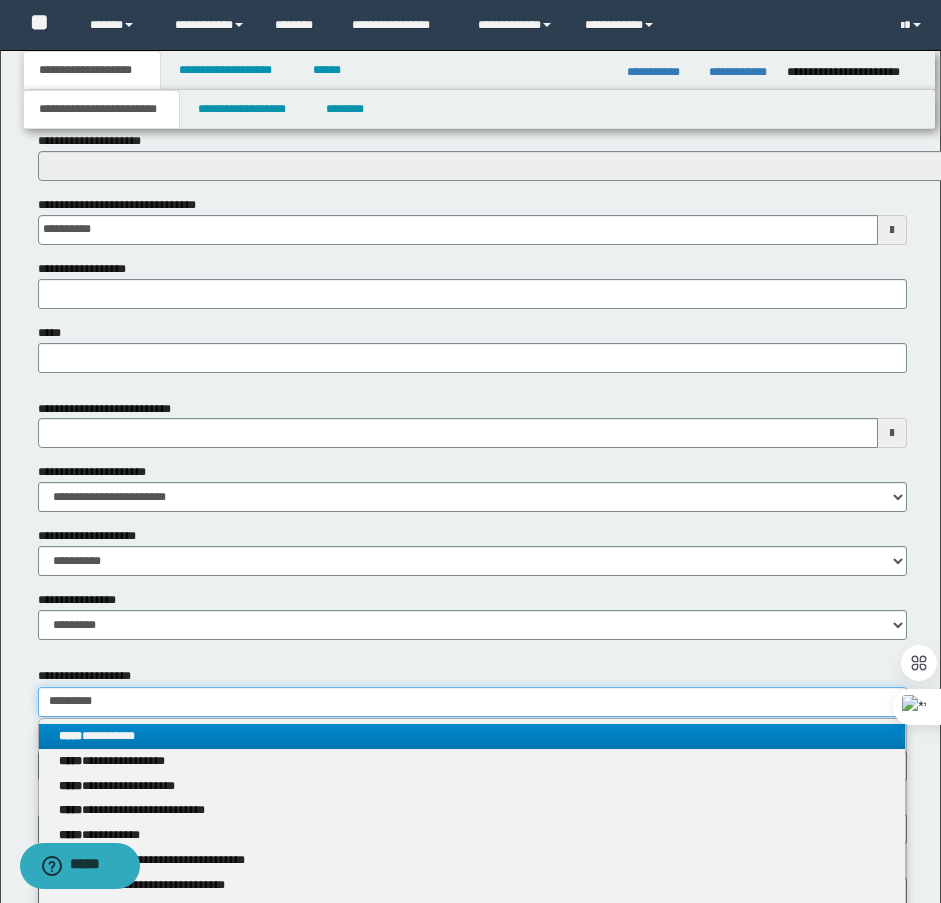 type on "*********" 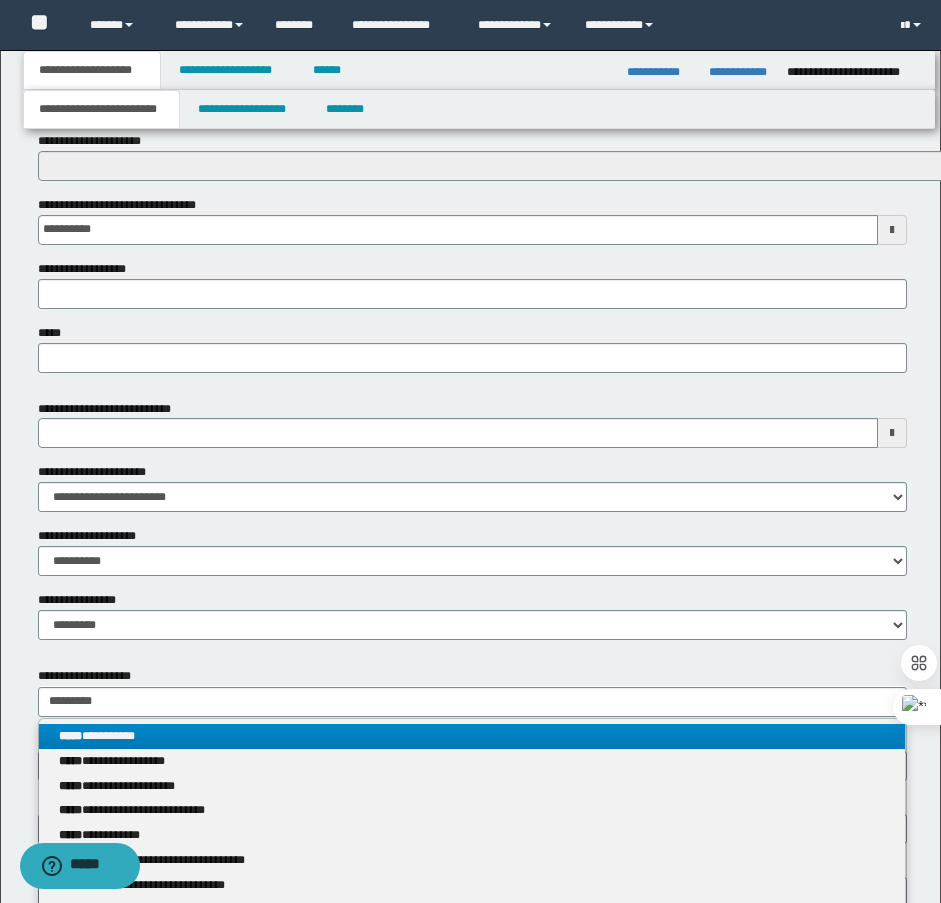 click on "**********" at bounding box center (472, 736) 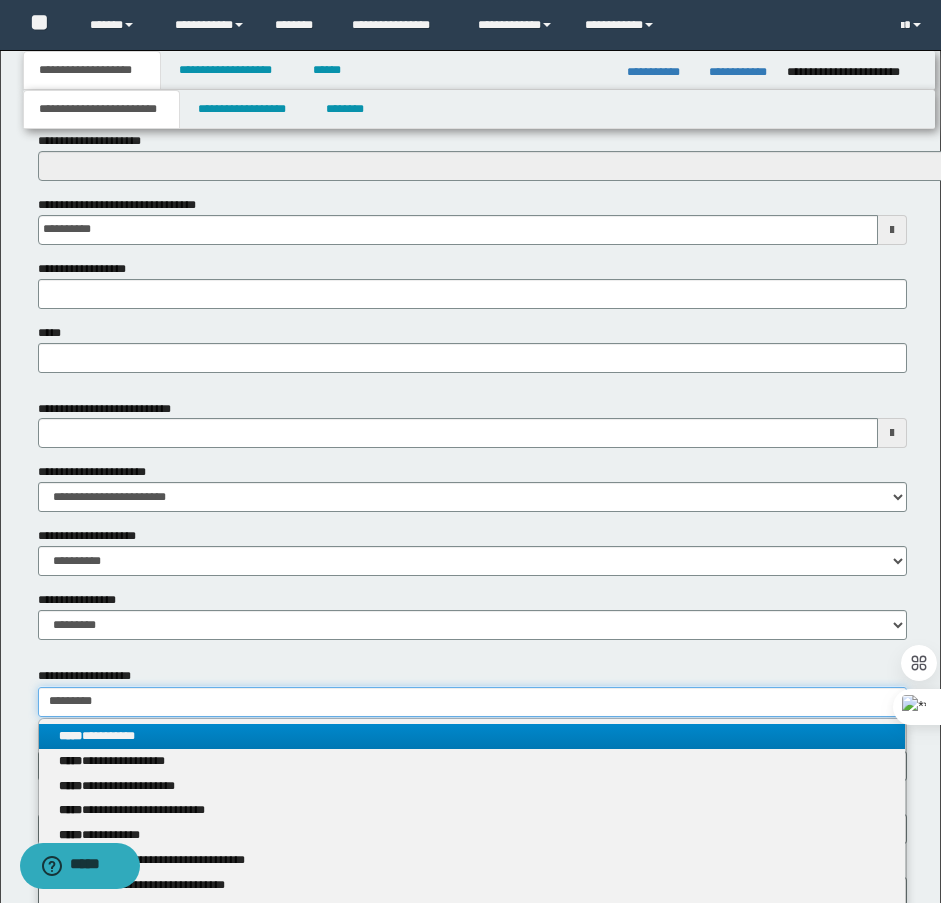 type 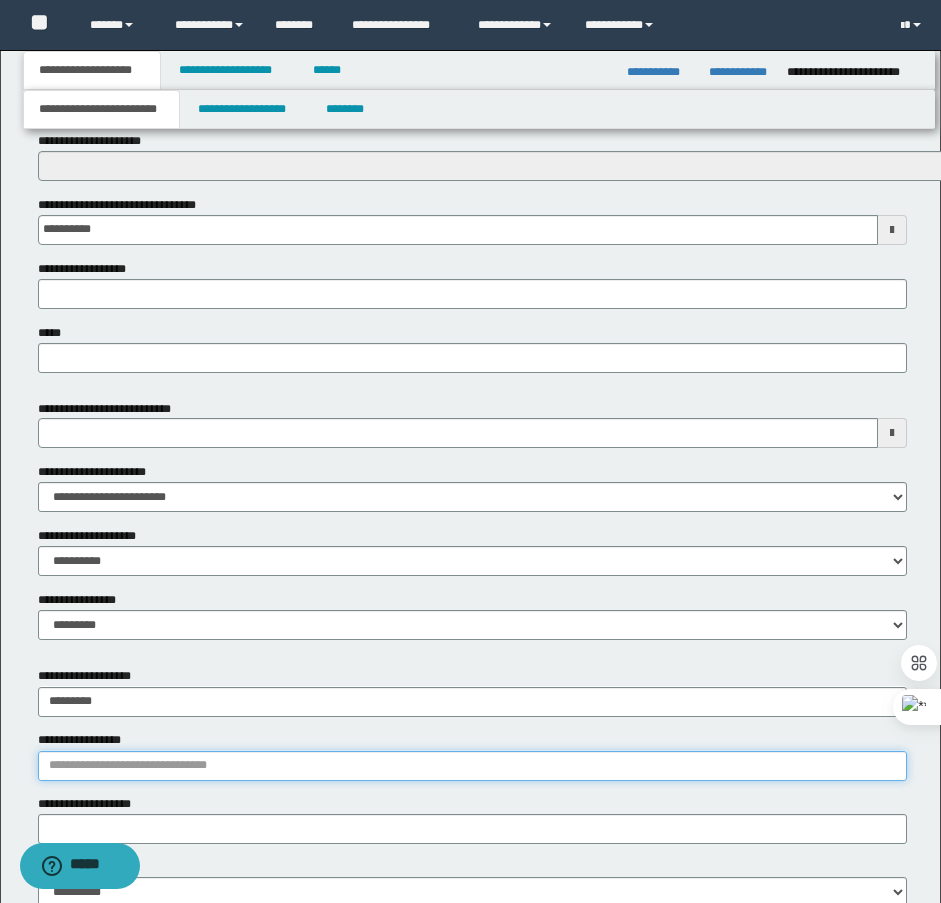 click on "**********" at bounding box center (472, 766) 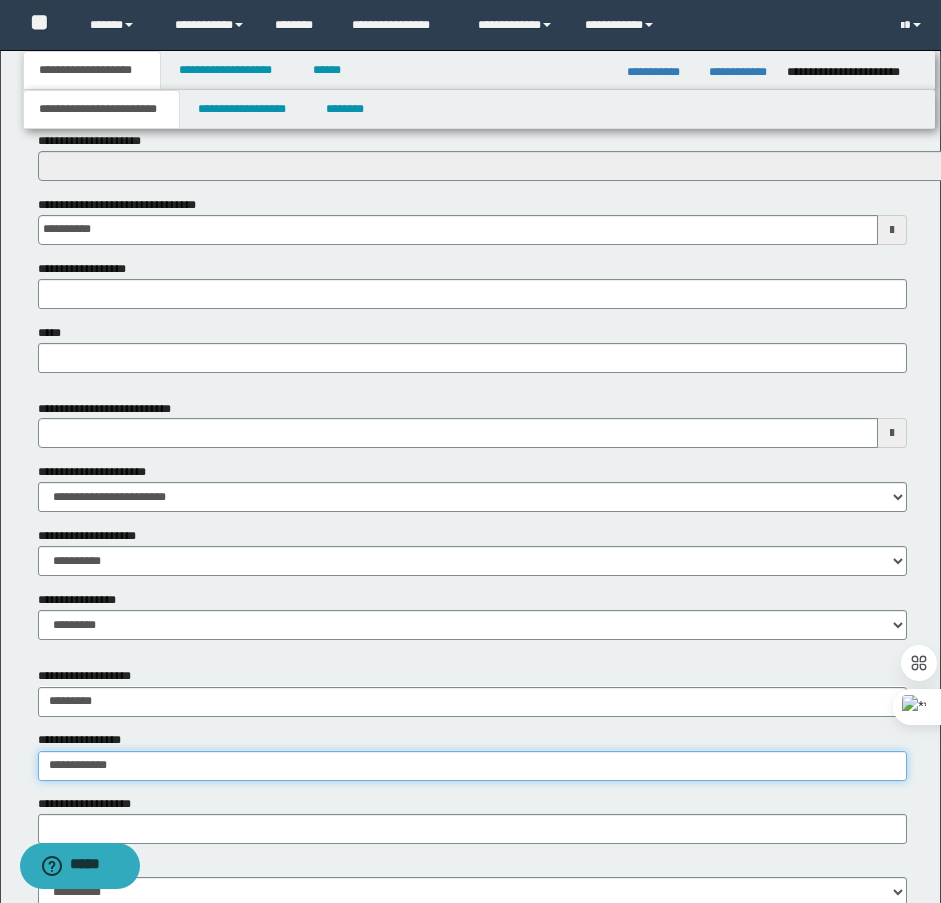 type on "**********" 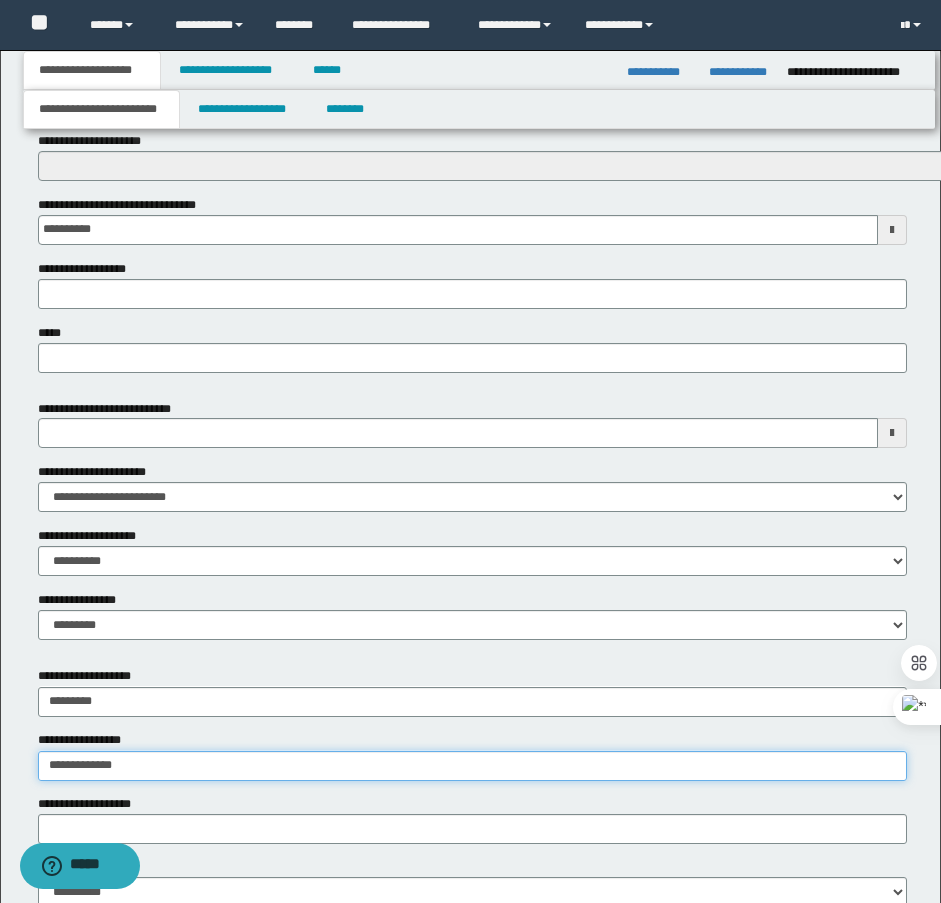 type on "**********" 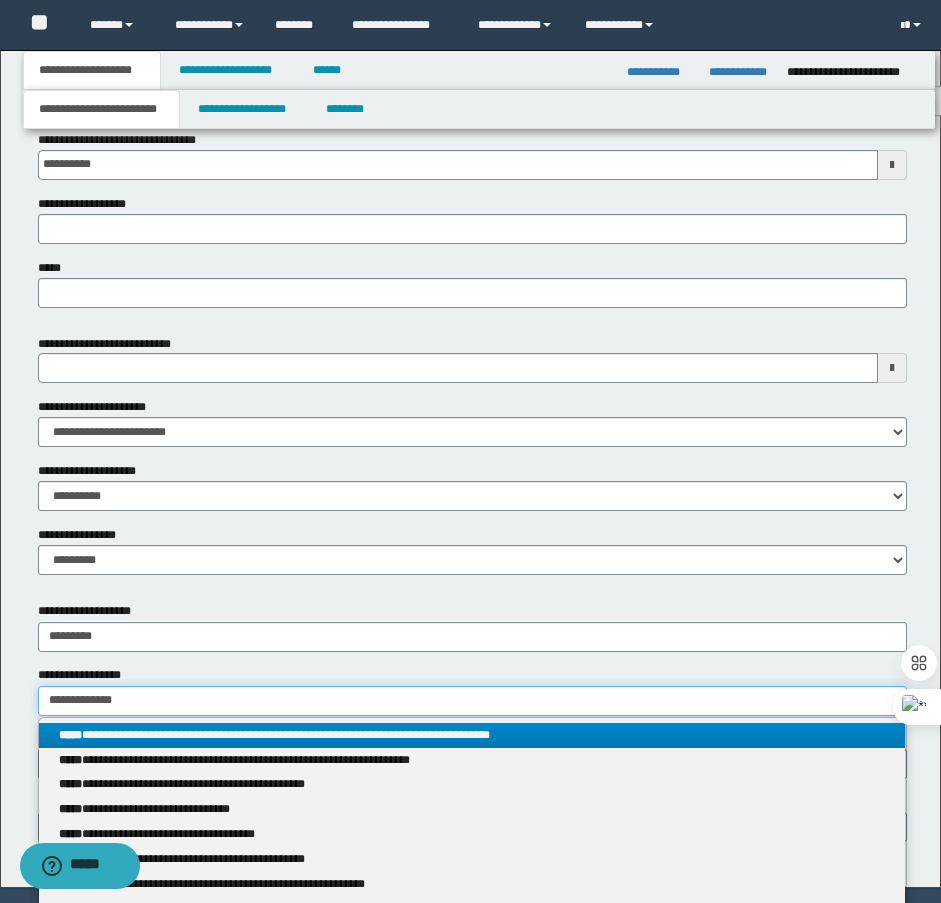 scroll, scrollTop: 870, scrollLeft: 0, axis: vertical 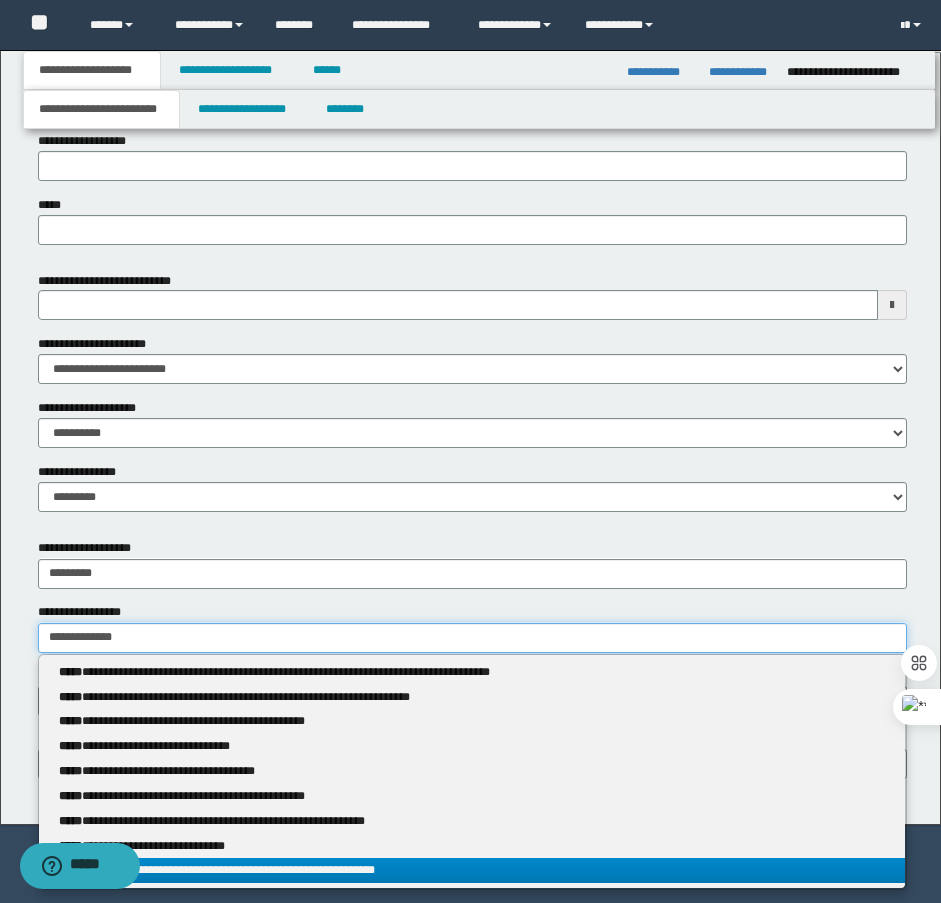 type on "**********" 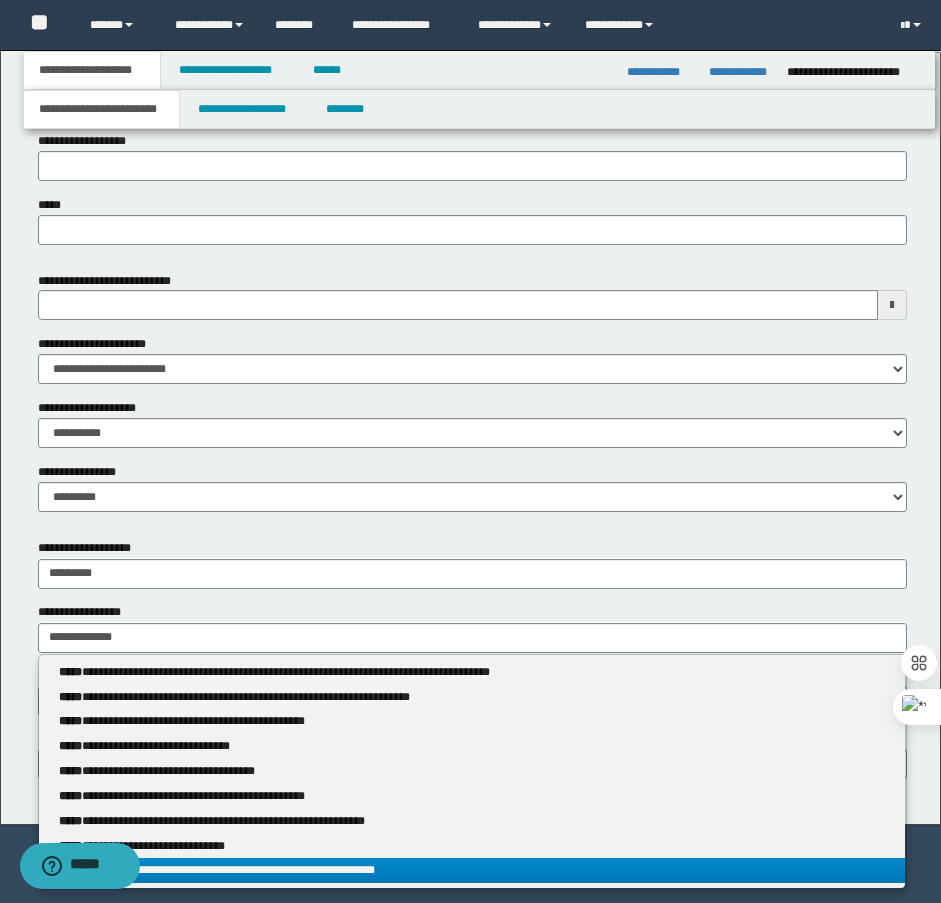 click on "**********" at bounding box center (472, 870) 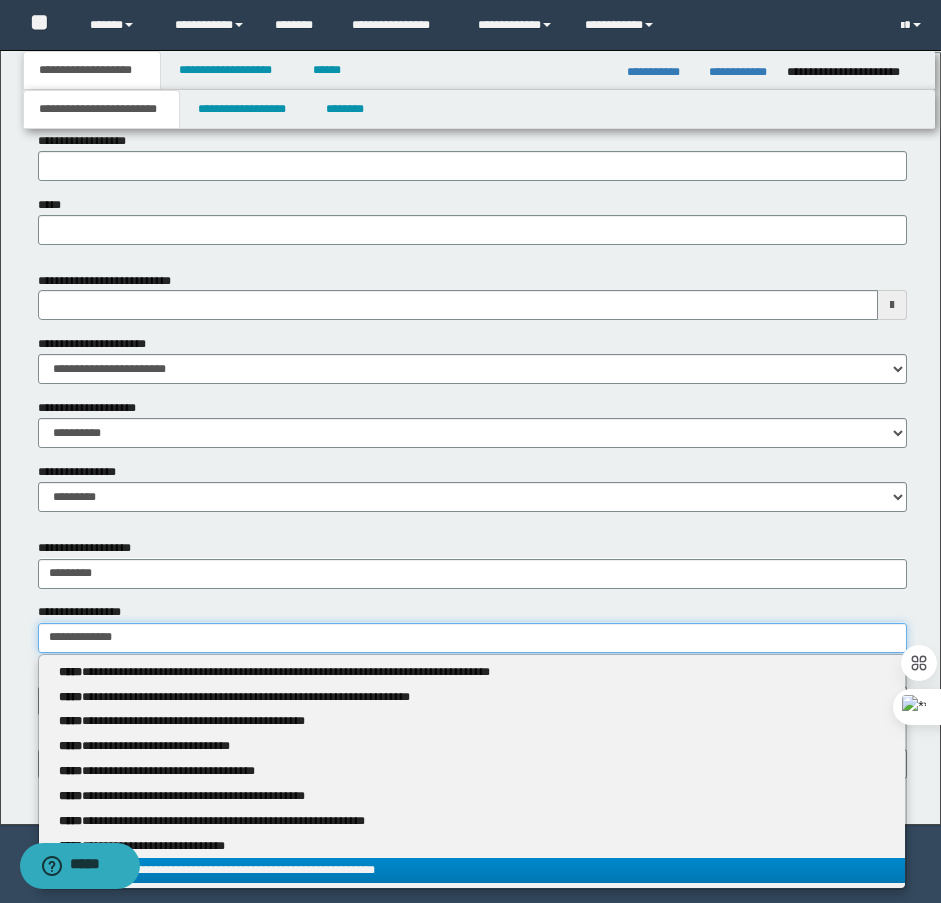 type 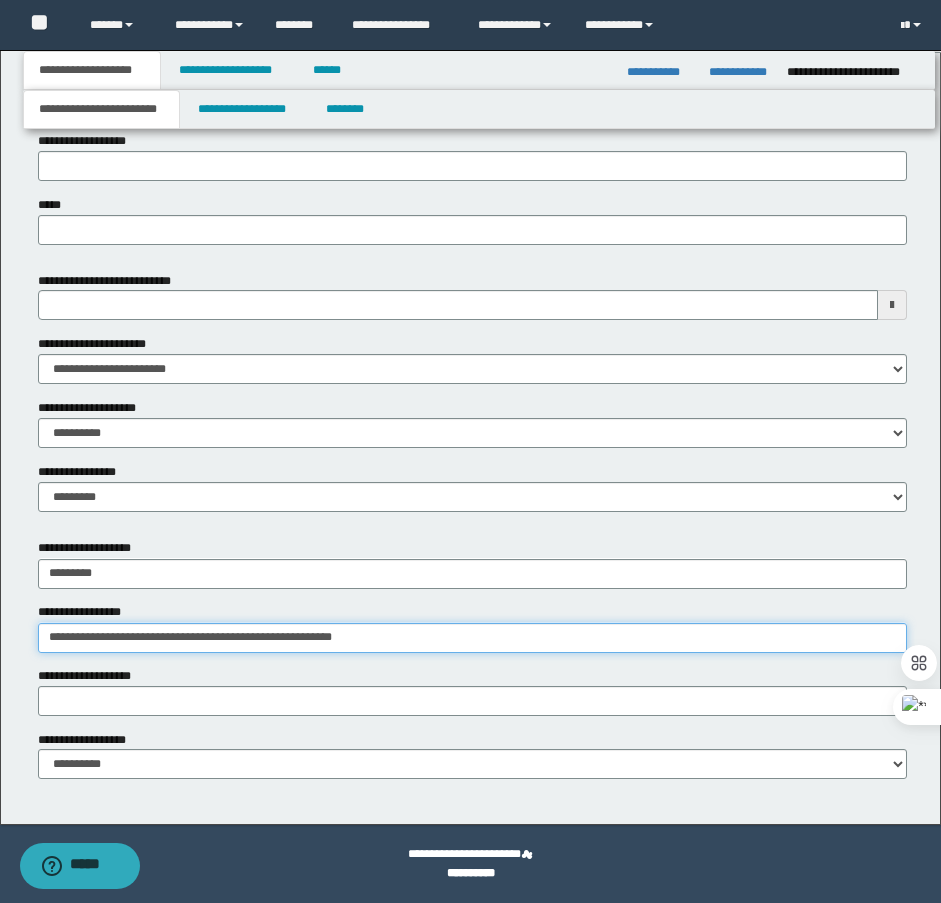 click on "**********" at bounding box center [472, 638] 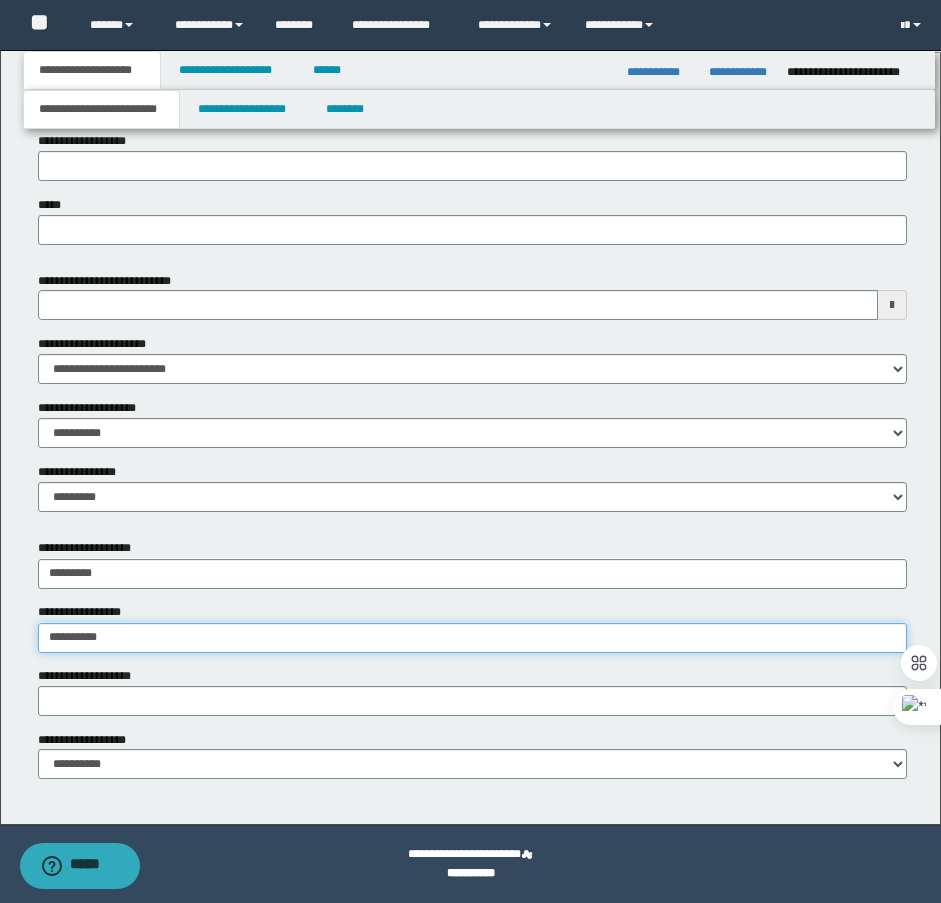 type on "**********" 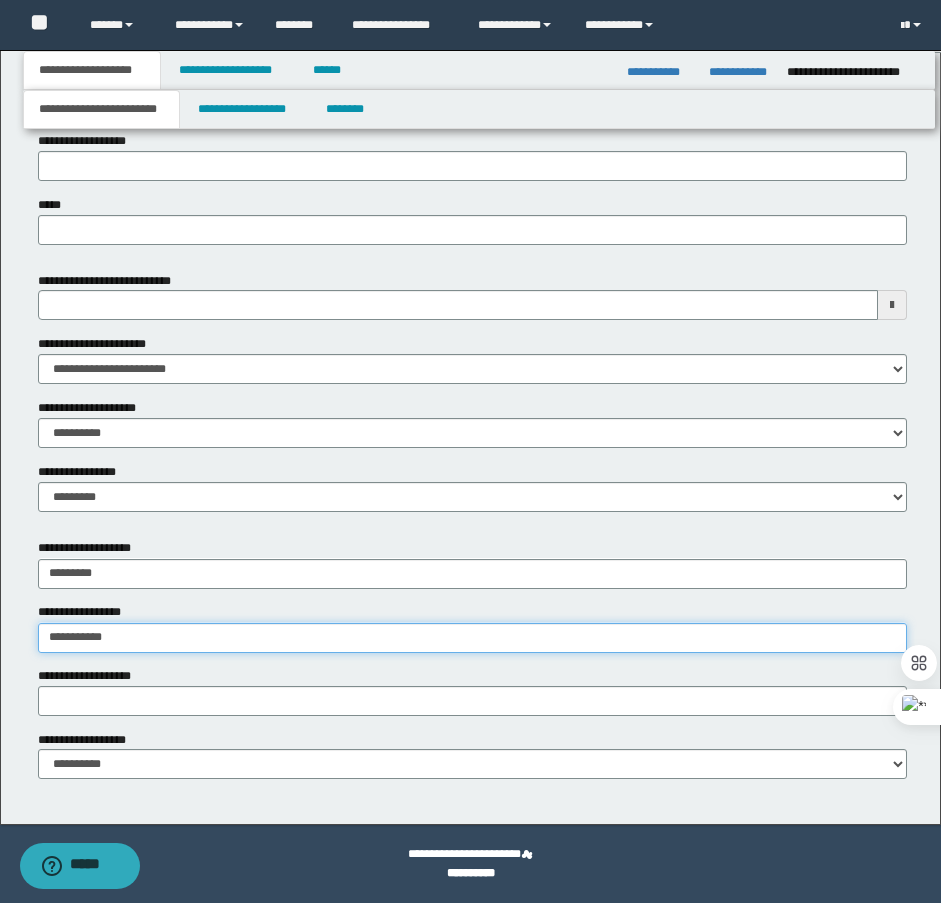 type on "**********" 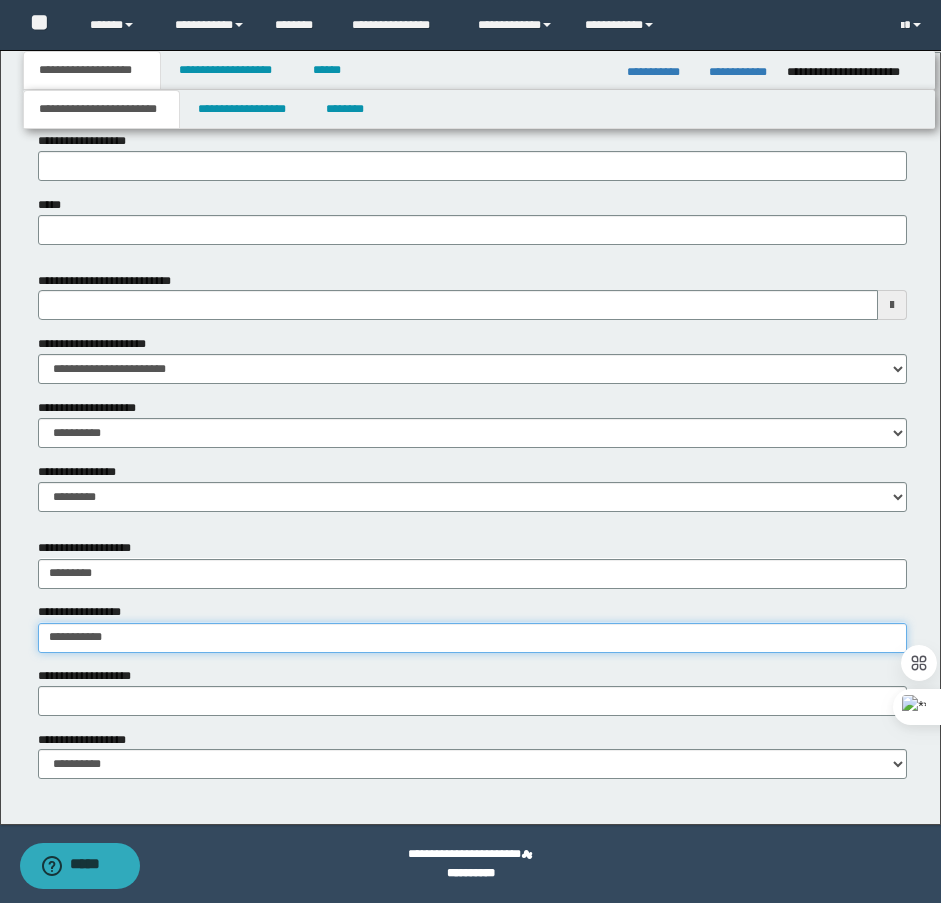 type 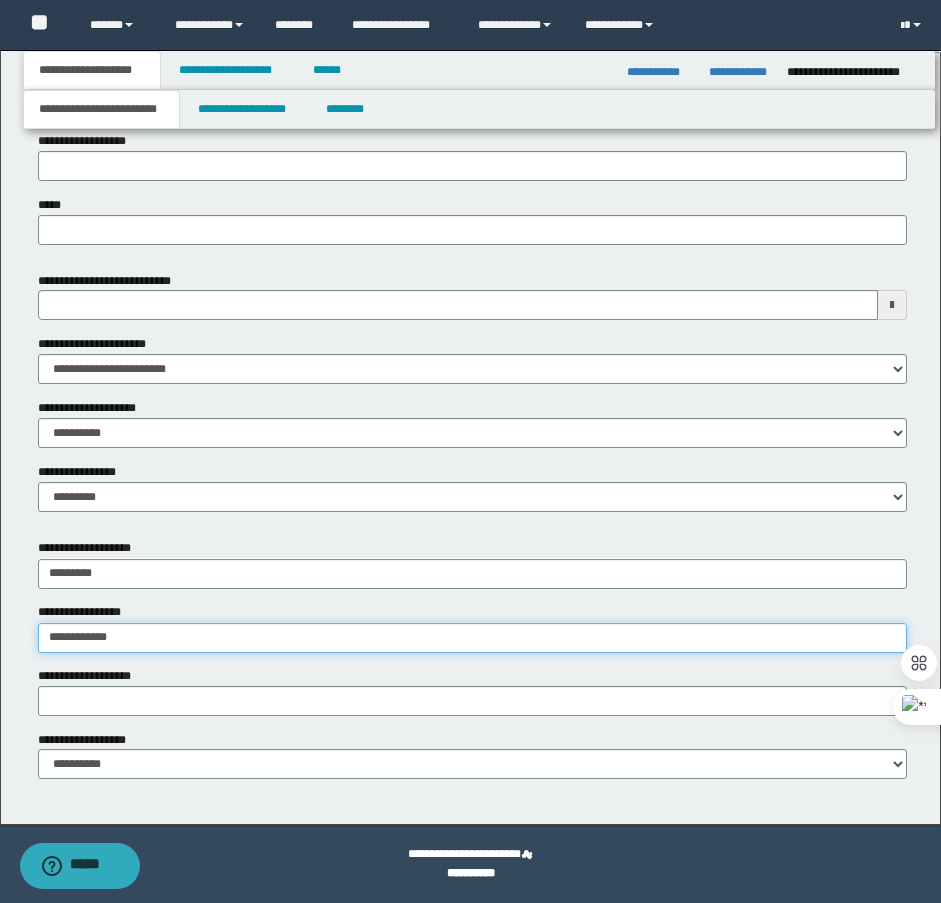 type on "**********" 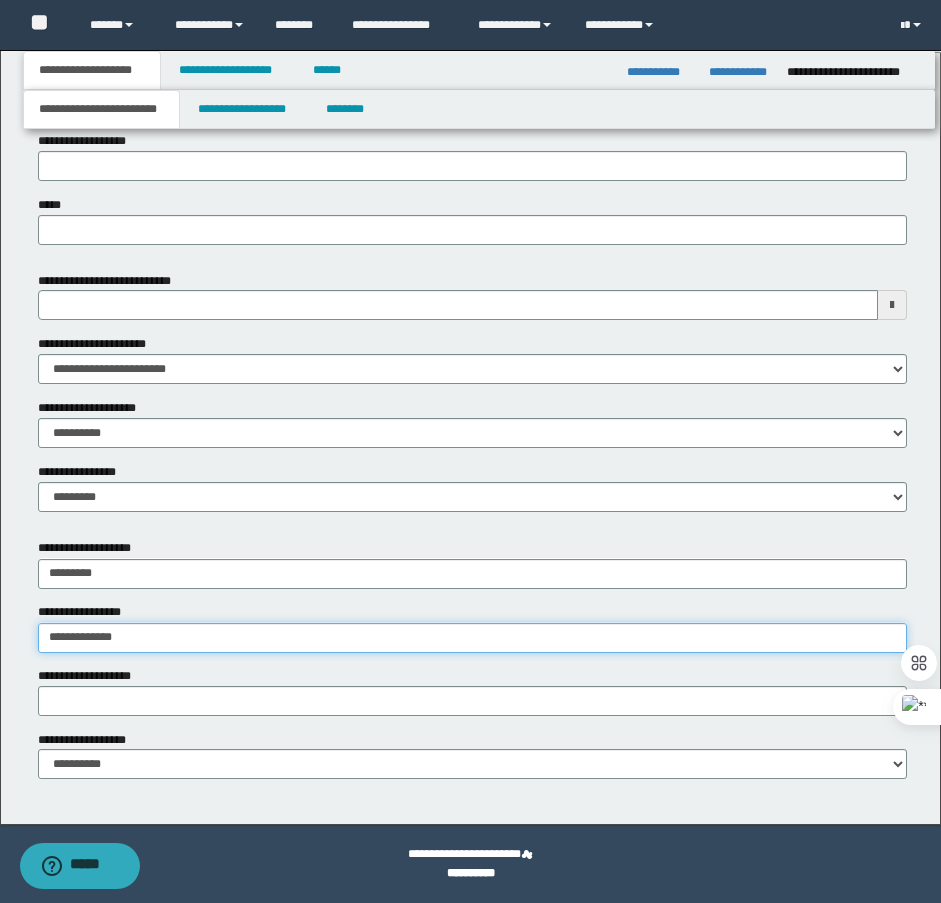 type on "**********" 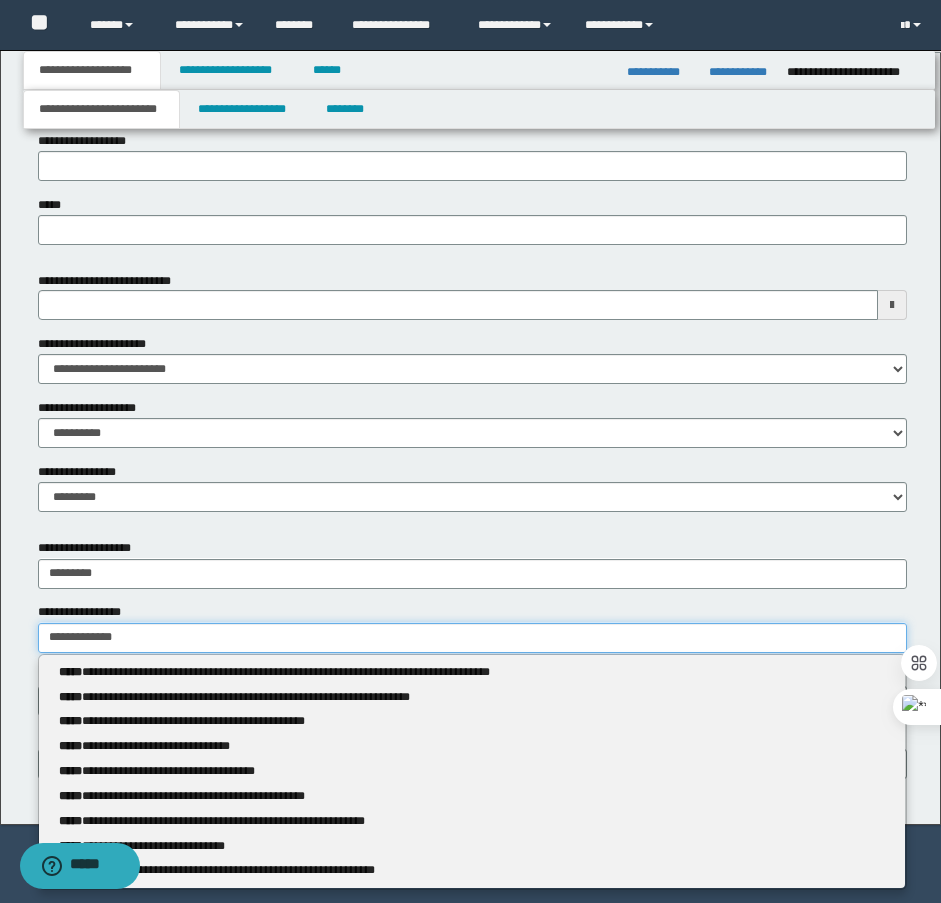 type 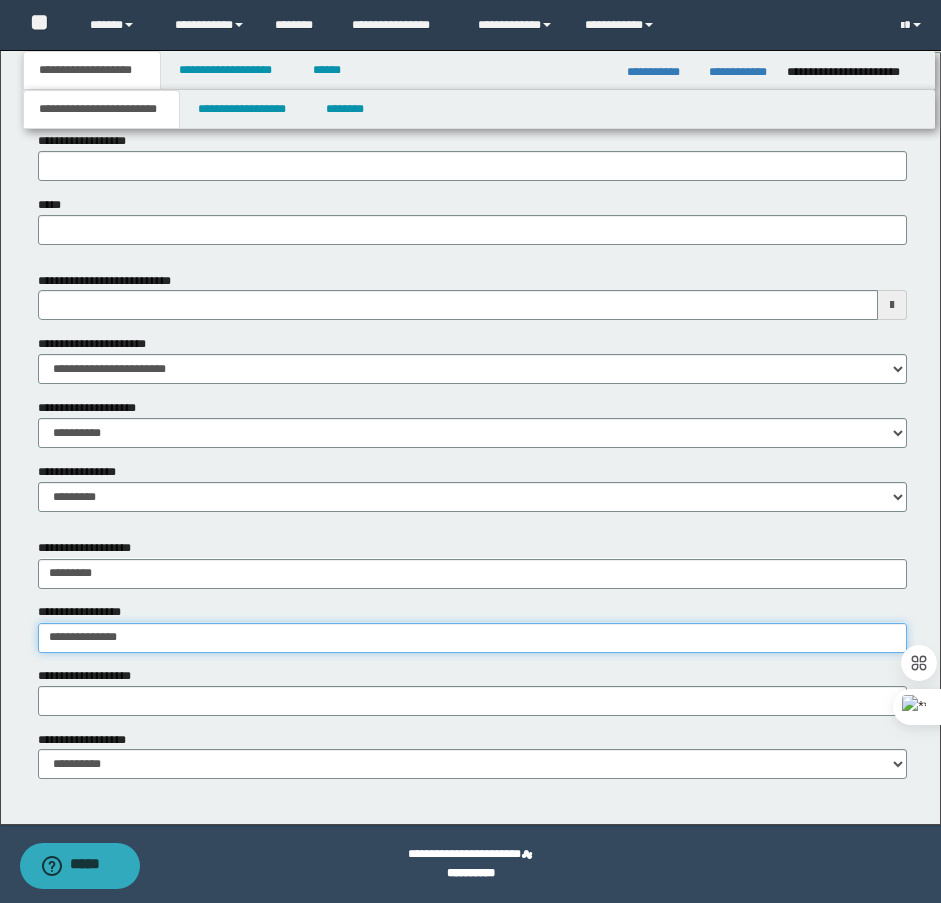 type on "**********" 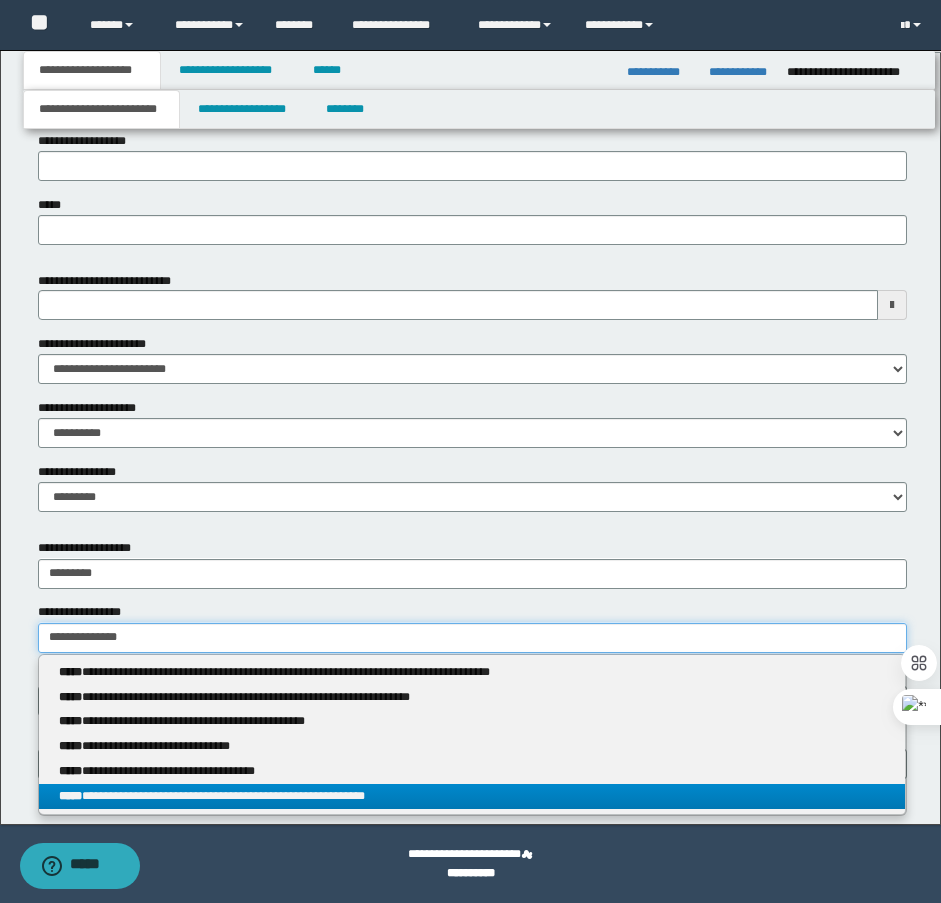 type on "**********" 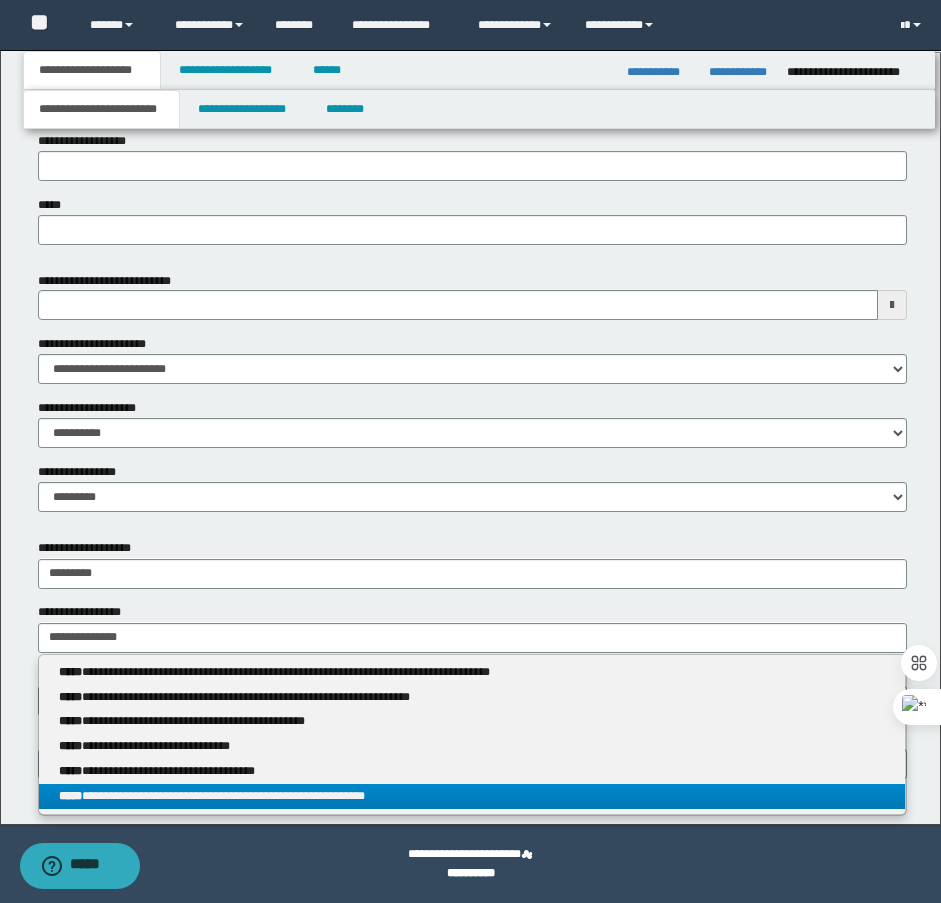 click on "**********" at bounding box center (472, 796) 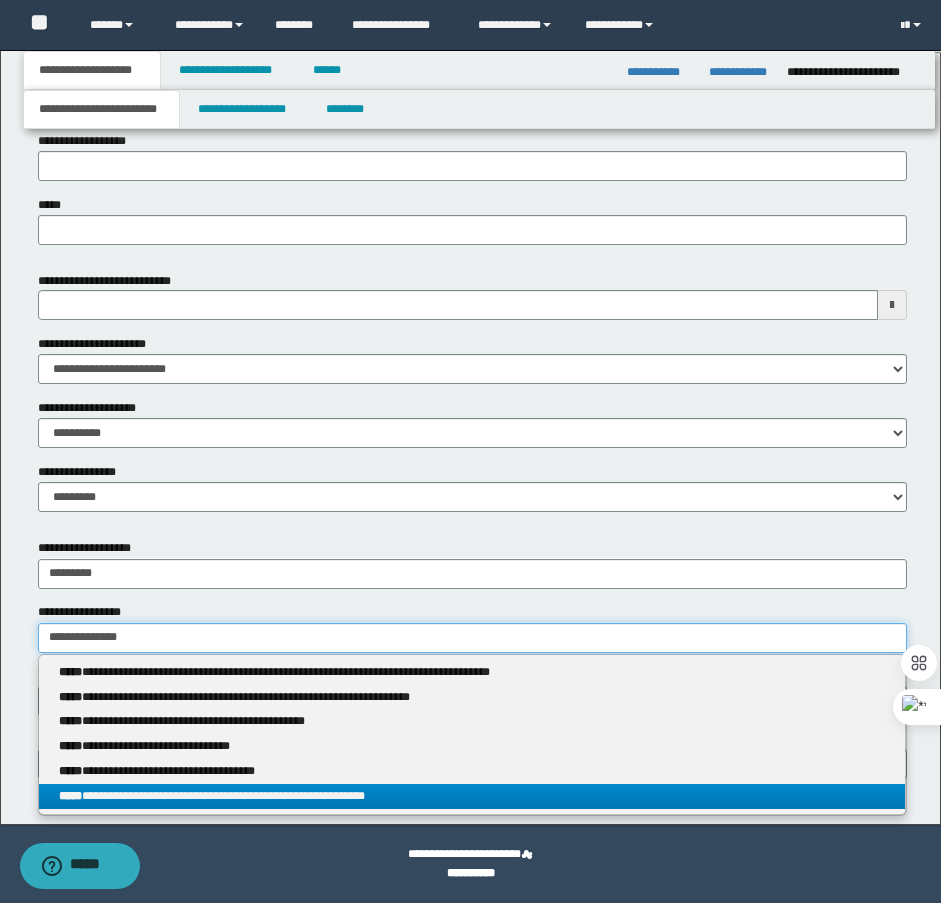type 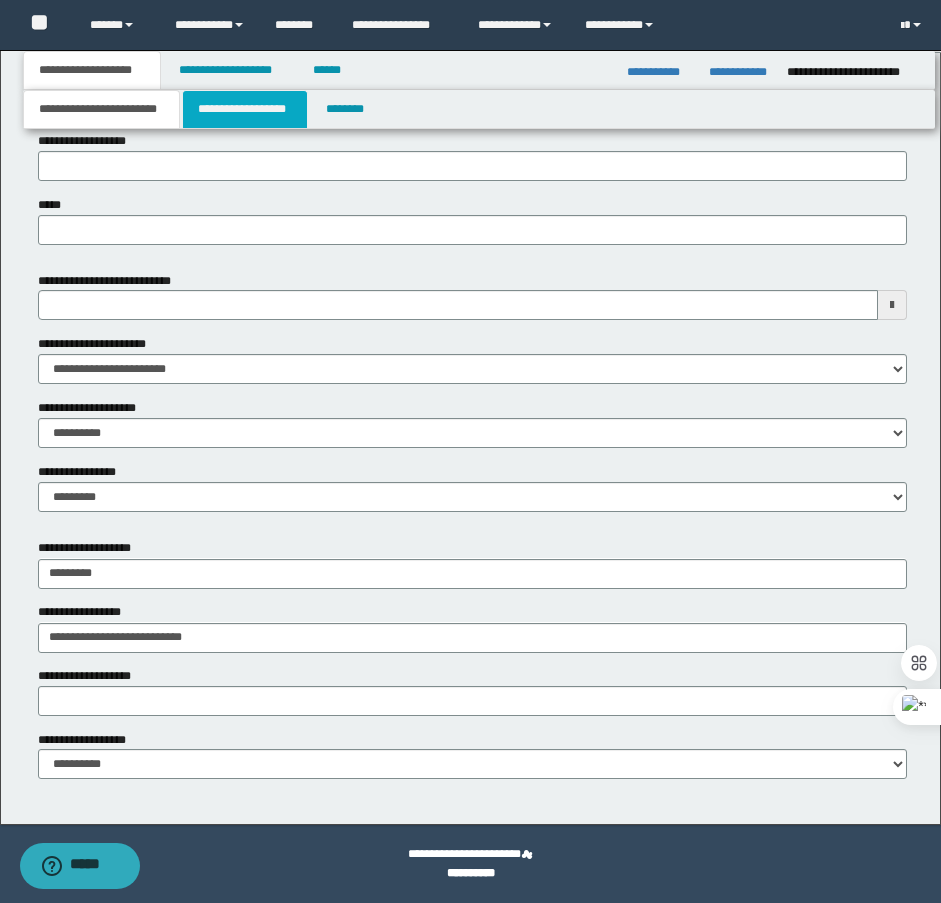 click on "**********" at bounding box center (245, 109) 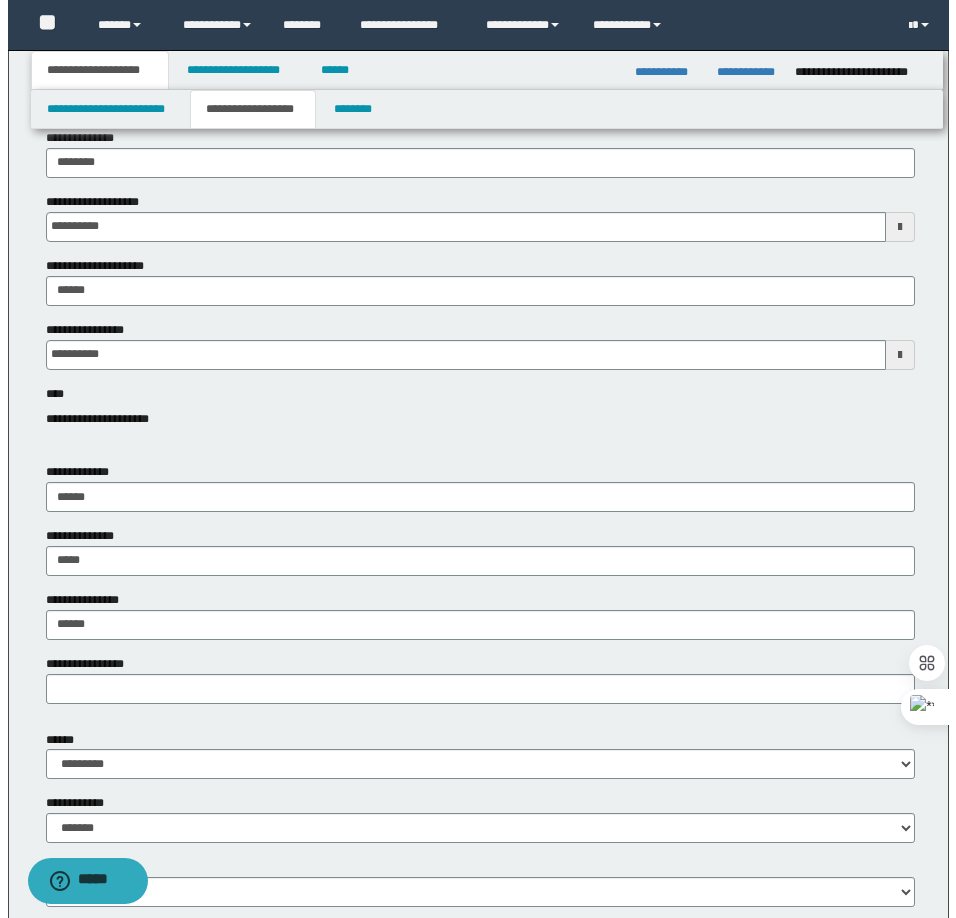 scroll, scrollTop: 0, scrollLeft: 0, axis: both 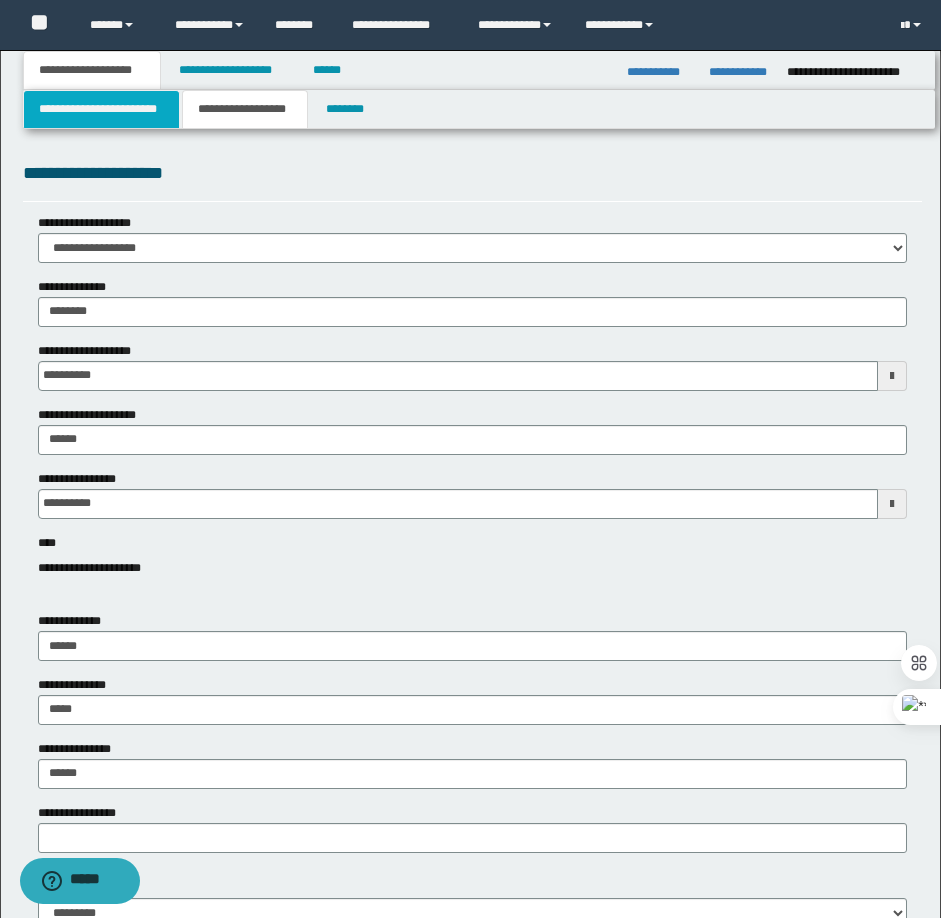 click on "**********" at bounding box center [101, 109] 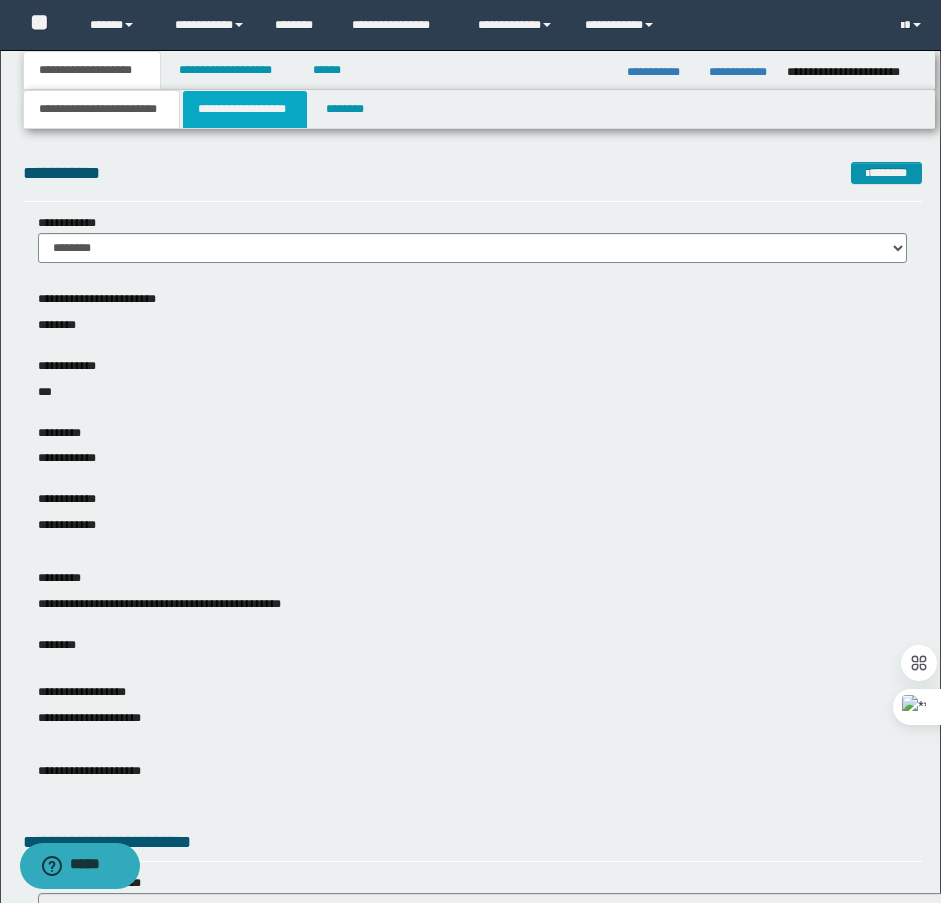 click on "**********" at bounding box center (245, 109) 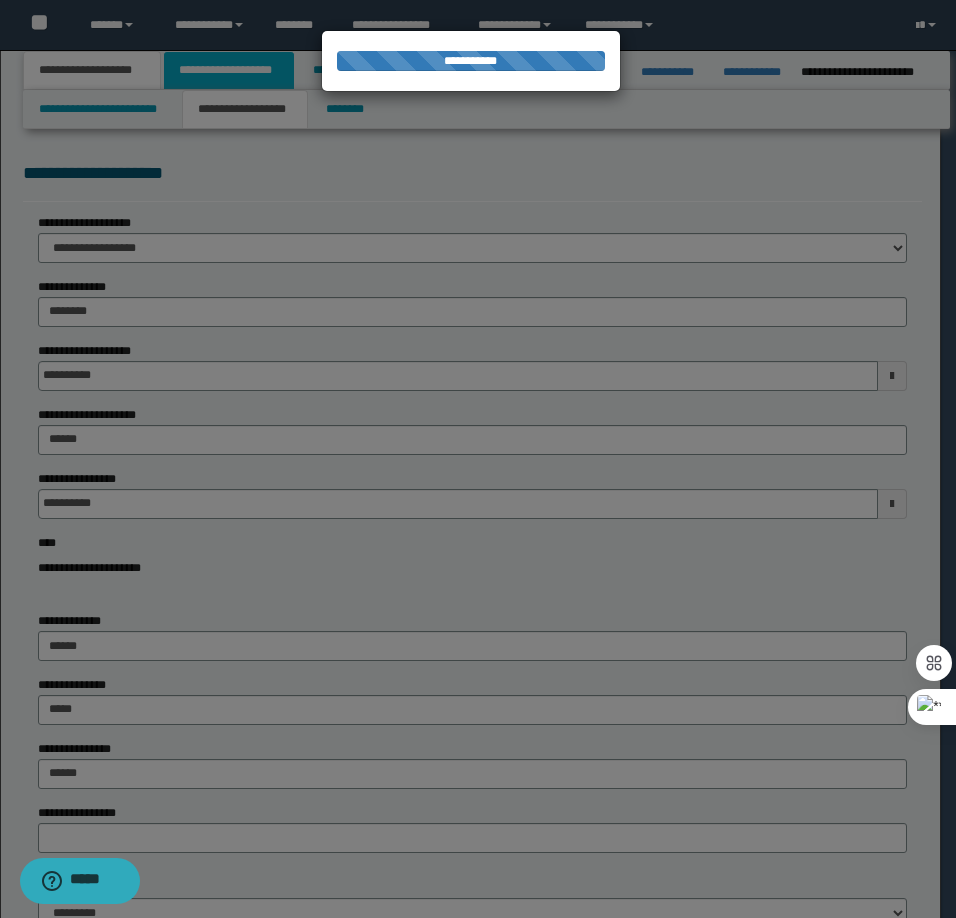 click on "**********" at bounding box center [229, 70] 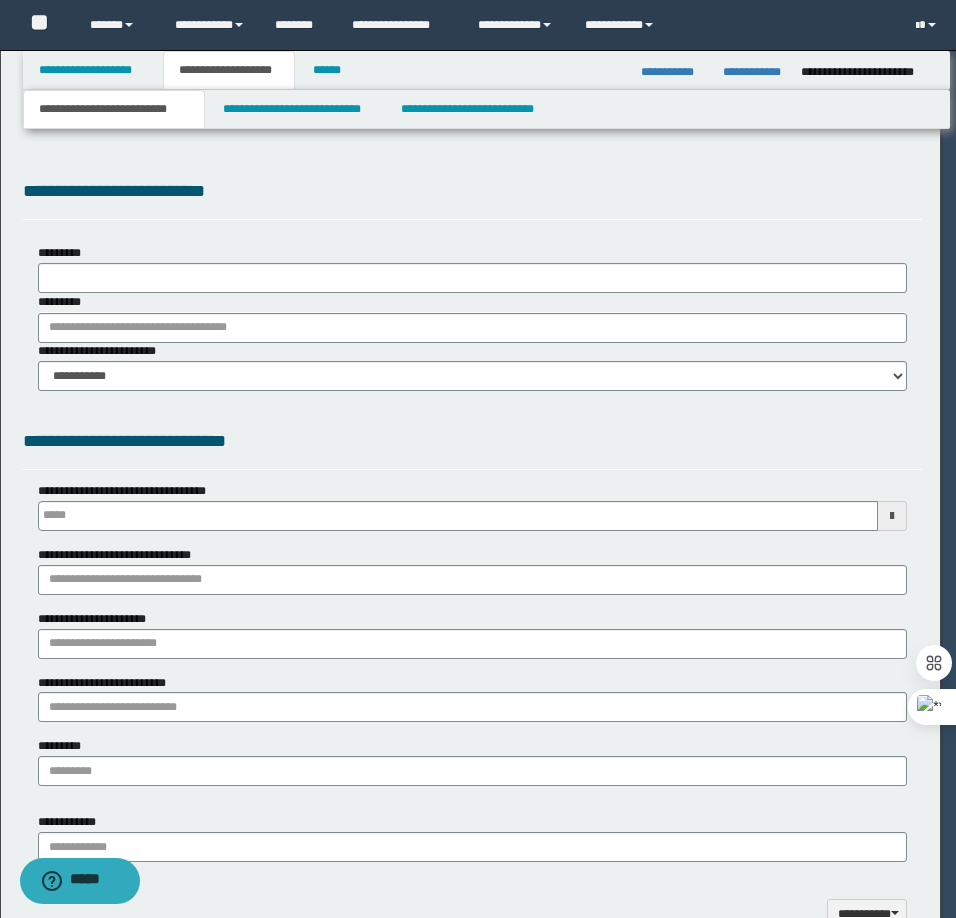 type on "**********" 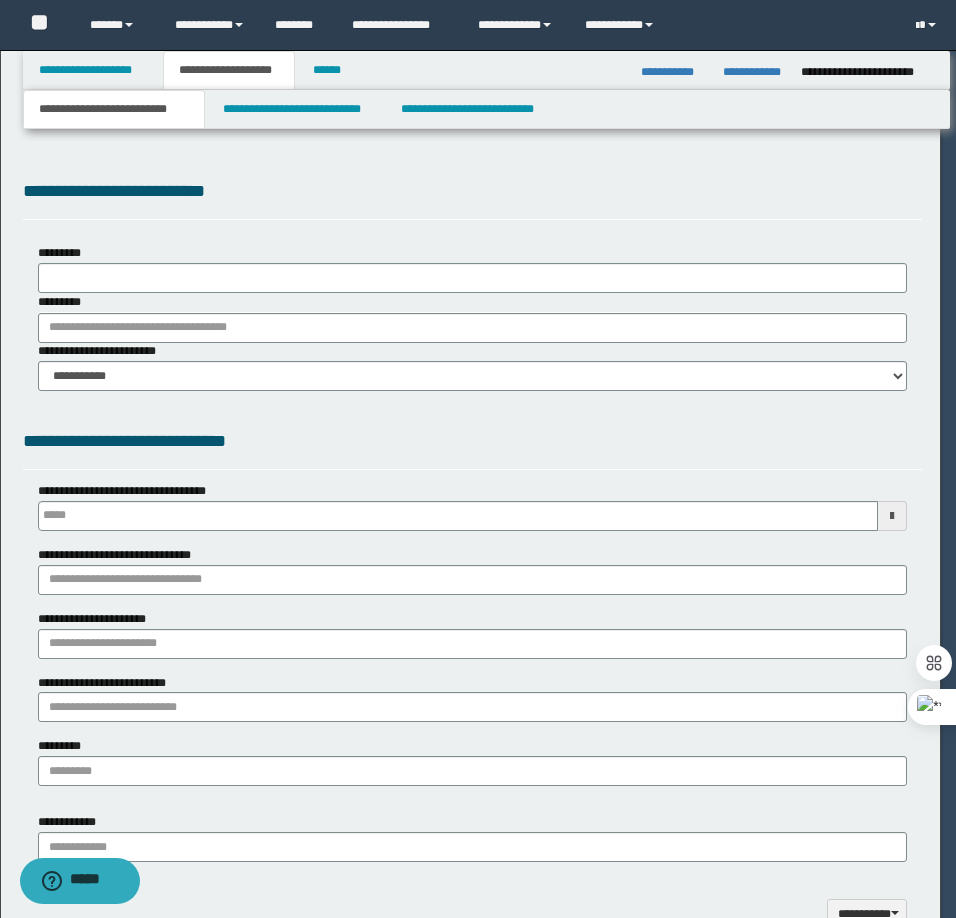 type on "**********" 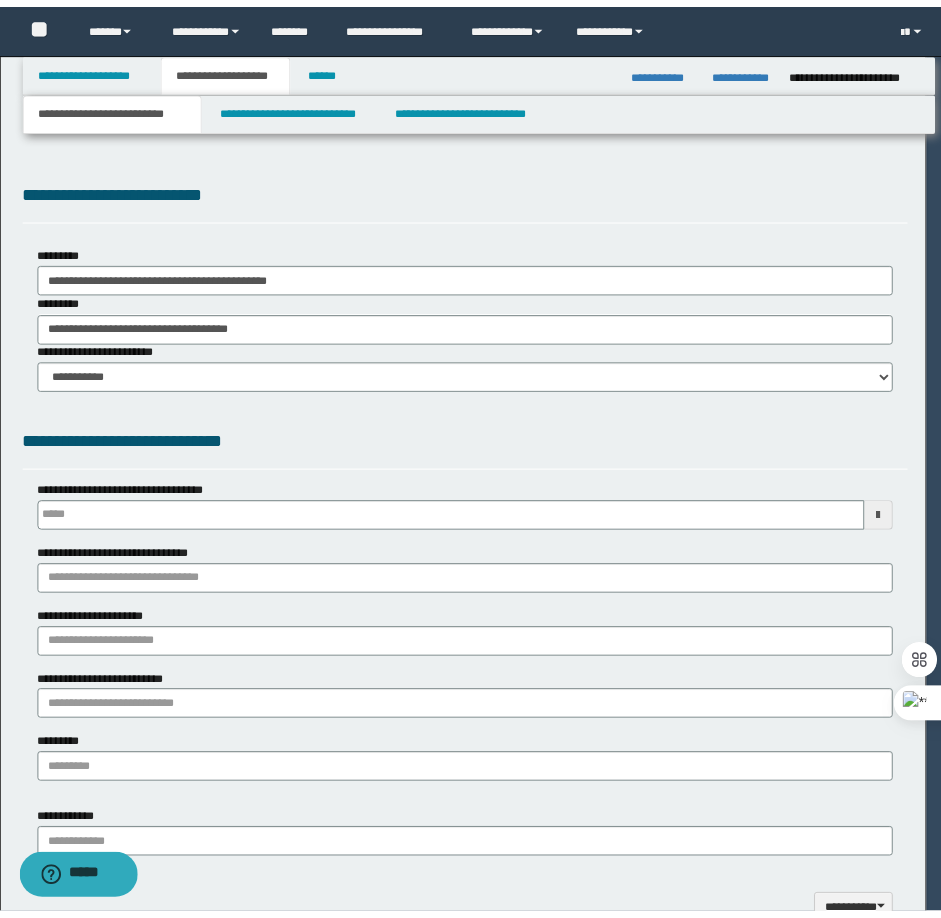 scroll, scrollTop: 0, scrollLeft: 0, axis: both 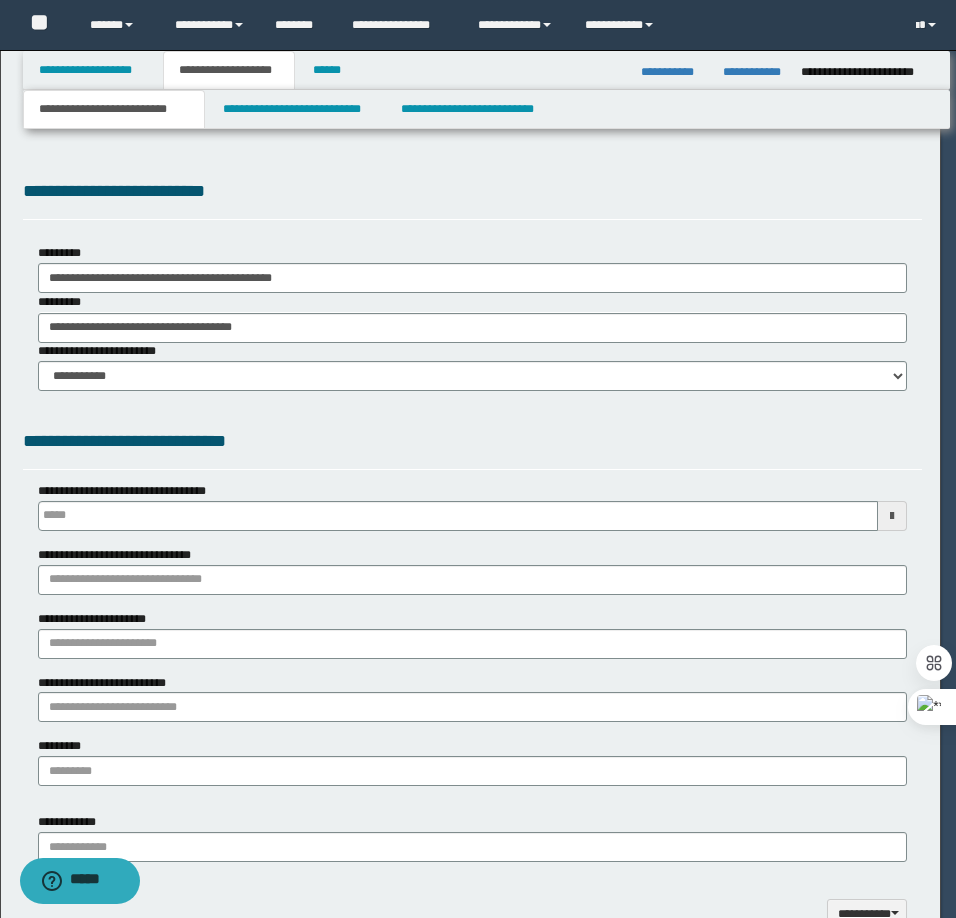 type 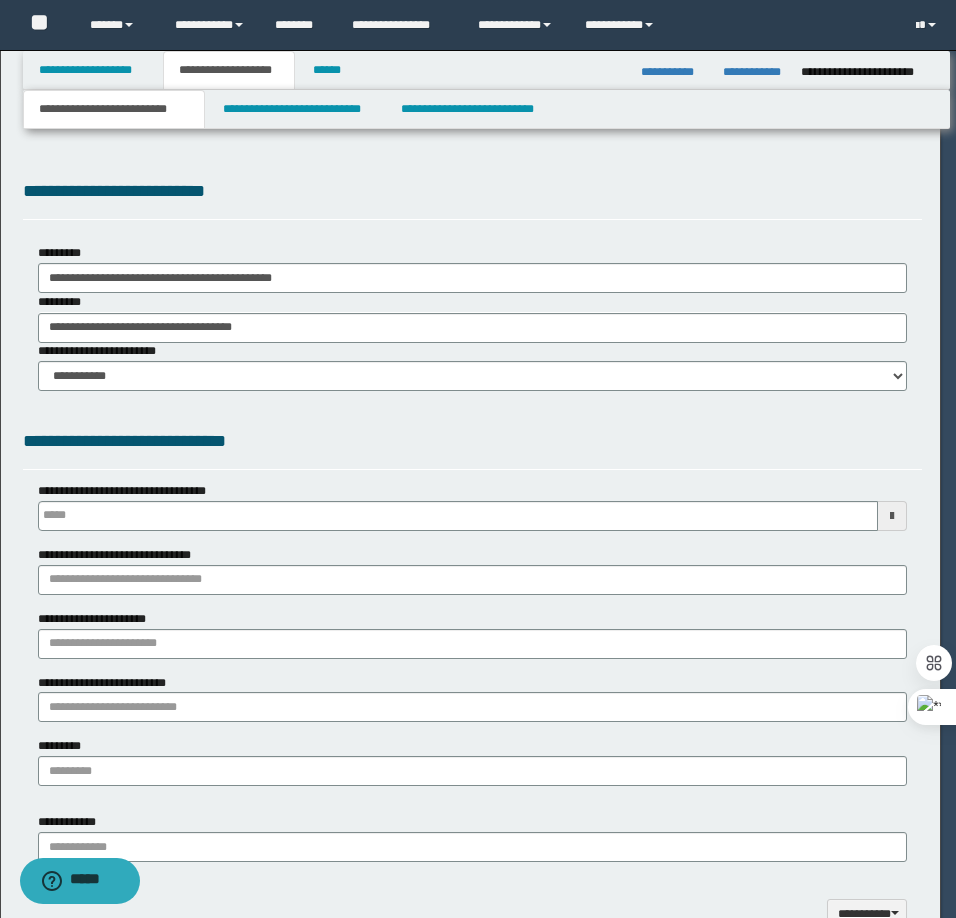 type on "**" 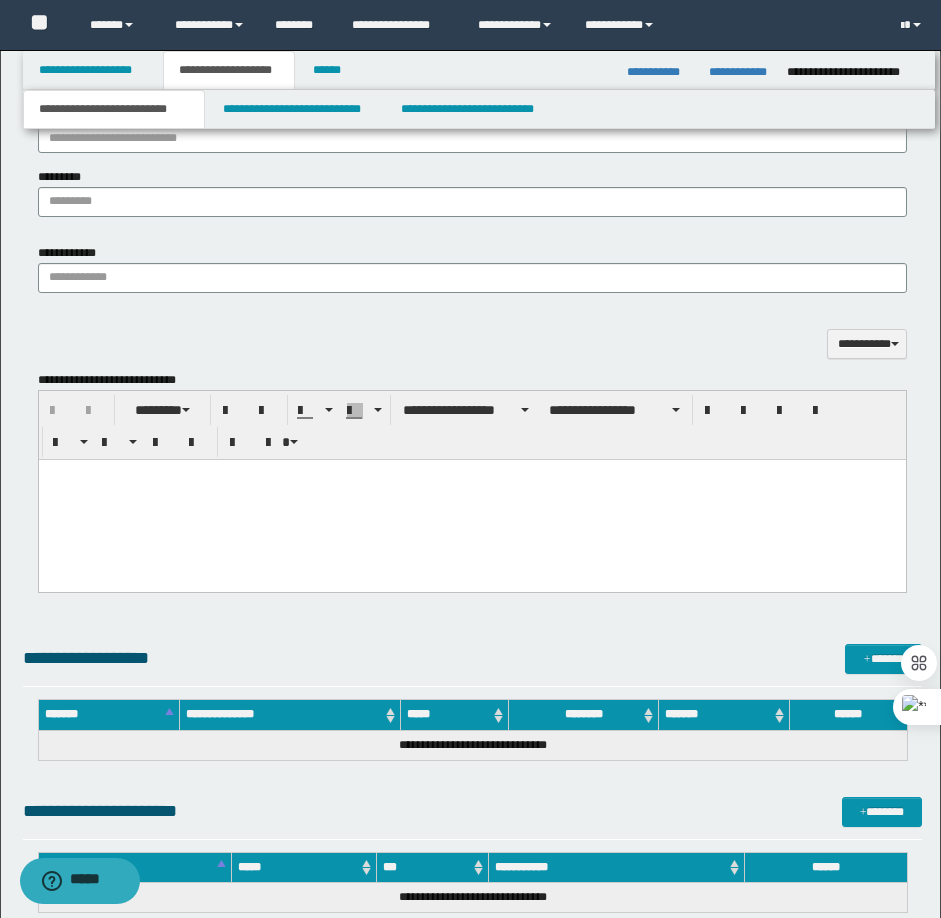 scroll, scrollTop: 1700, scrollLeft: 0, axis: vertical 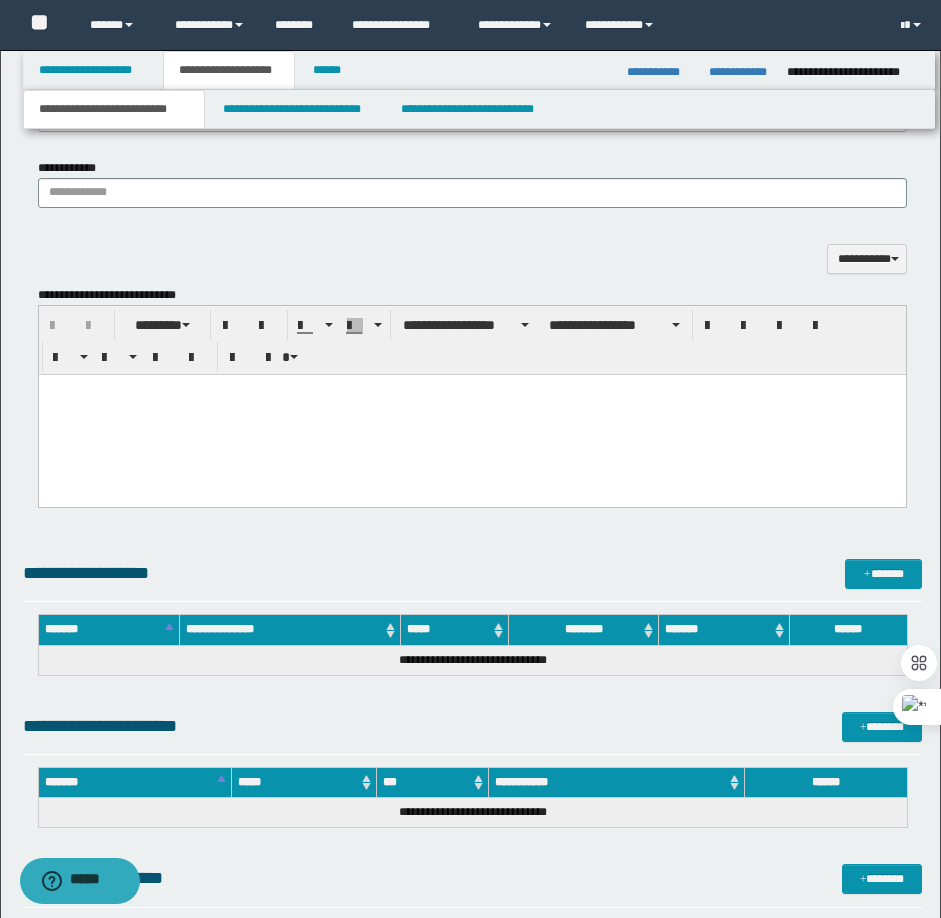 click at bounding box center (471, 415) 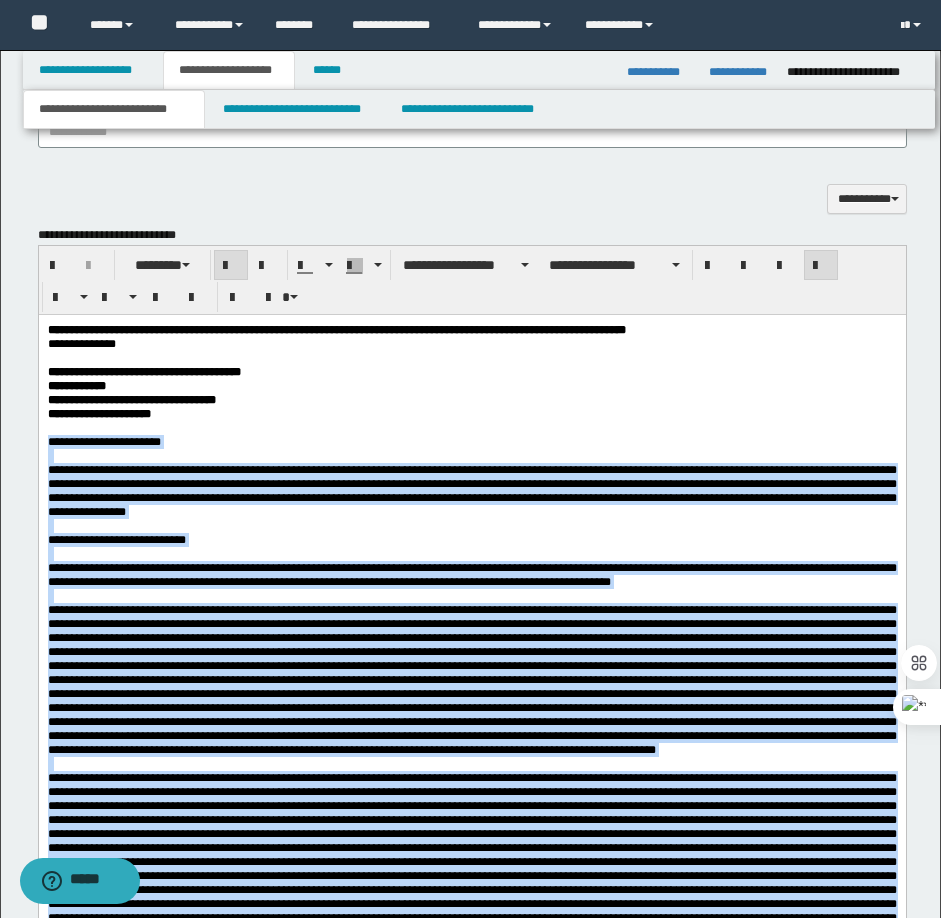 scroll, scrollTop: 1600, scrollLeft: 0, axis: vertical 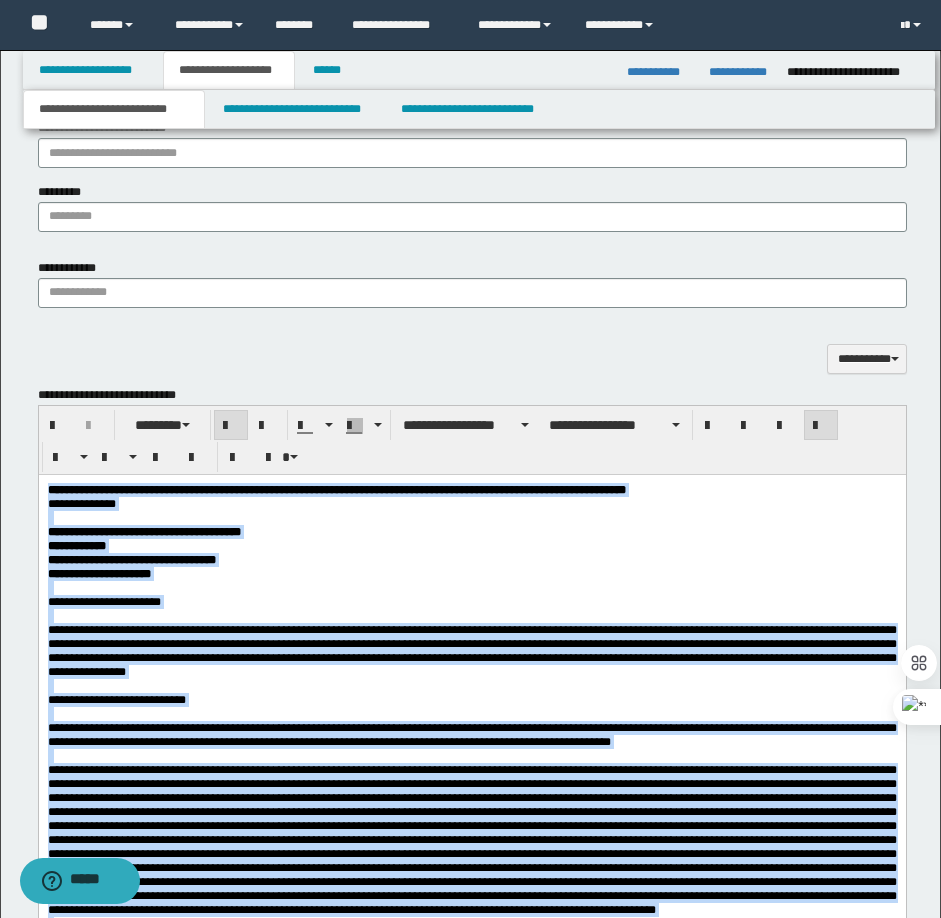 drag, startPoint x: 889, startPoint y: 1274, endPoint x: 125, endPoint y: 478, distance: 1103.3186 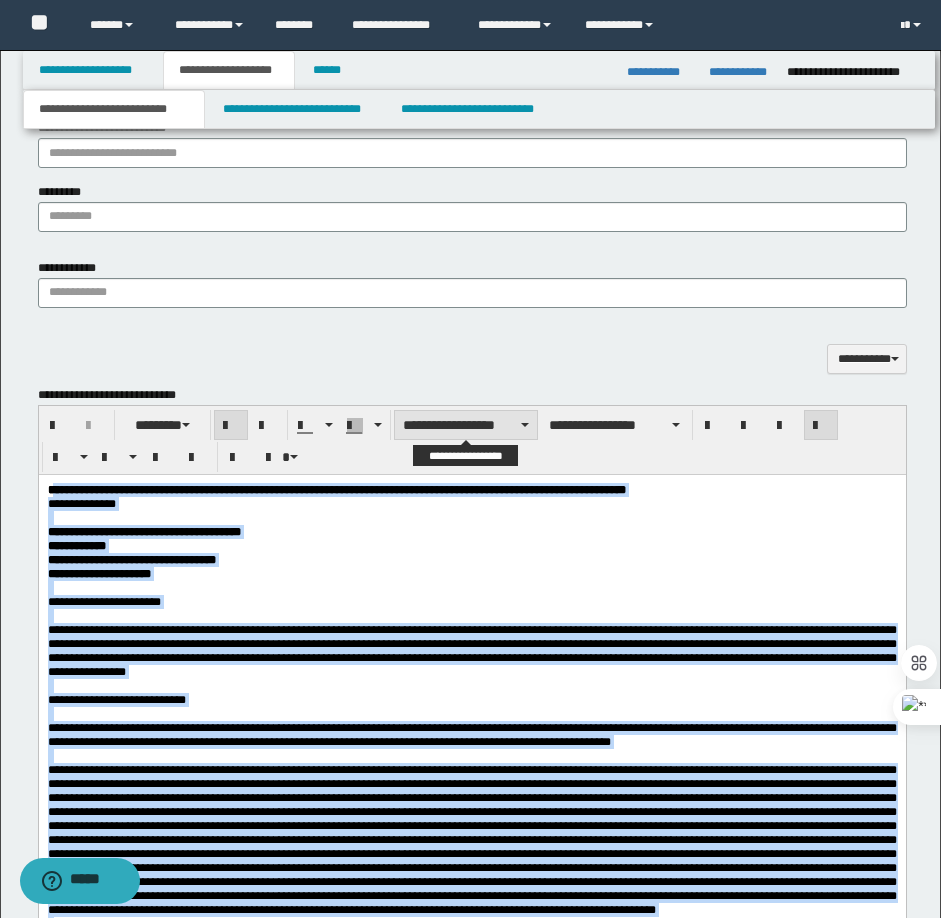 click on "**********" at bounding box center (466, 425) 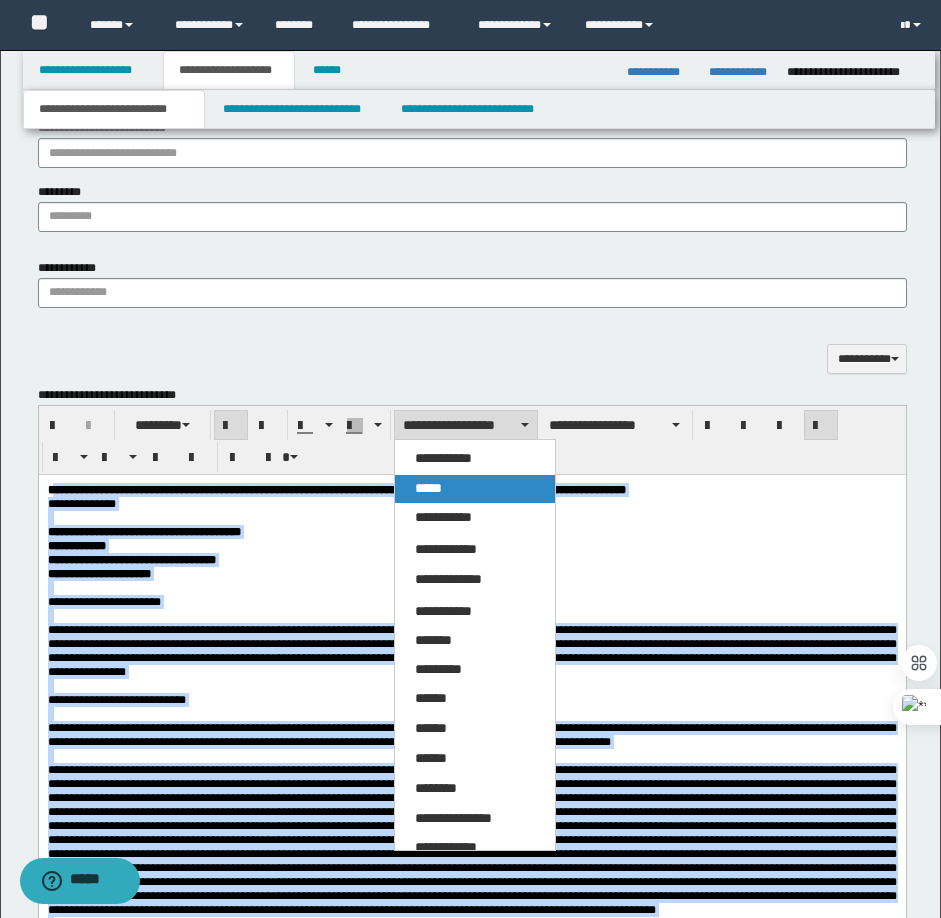 click on "*****" at bounding box center (475, 489) 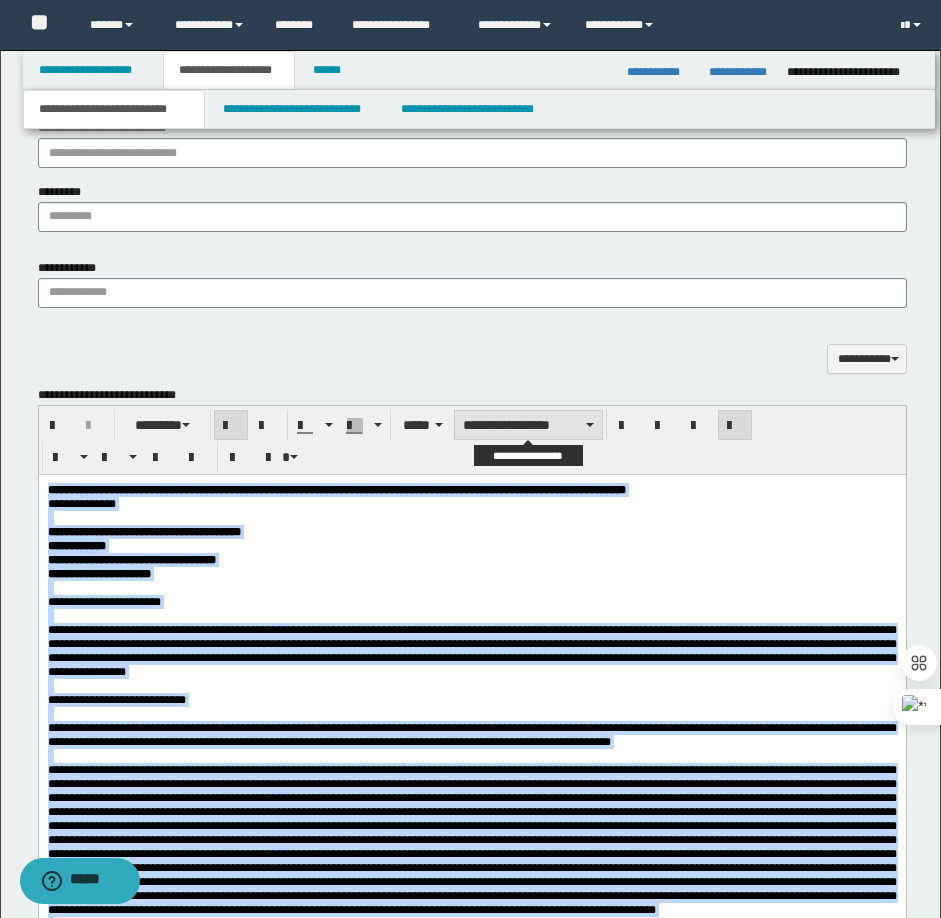 click on "**********" at bounding box center (528, 425) 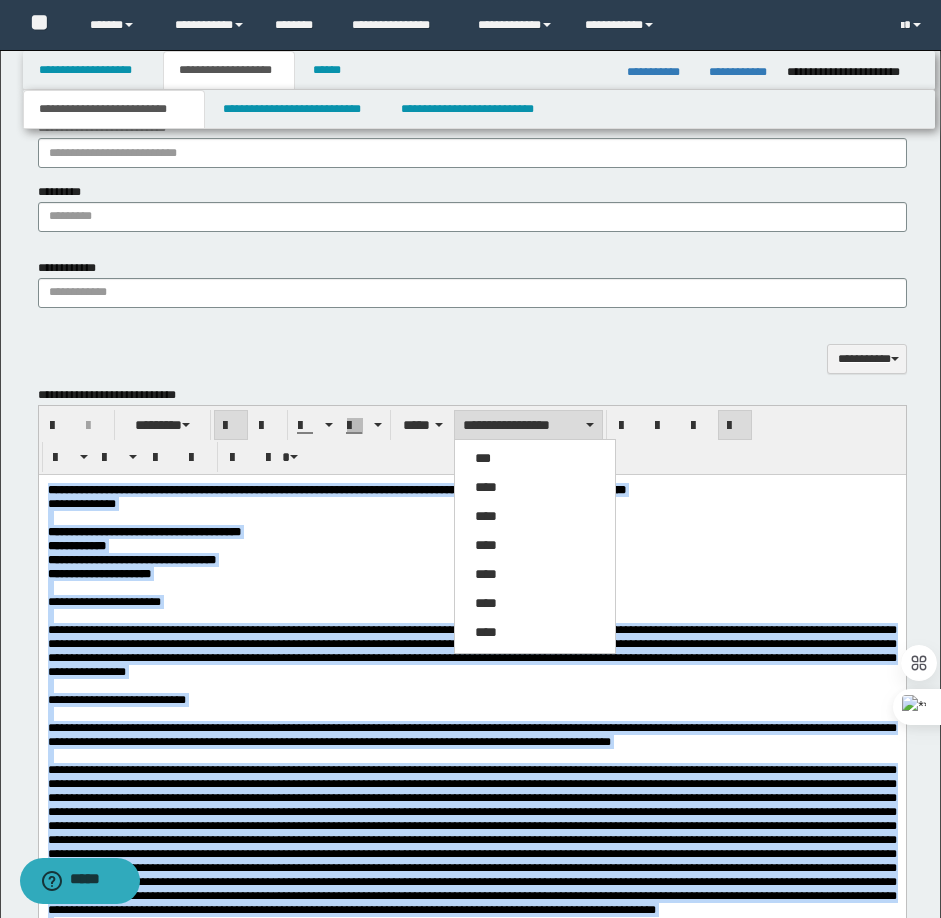 drag, startPoint x: 510, startPoint y: 479, endPoint x: 600, endPoint y: 463, distance: 91.411156 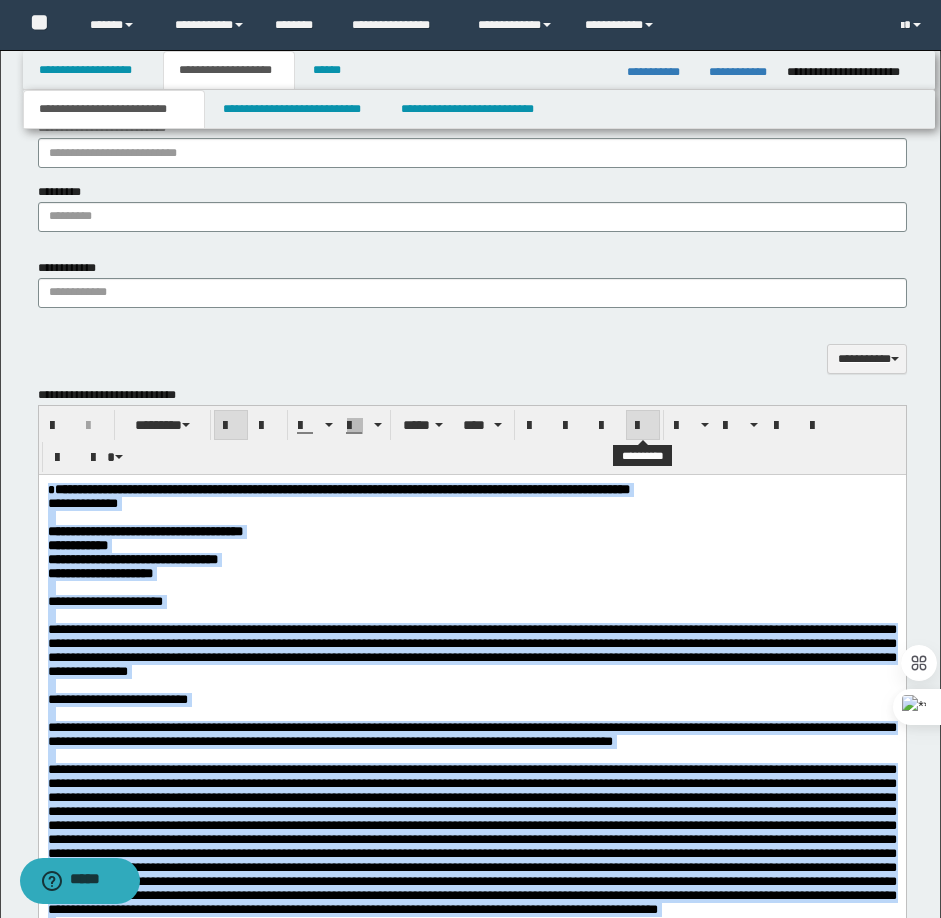 click at bounding box center [643, 425] 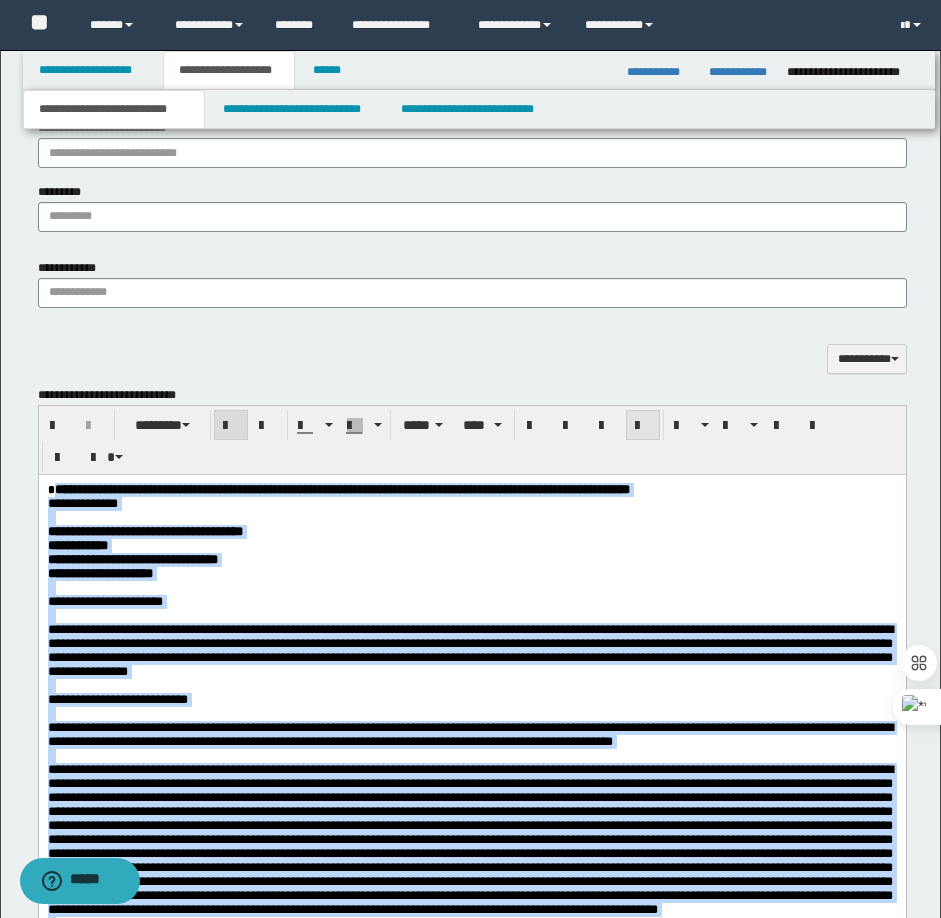 click at bounding box center [643, 426] 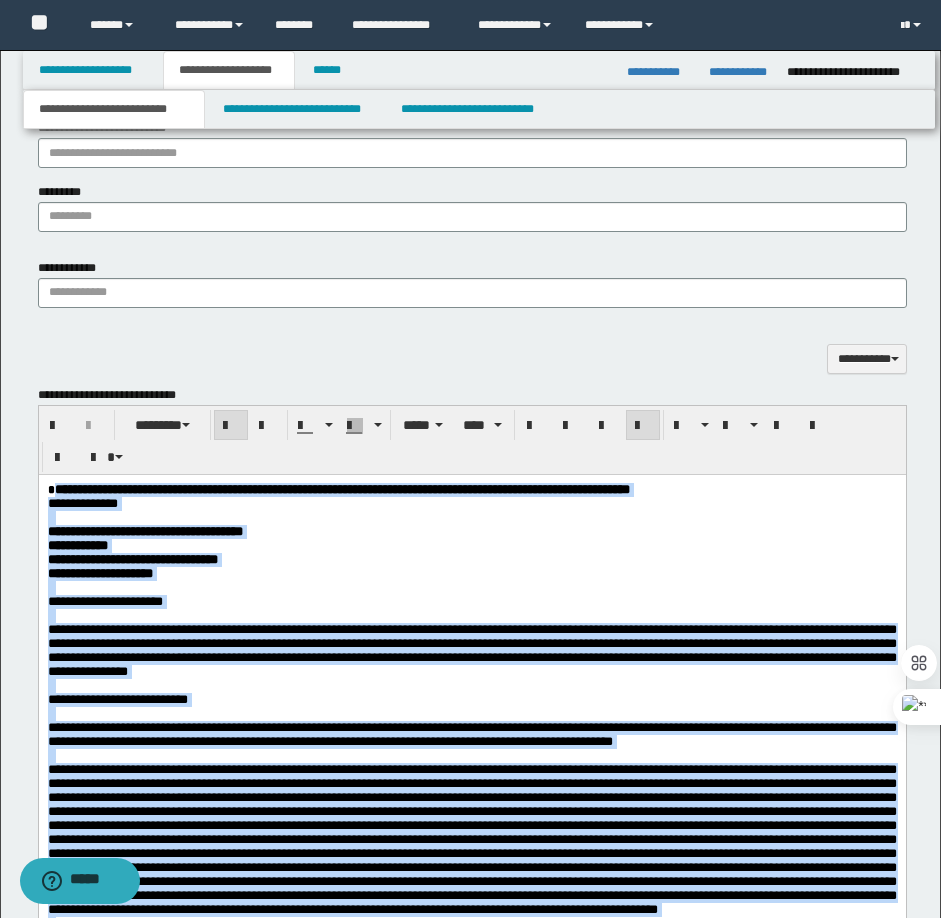 click at bounding box center (471, 518) 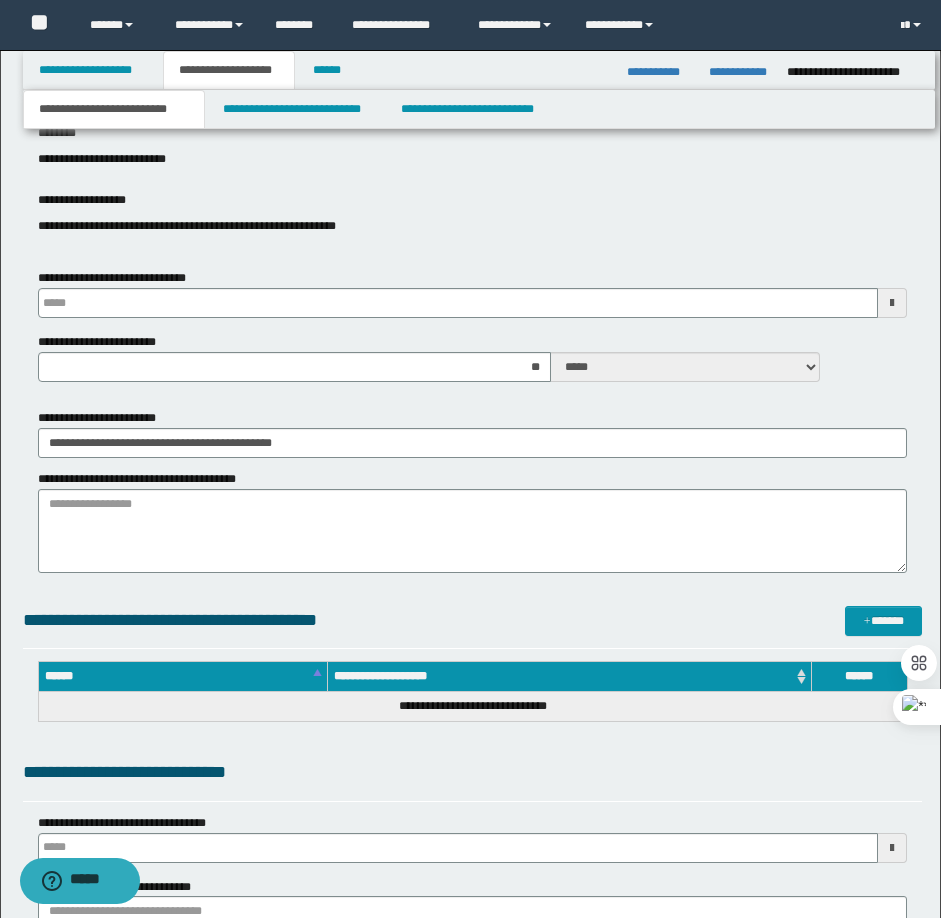 scroll, scrollTop: 700, scrollLeft: 0, axis: vertical 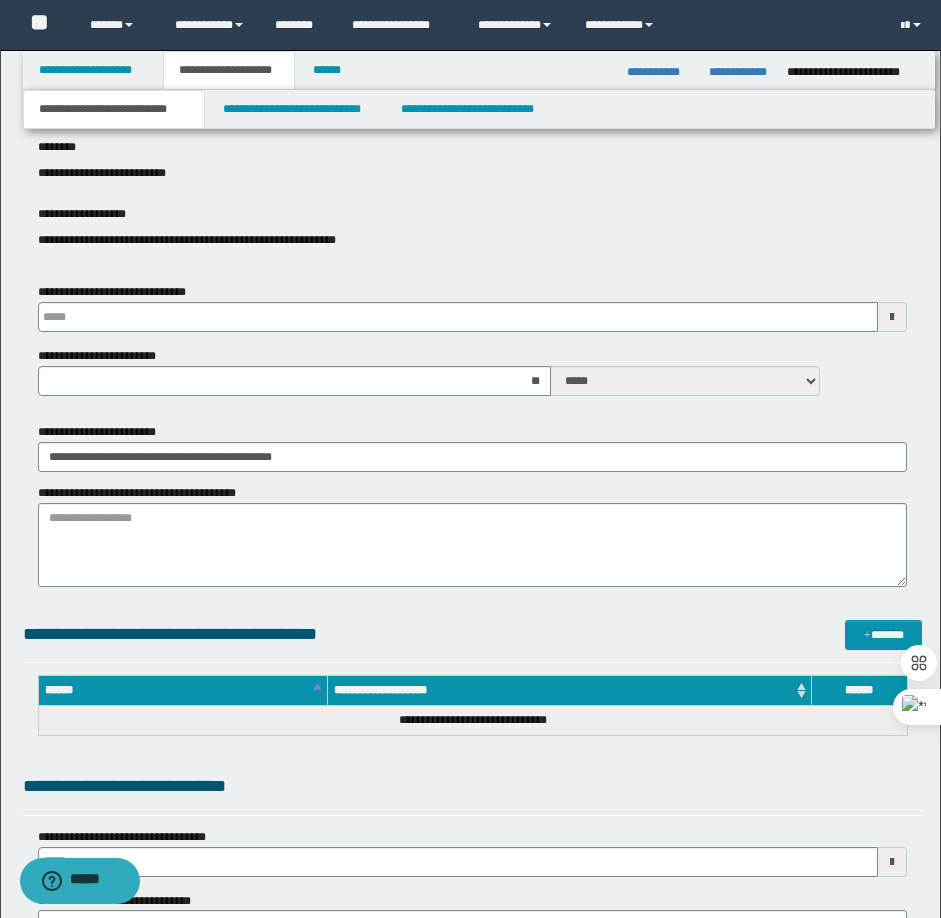 type 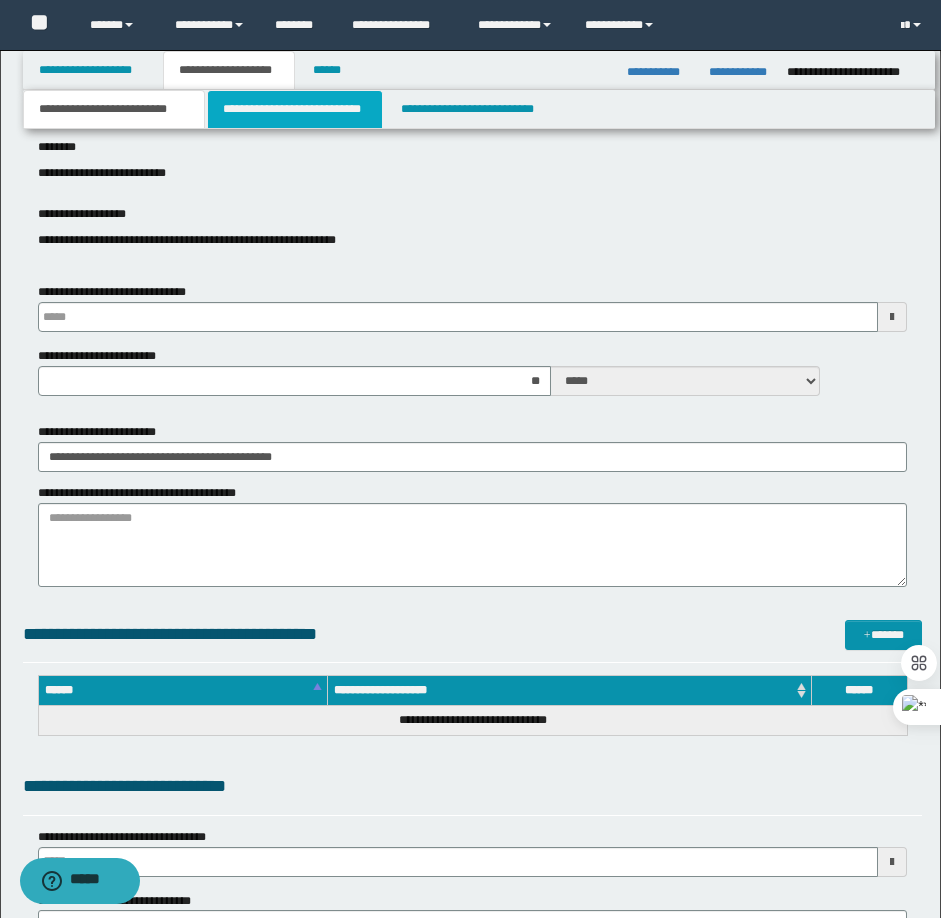 click on "**********" at bounding box center (295, 109) 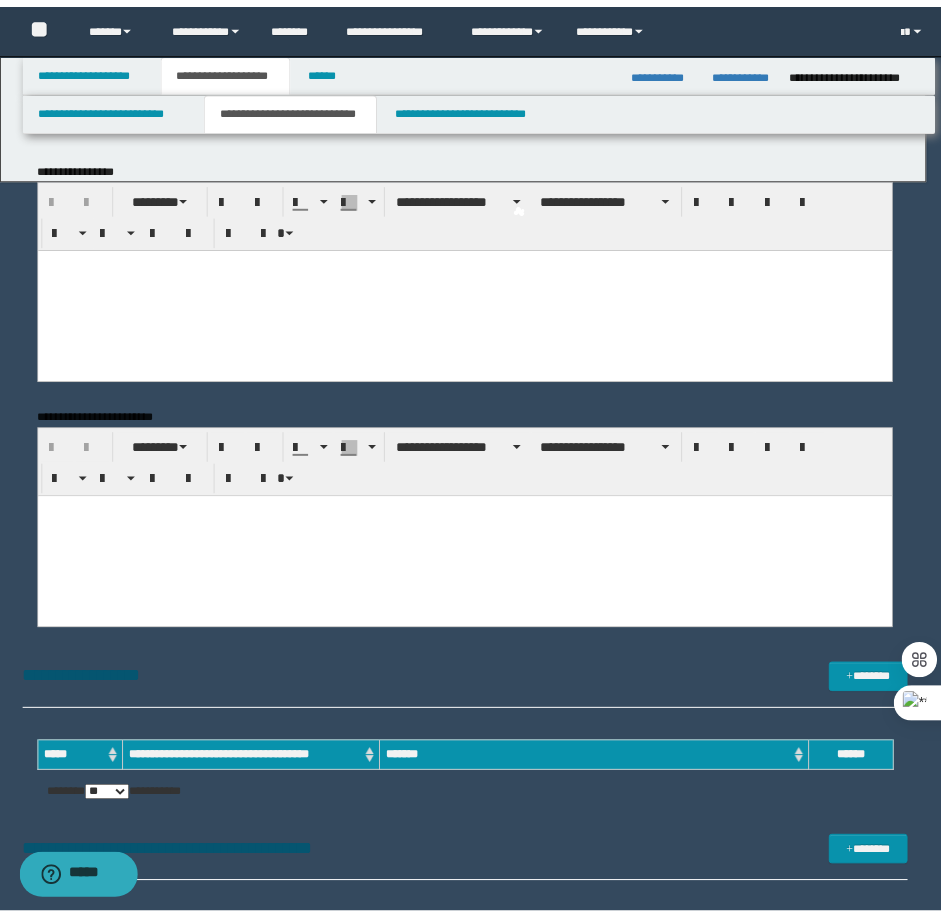 scroll, scrollTop: 0, scrollLeft: 0, axis: both 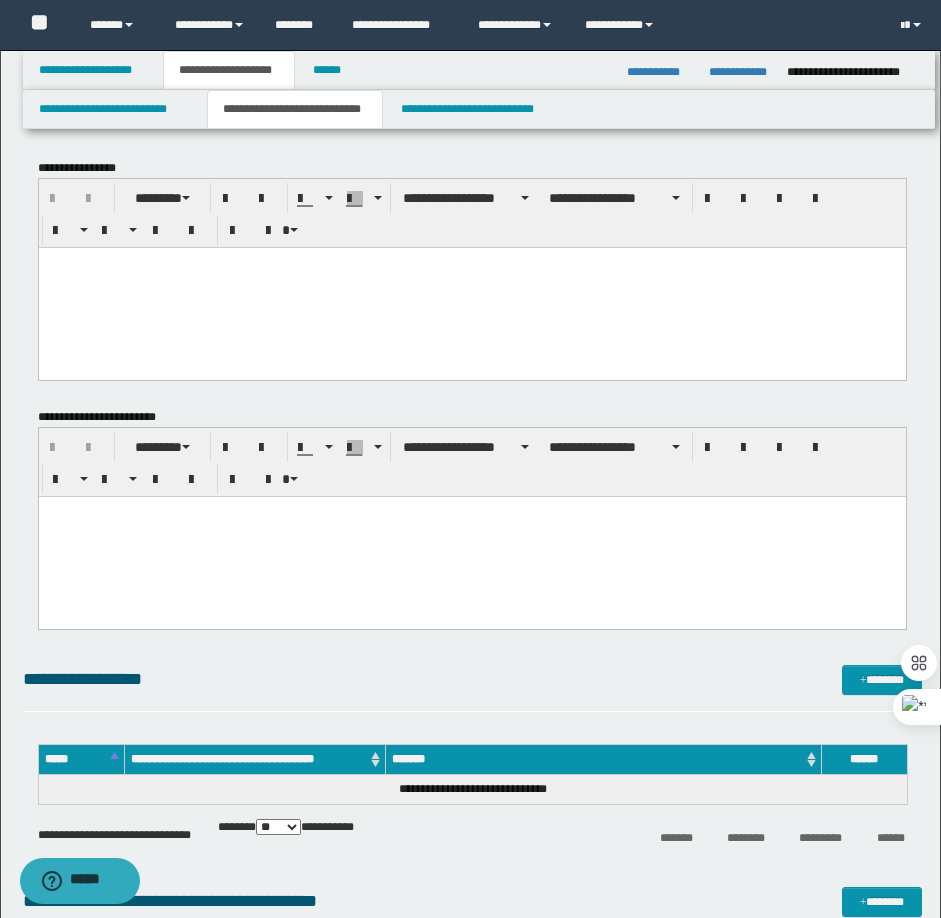 drag, startPoint x: 256, startPoint y: 256, endPoint x: 238, endPoint y: 270, distance: 22.803509 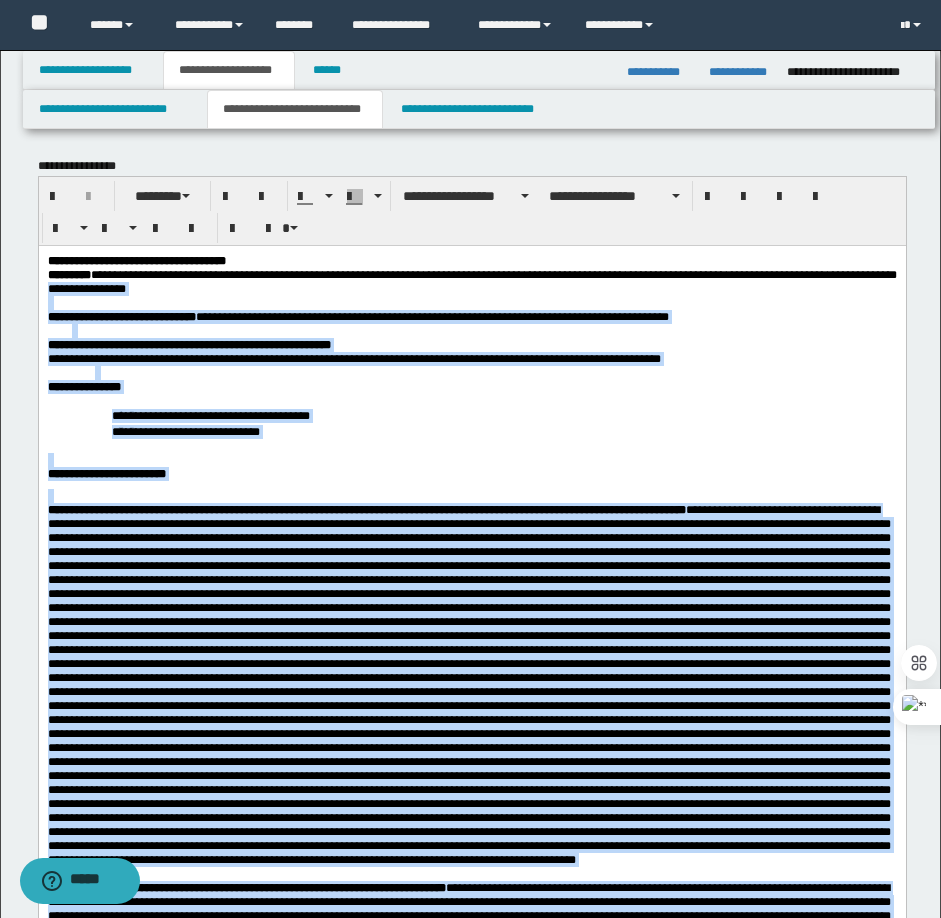scroll, scrollTop: 0, scrollLeft: 0, axis: both 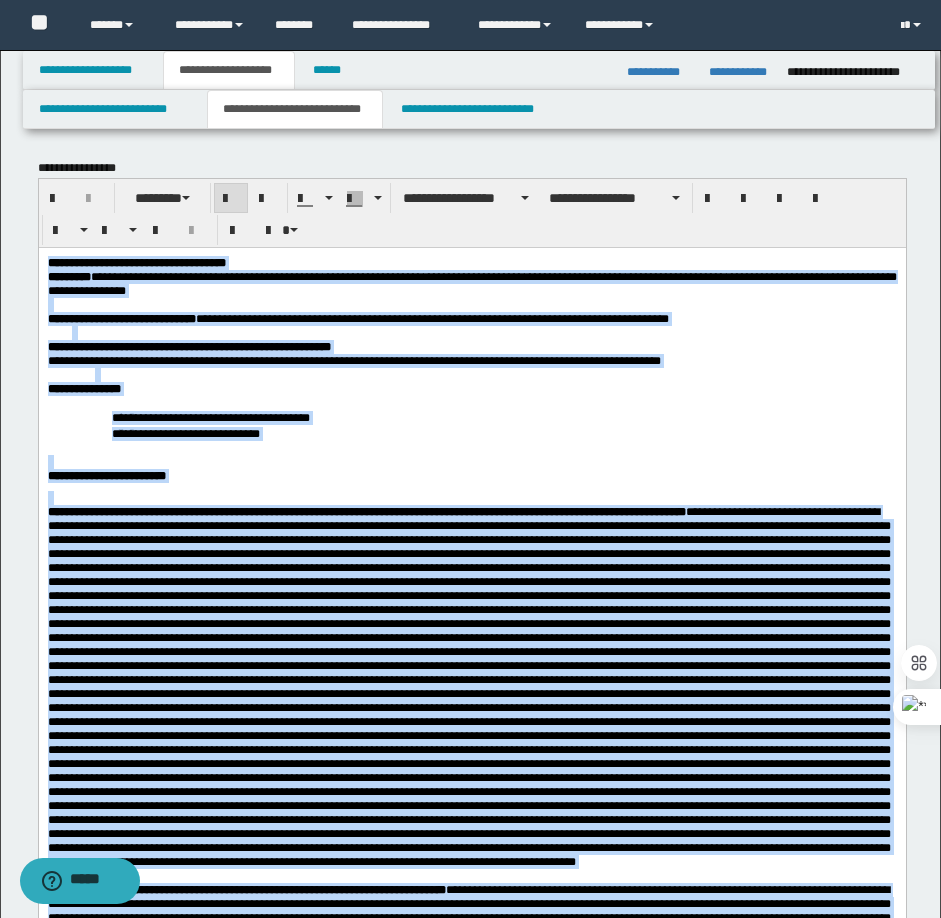 drag, startPoint x: 422, startPoint y: 1627, endPoint x: 47, endPoint y: 261, distance: 1416.5383 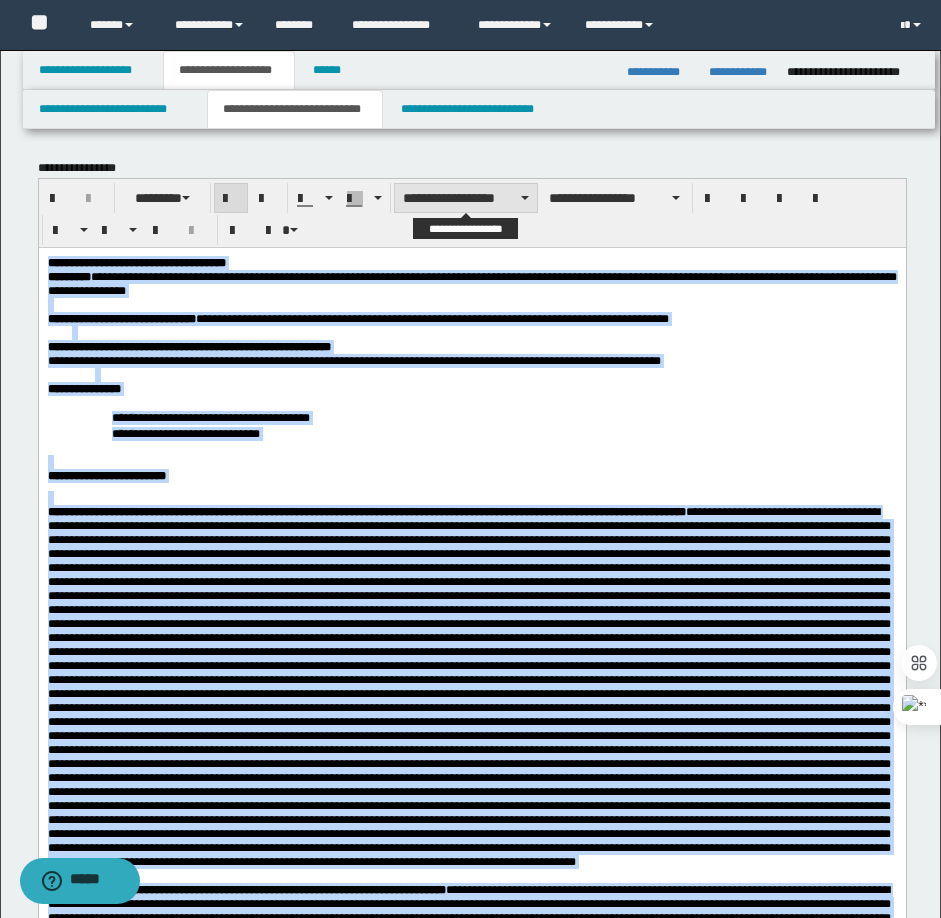click on "**********" at bounding box center (466, 198) 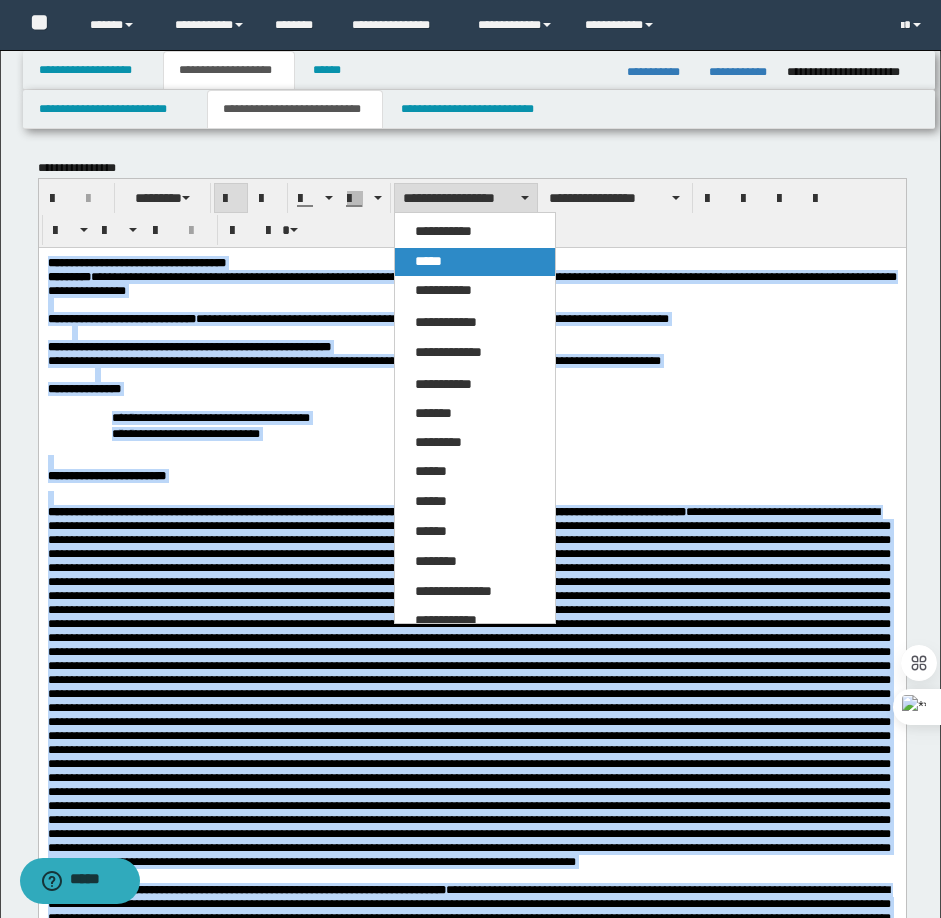 click on "*****" at bounding box center [475, 262] 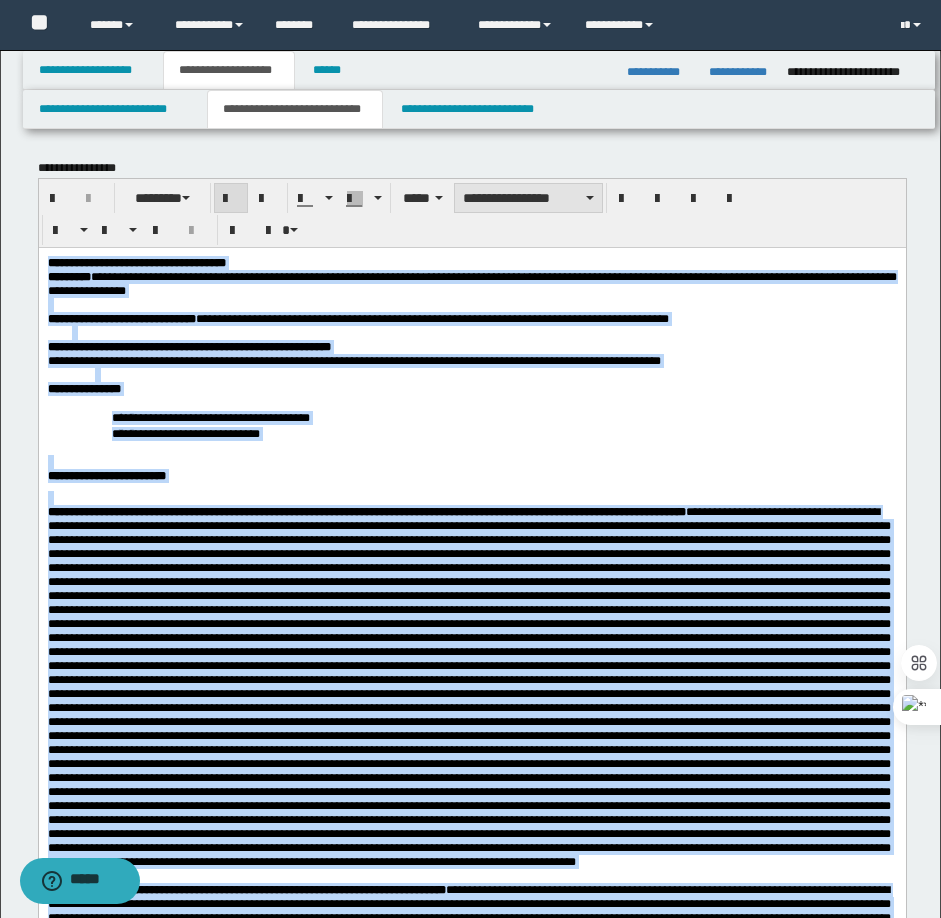 click on "**********" at bounding box center (528, 198) 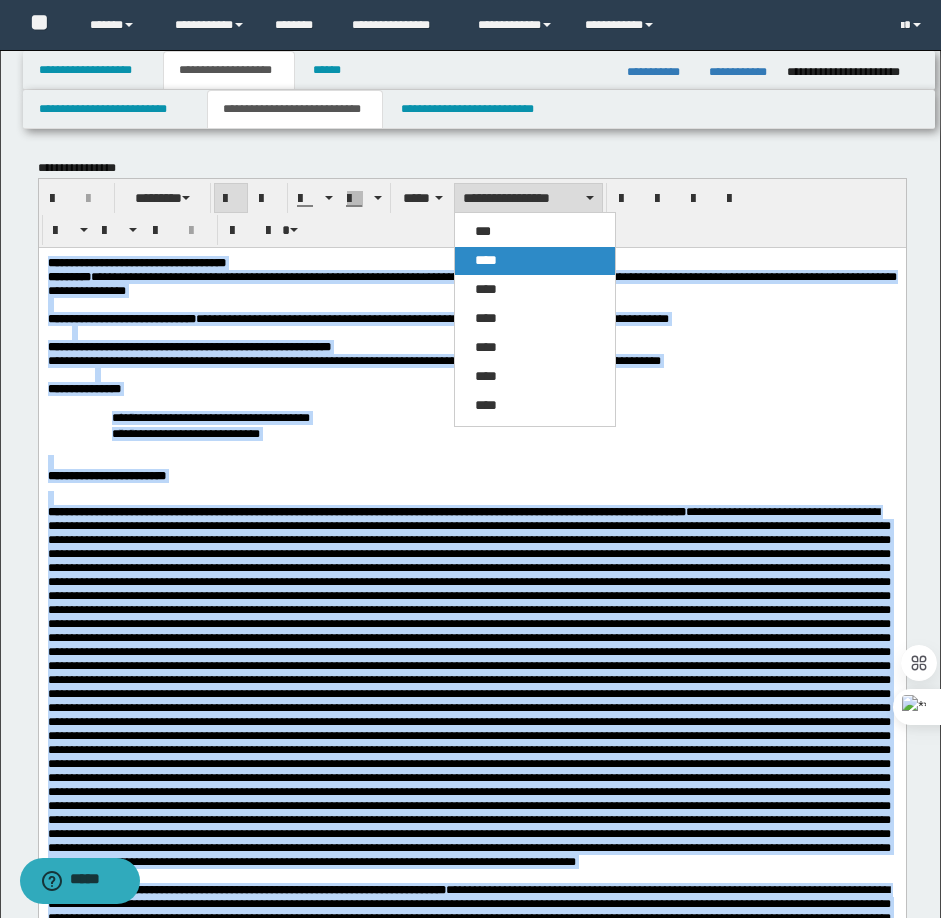 drag, startPoint x: 496, startPoint y: 259, endPoint x: 474, endPoint y: 5, distance: 254.95097 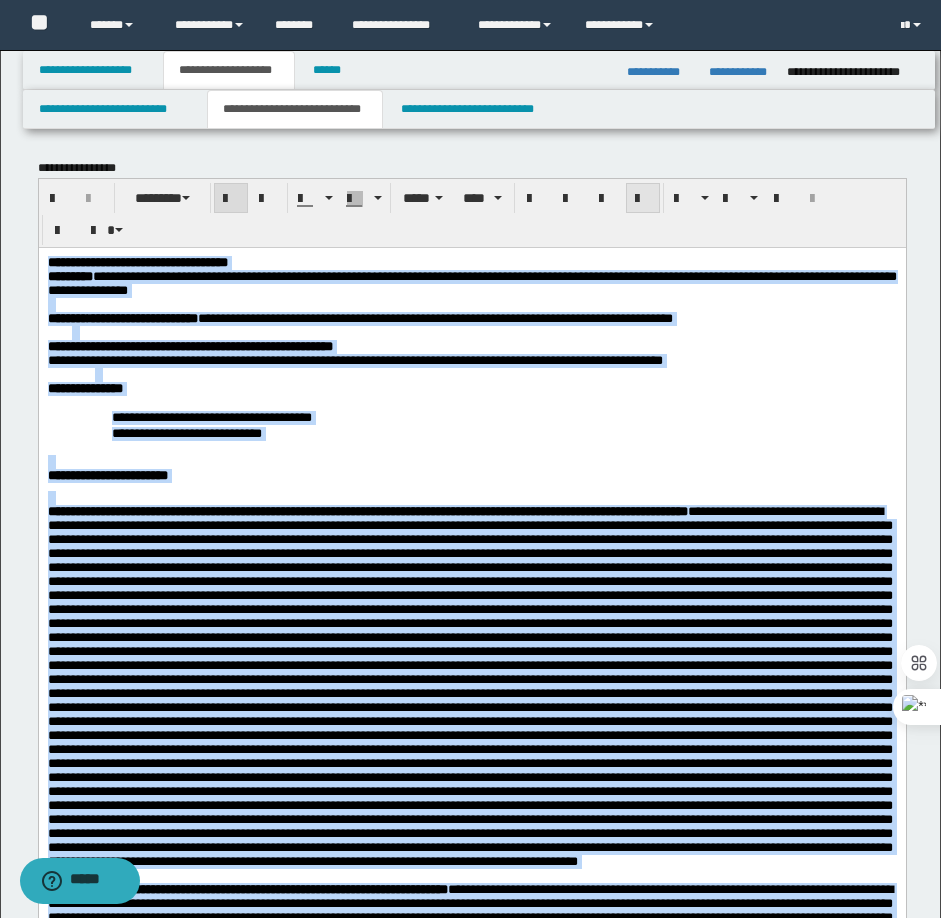 click at bounding box center [643, 199] 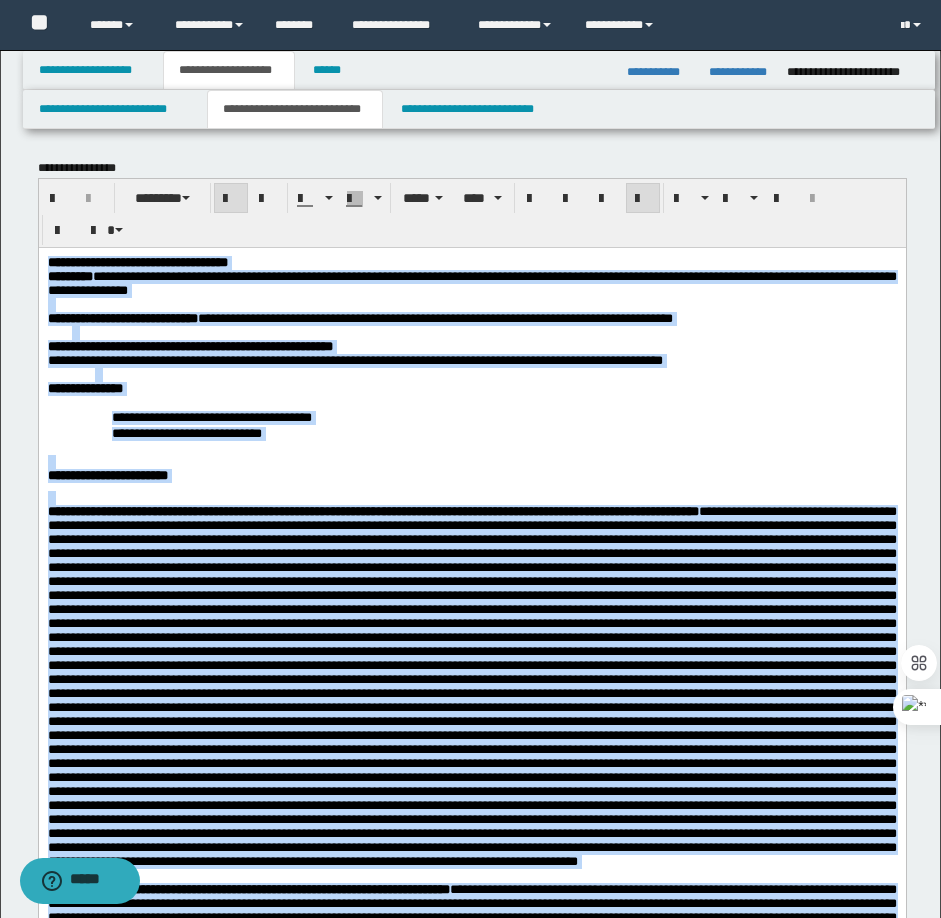 click at bounding box center [495, 374] 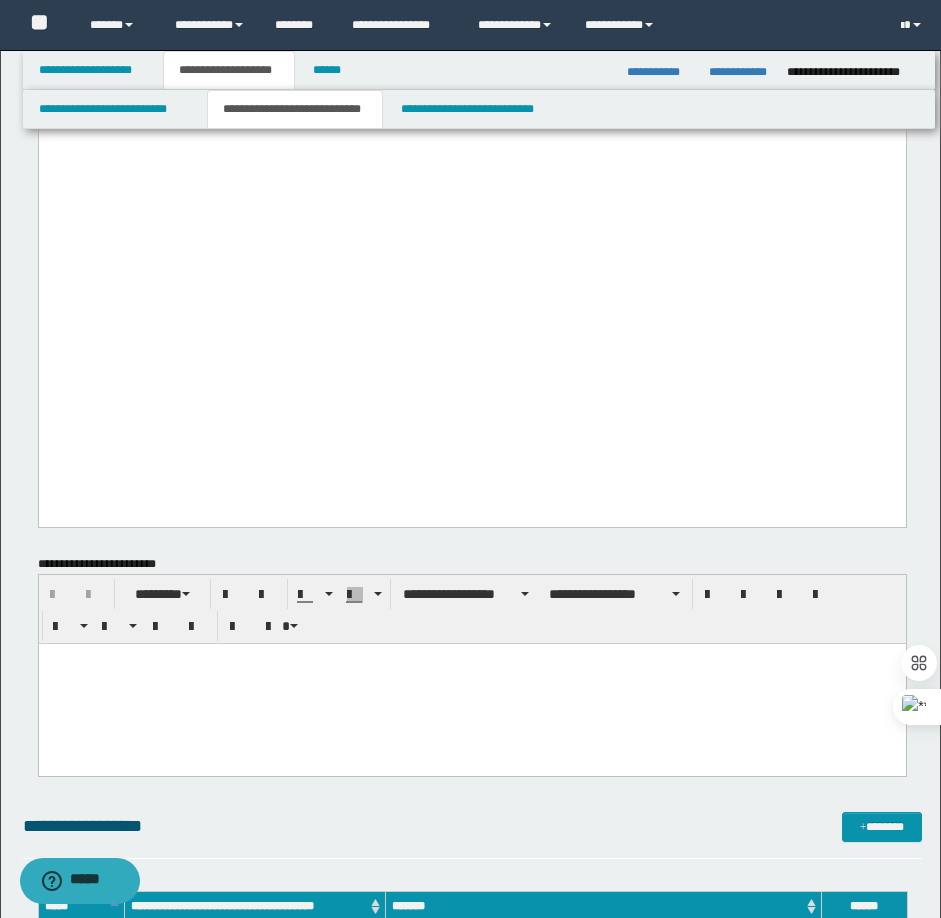 scroll, scrollTop: 1700, scrollLeft: 0, axis: vertical 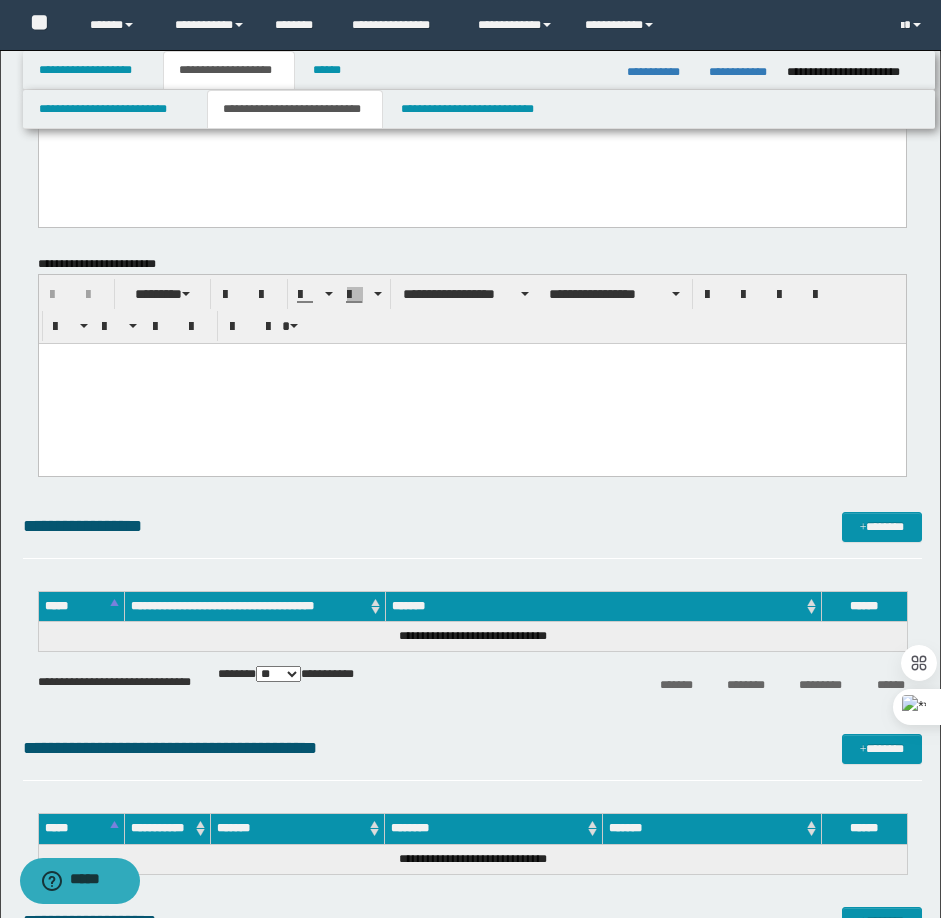 click at bounding box center (471, 383) 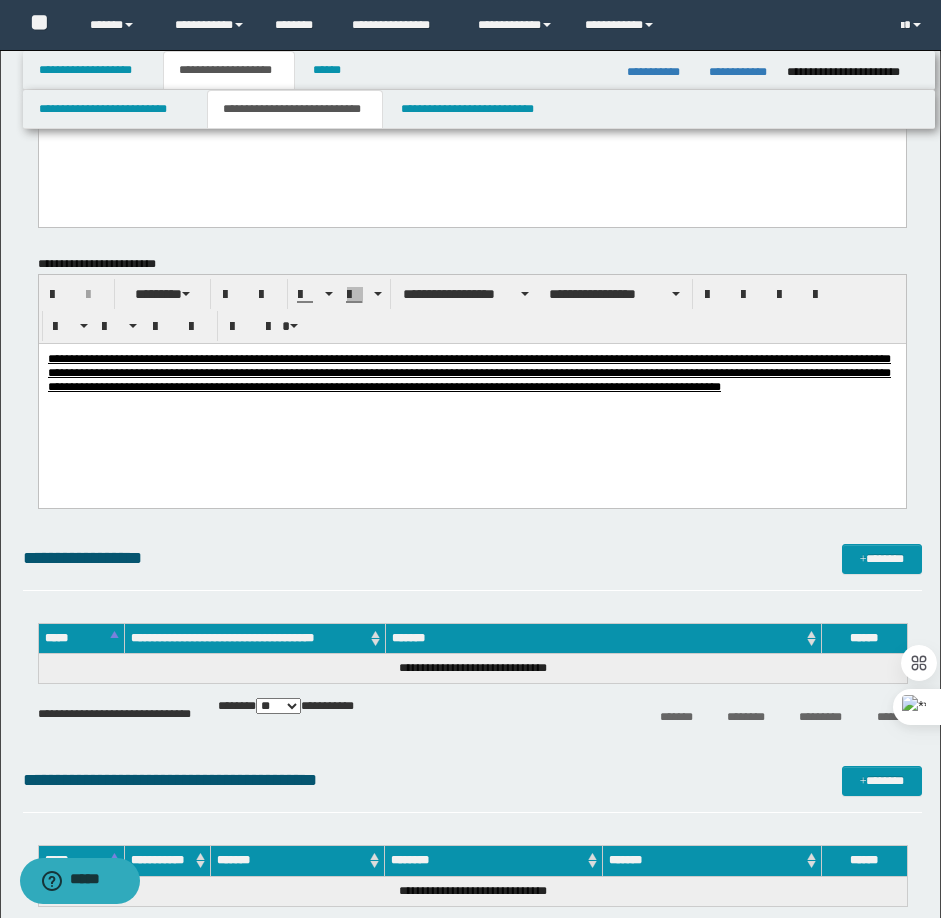 click on "**********" at bounding box center (468, 372) 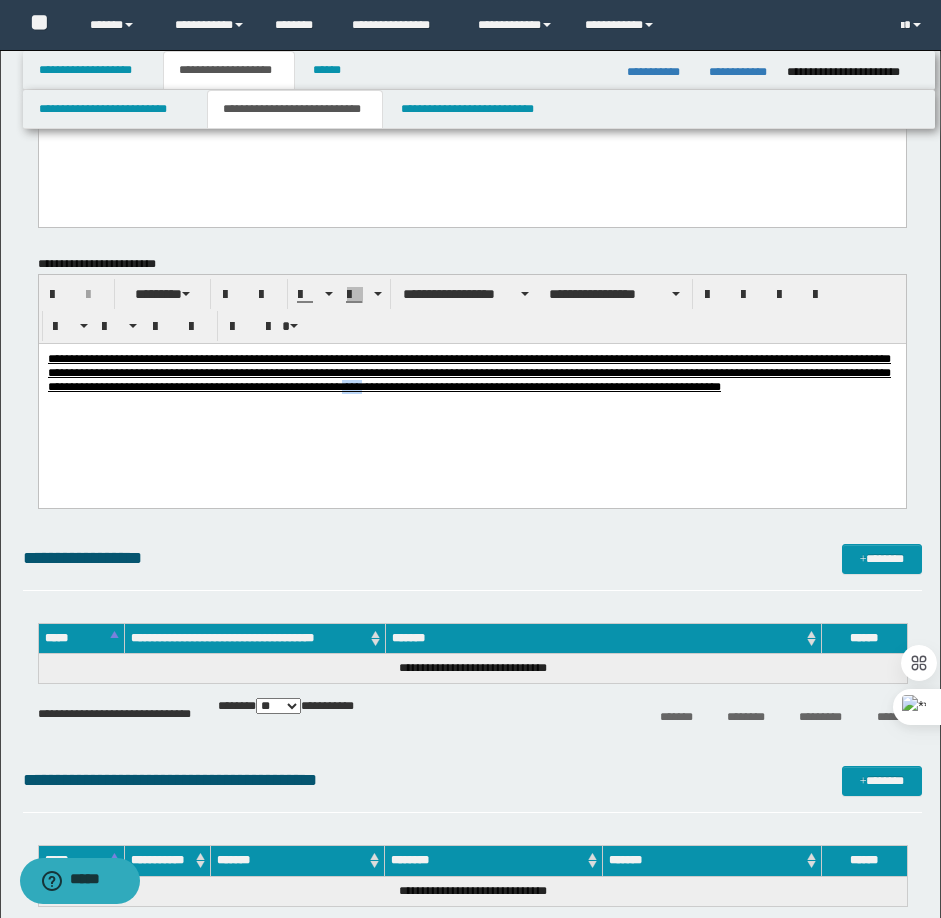 click on "**********" at bounding box center (468, 372) 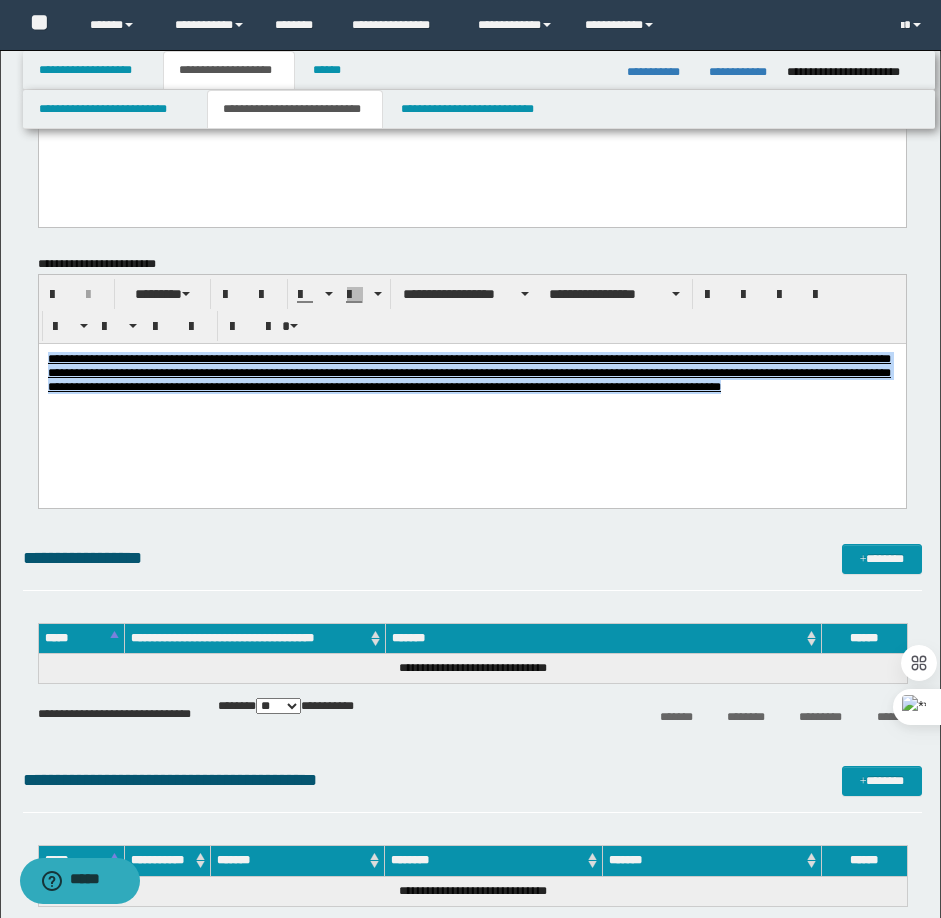 click on "**********" at bounding box center [468, 372] 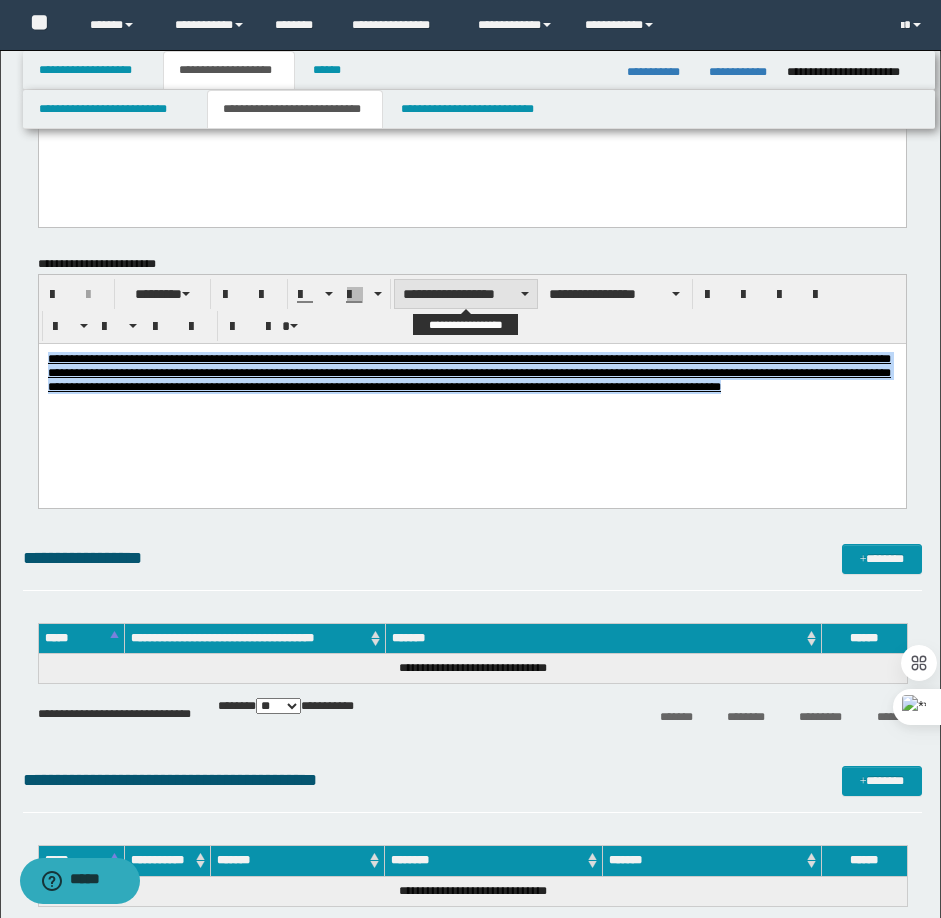 drag, startPoint x: 510, startPoint y: 280, endPoint x: 502, endPoint y: 303, distance: 24.351591 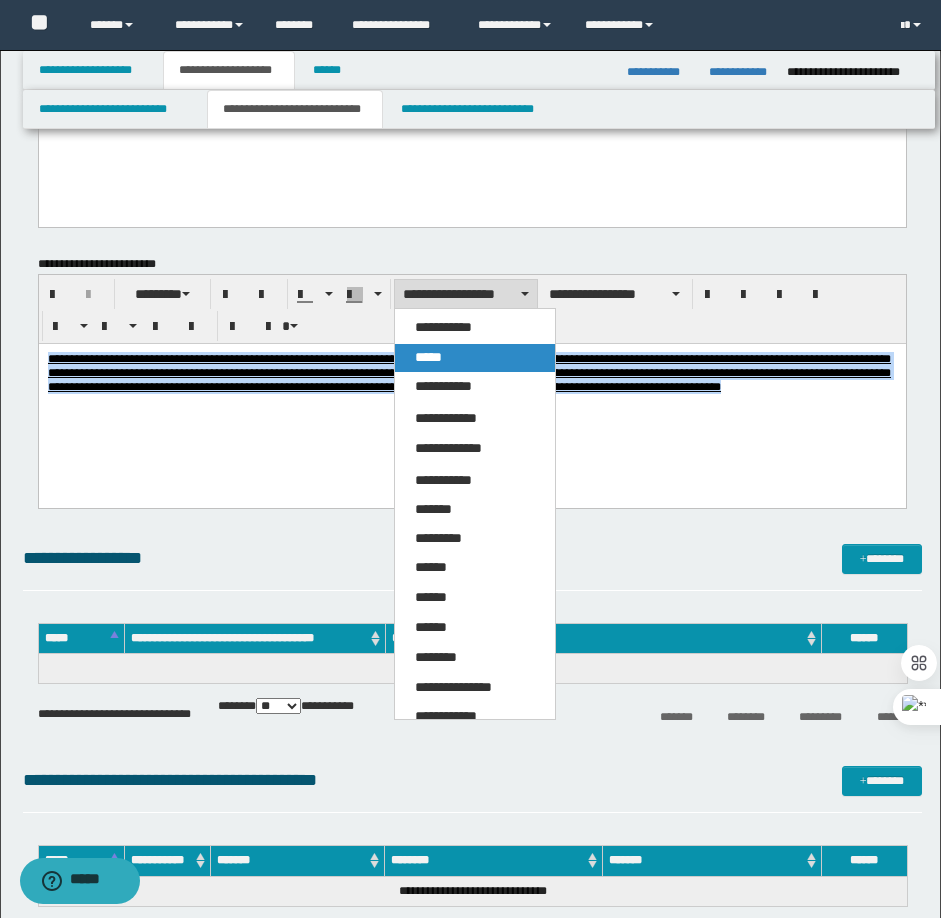 click on "*****" at bounding box center [475, 358] 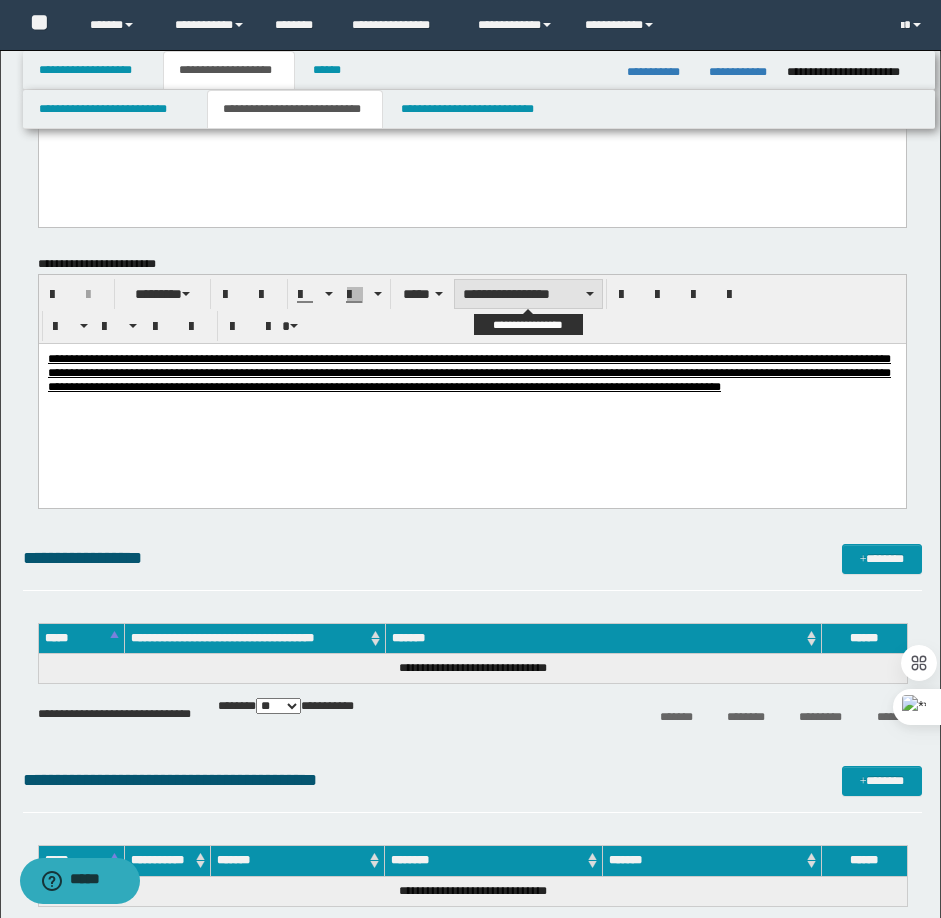 click on "**********" at bounding box center [528, 294] 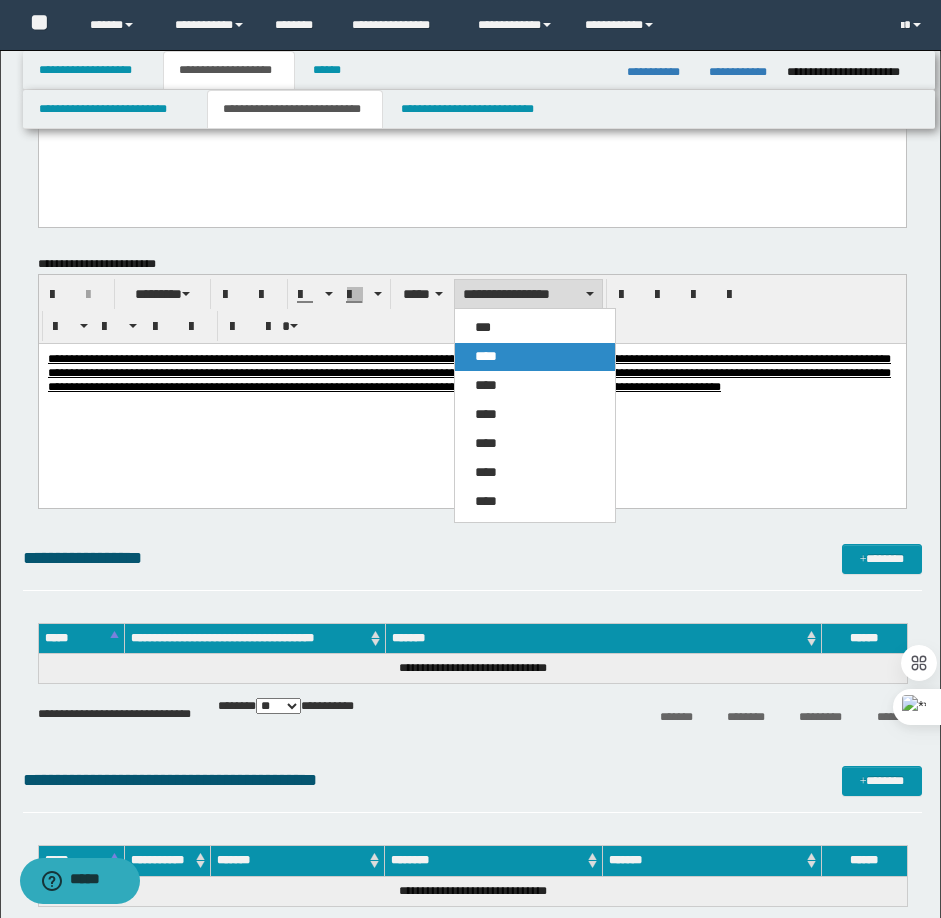 click on "****" at bounding box center (535, 357) 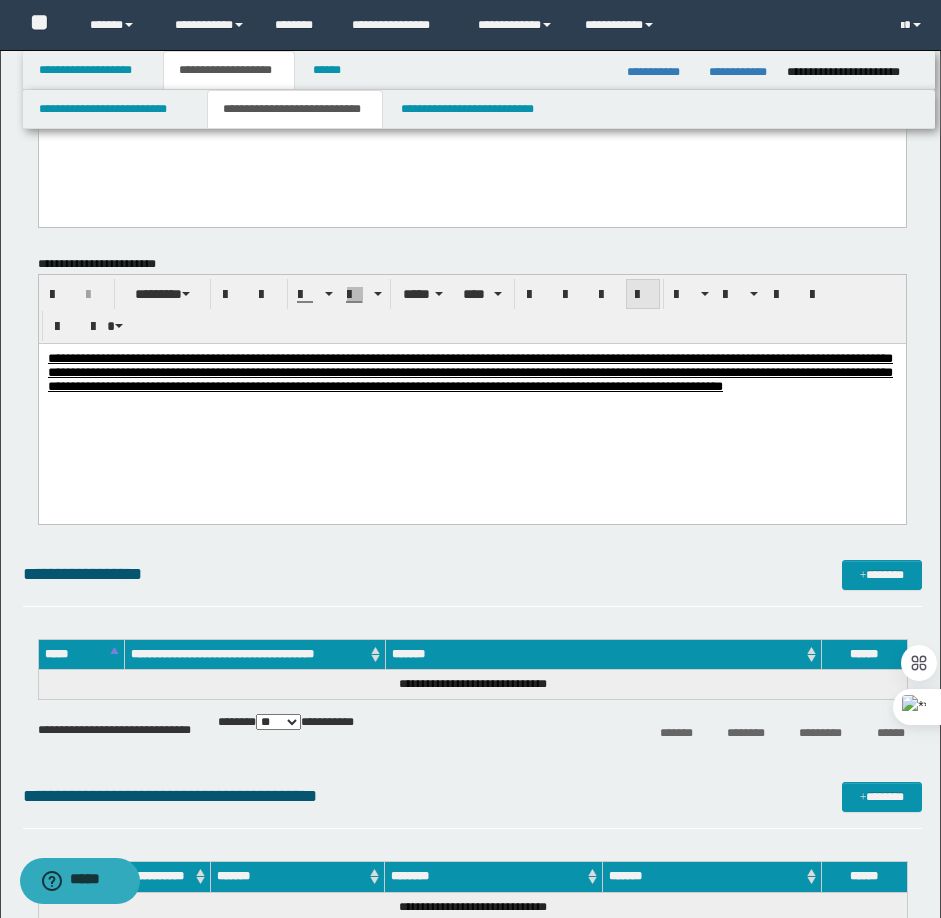 click at bounding box center (643, 295) 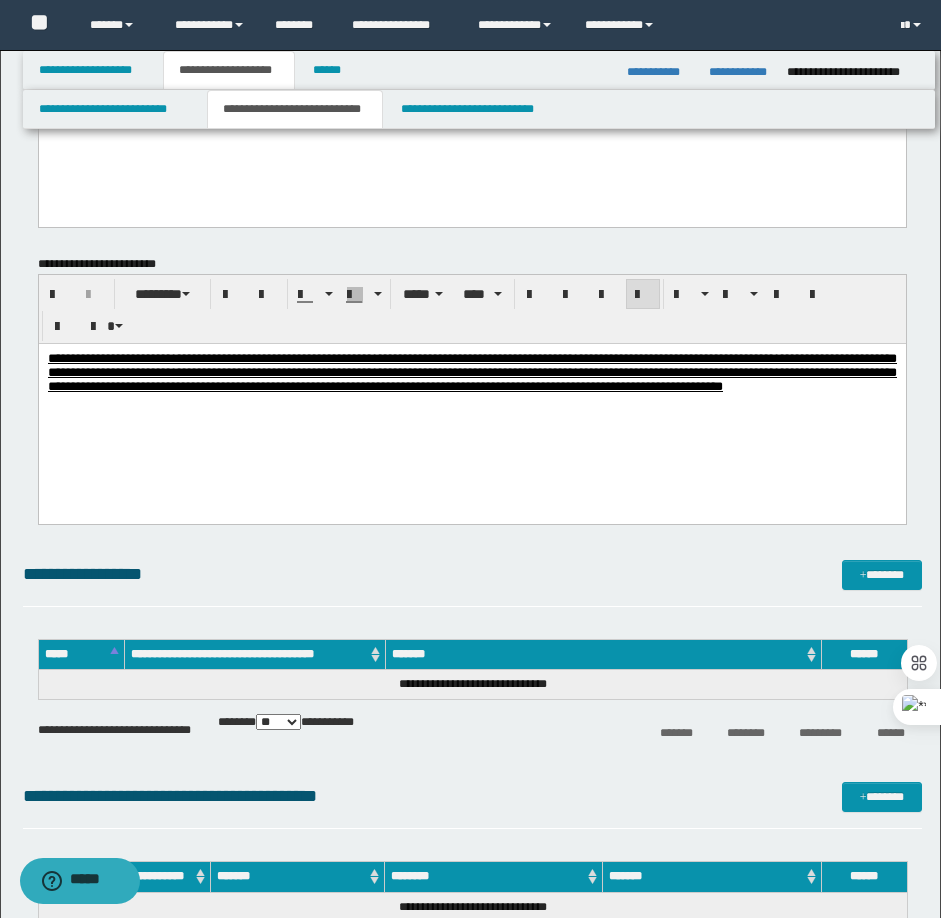 drag, startPoint x: 507, startPoint y: 448, endPoint x: 409, endPoint y: 468, distance: 100.02 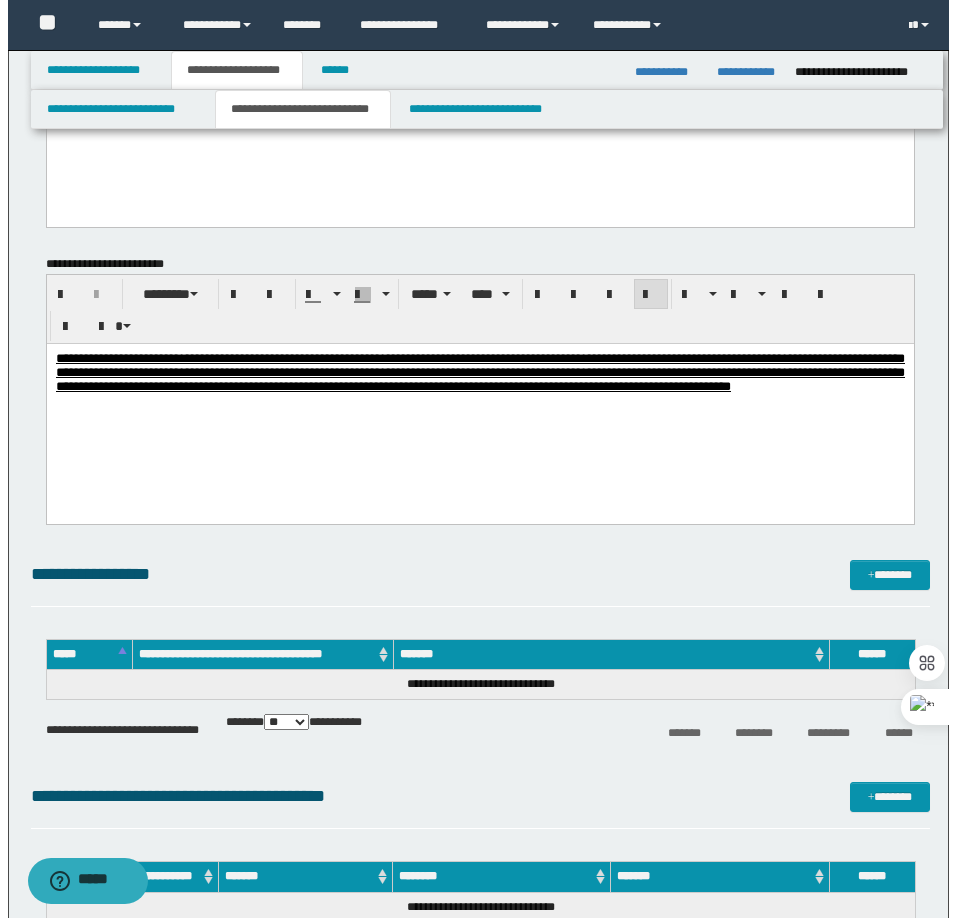 scroll, scrollTop: 2000, scrollLeft: 0, axis: vertical 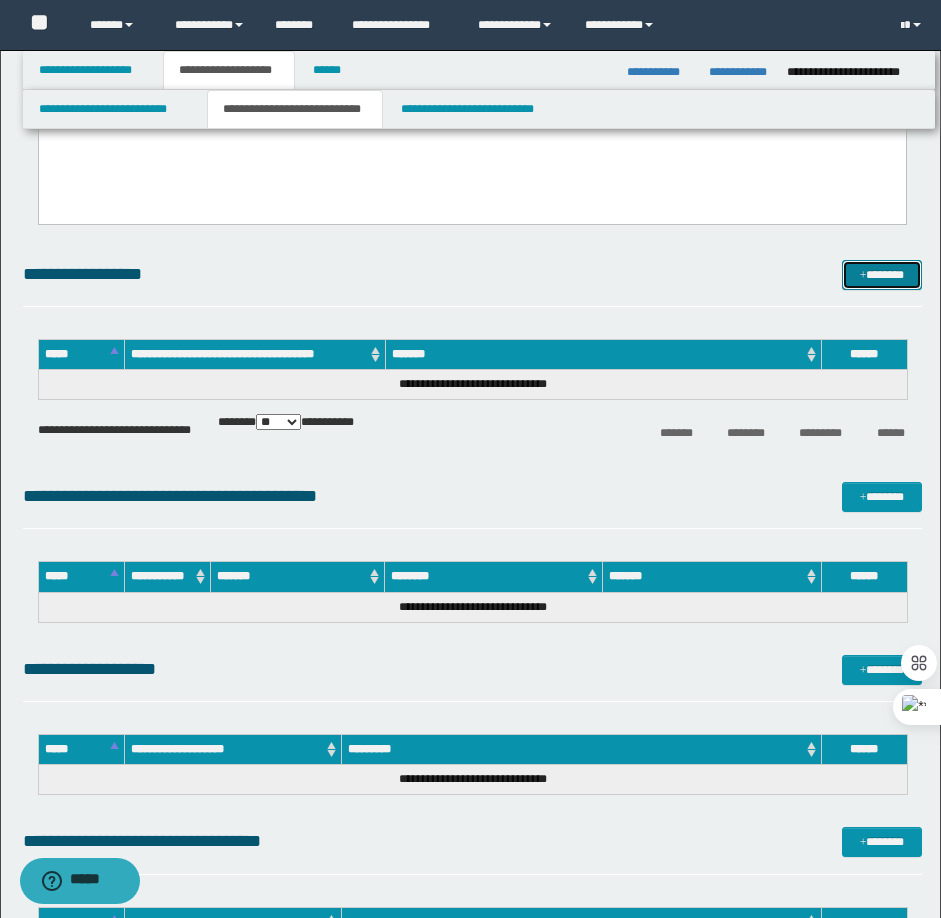drag, startPoint x: 888, startPoint y: 279, endPoint x: 860, endPoint y: 282, distance: 28.160255 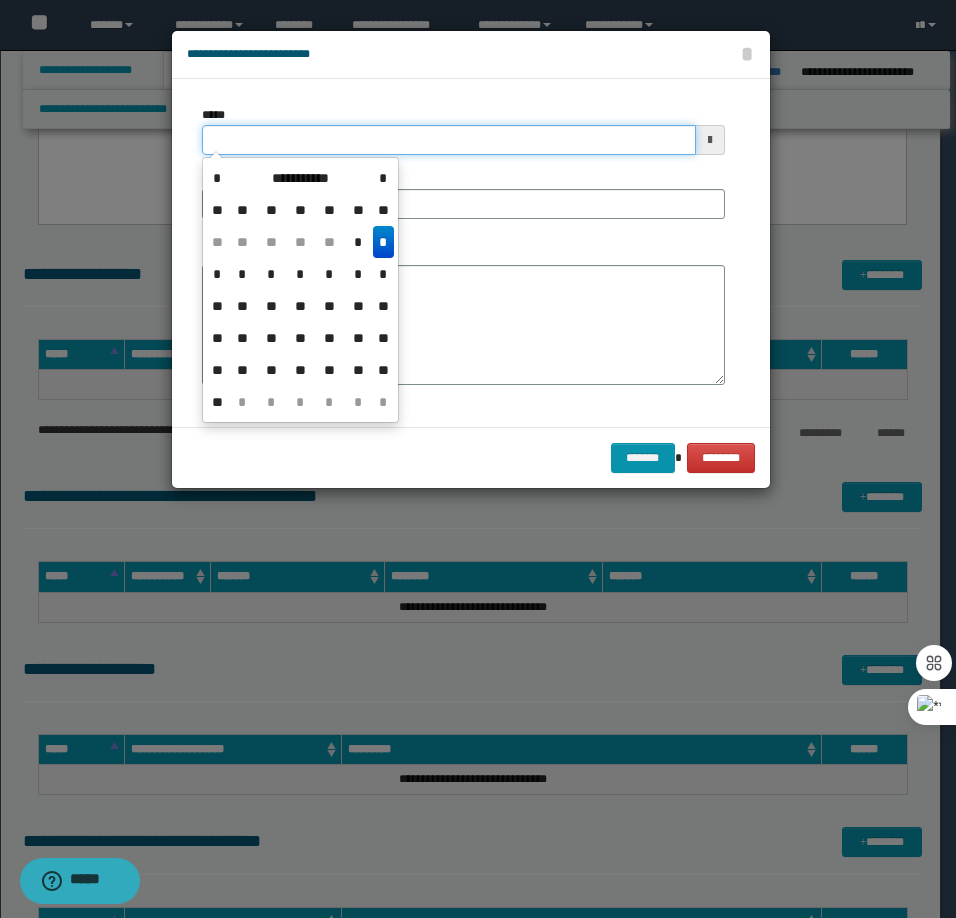 click on "*****" at bounding box center [449, 140] 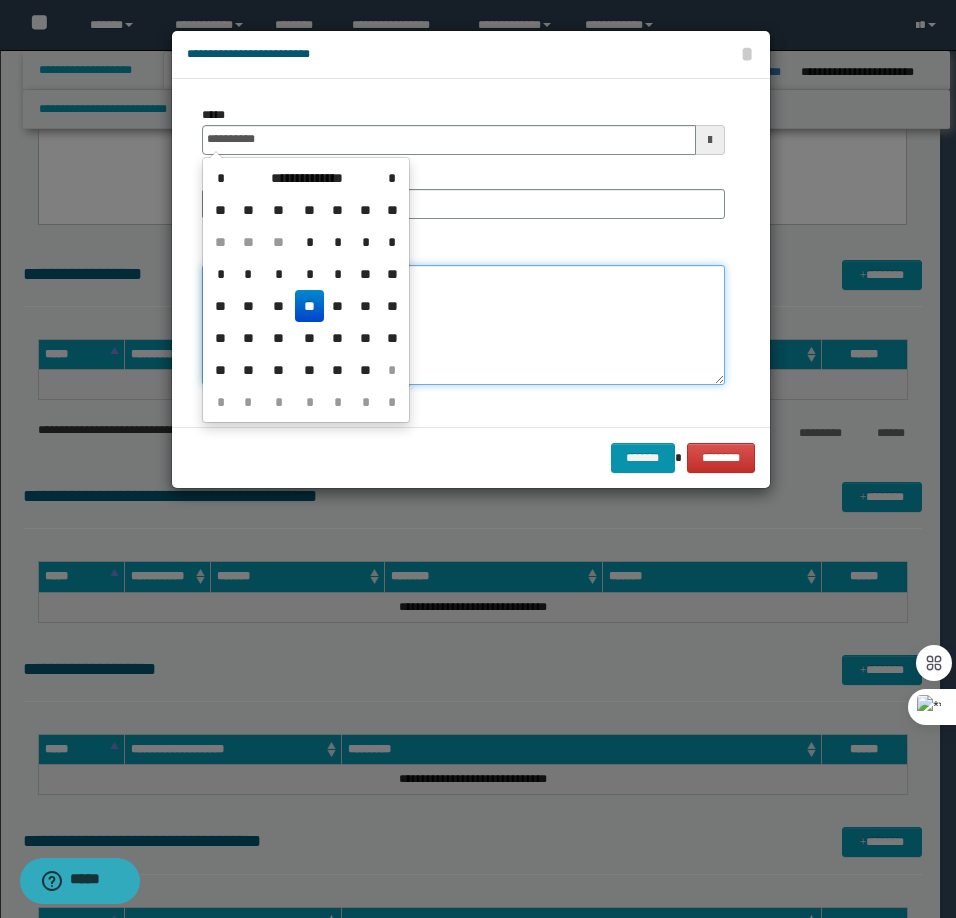 type on "**********" 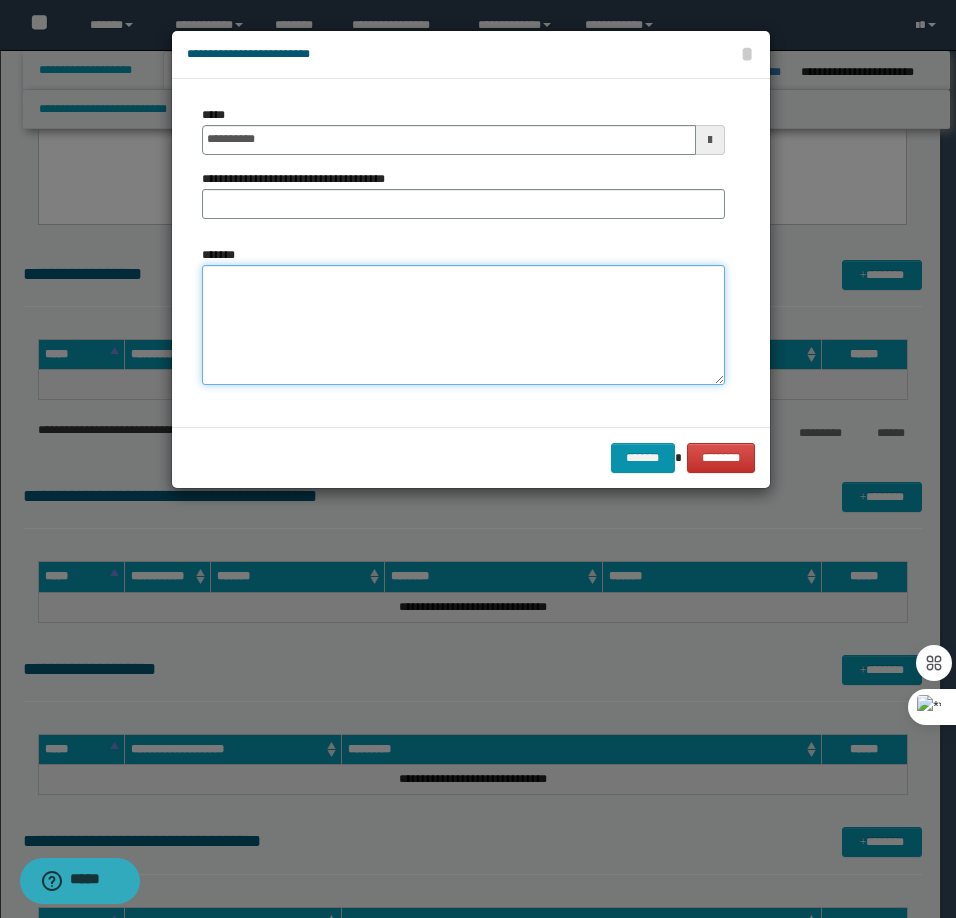 click on "*******" at bounding box center [463, 325] 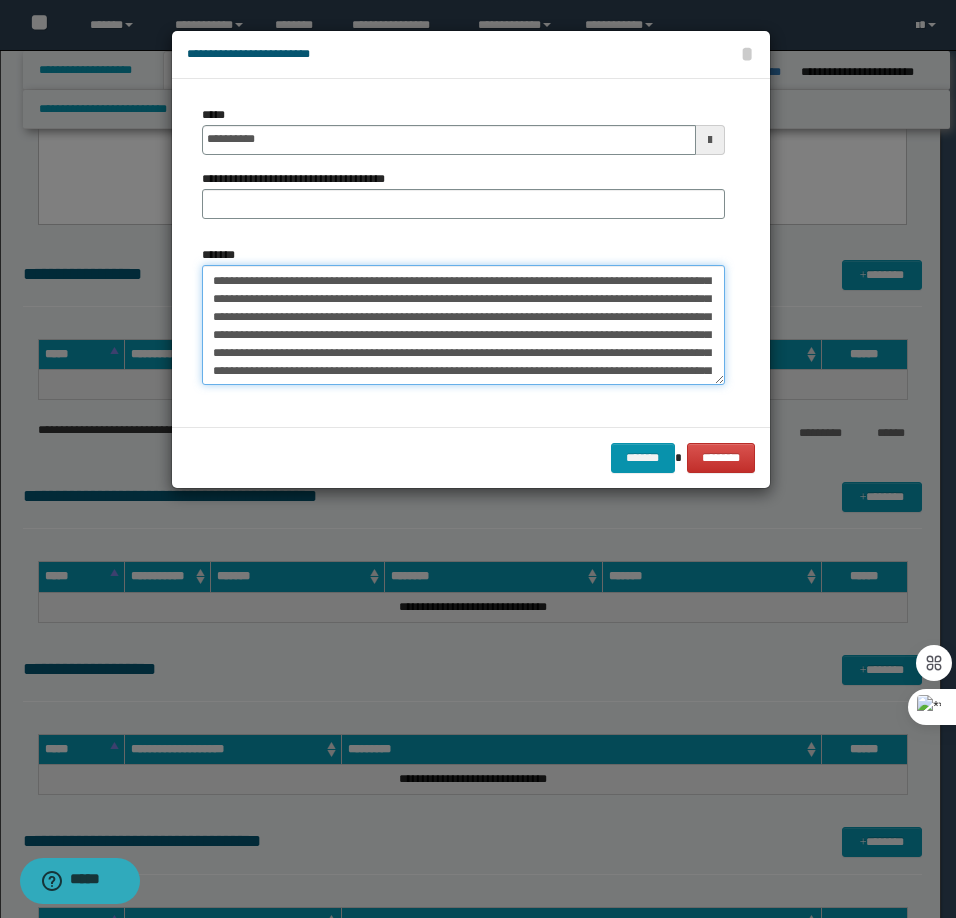 scroll, scrollTop: 0, scrollLeft: 0, axis: both 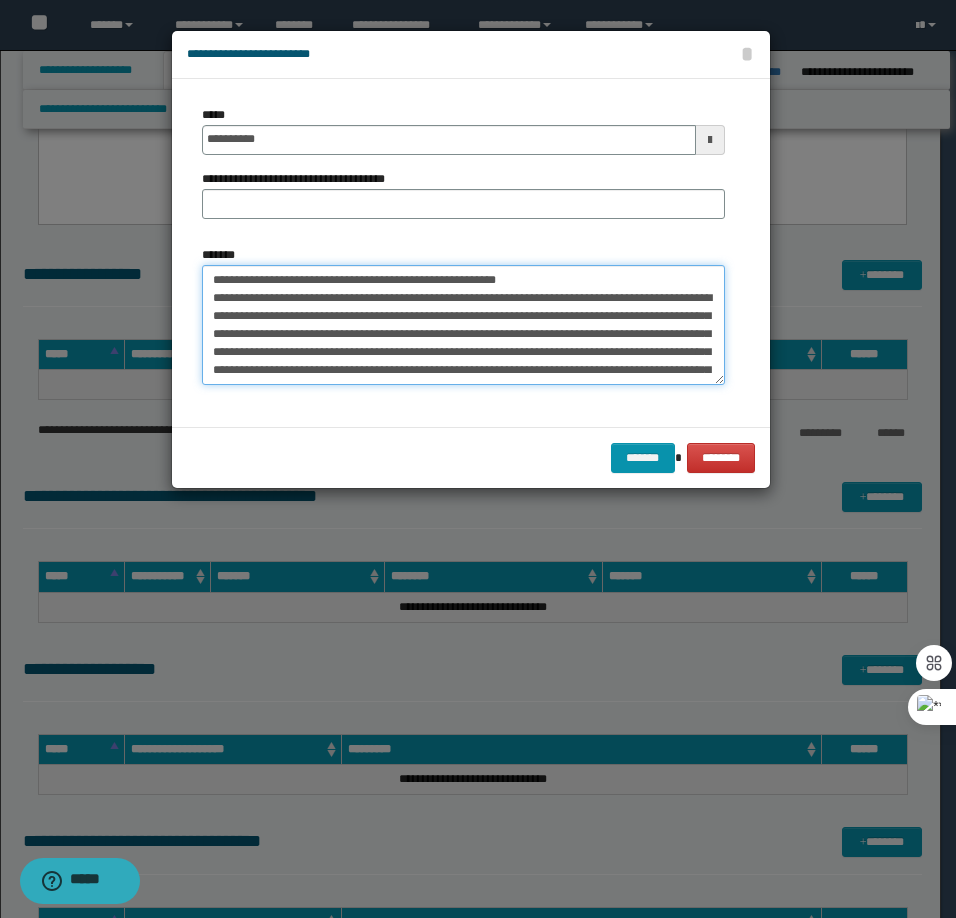 drag, startPoint x: 533, startPoint y: 279, endPoint x: 274, endPoint y: 280, distance: 259.00192 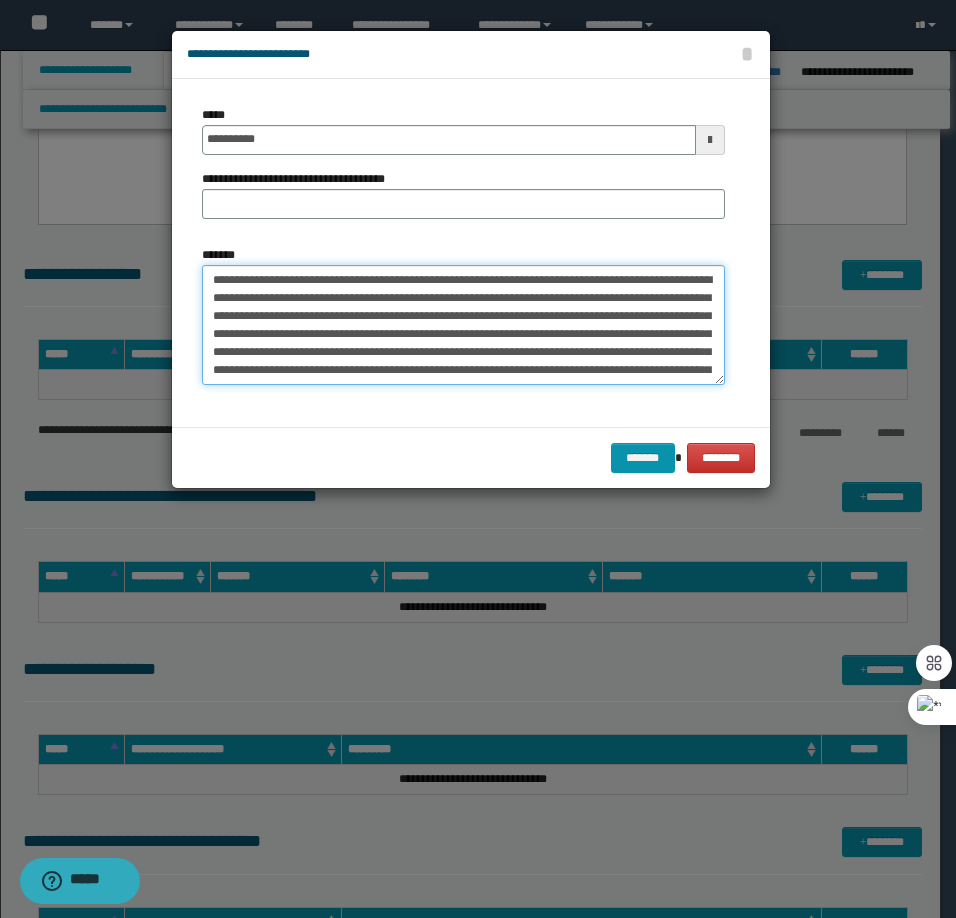 type on "**********" 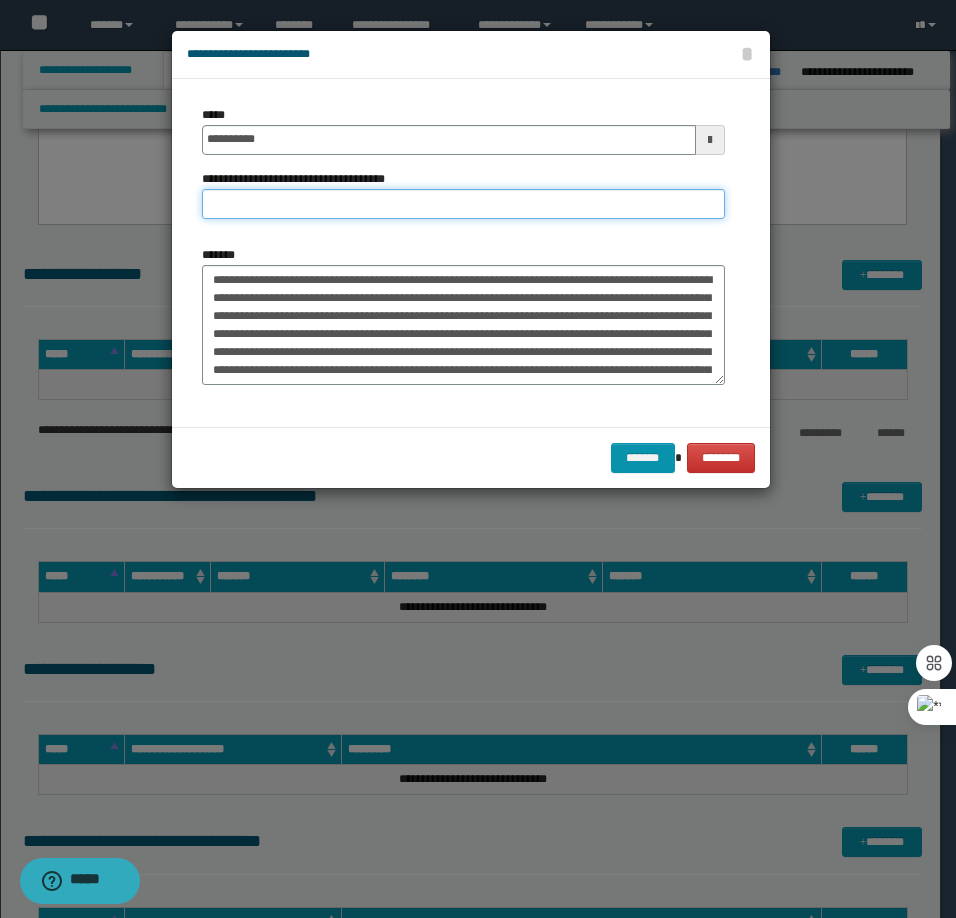 click on "**********" at bounding box center (463, 204) 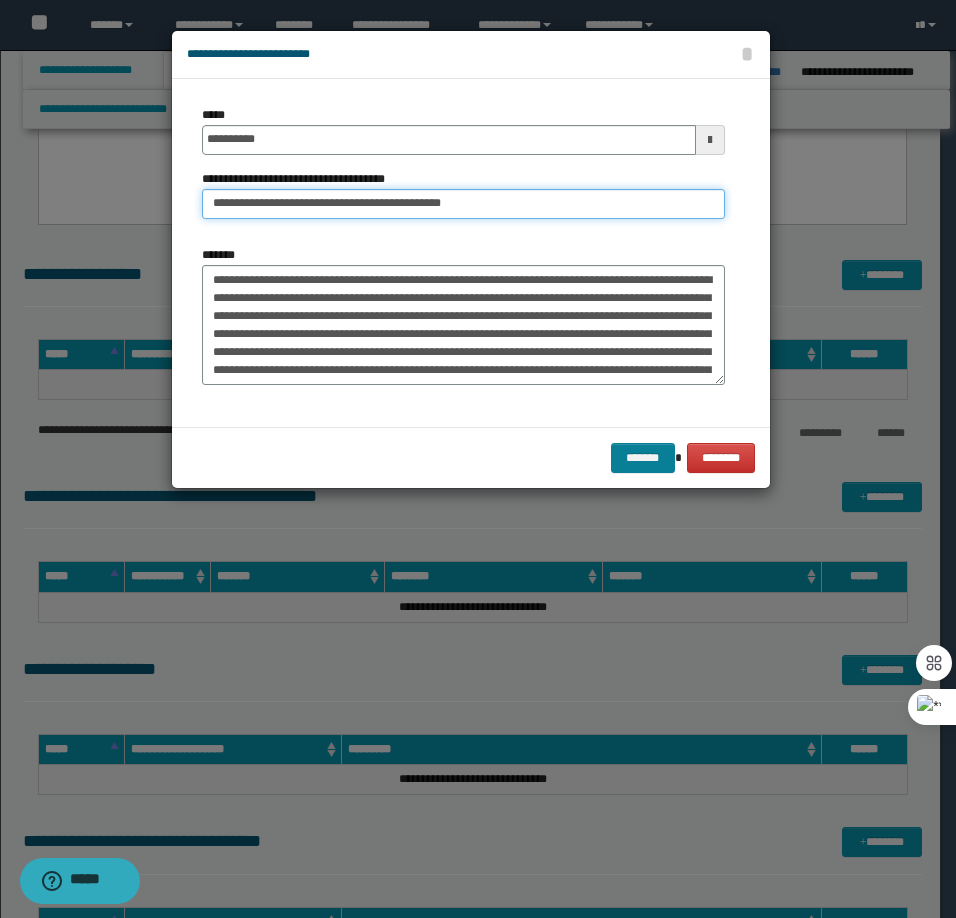 type on "**********" 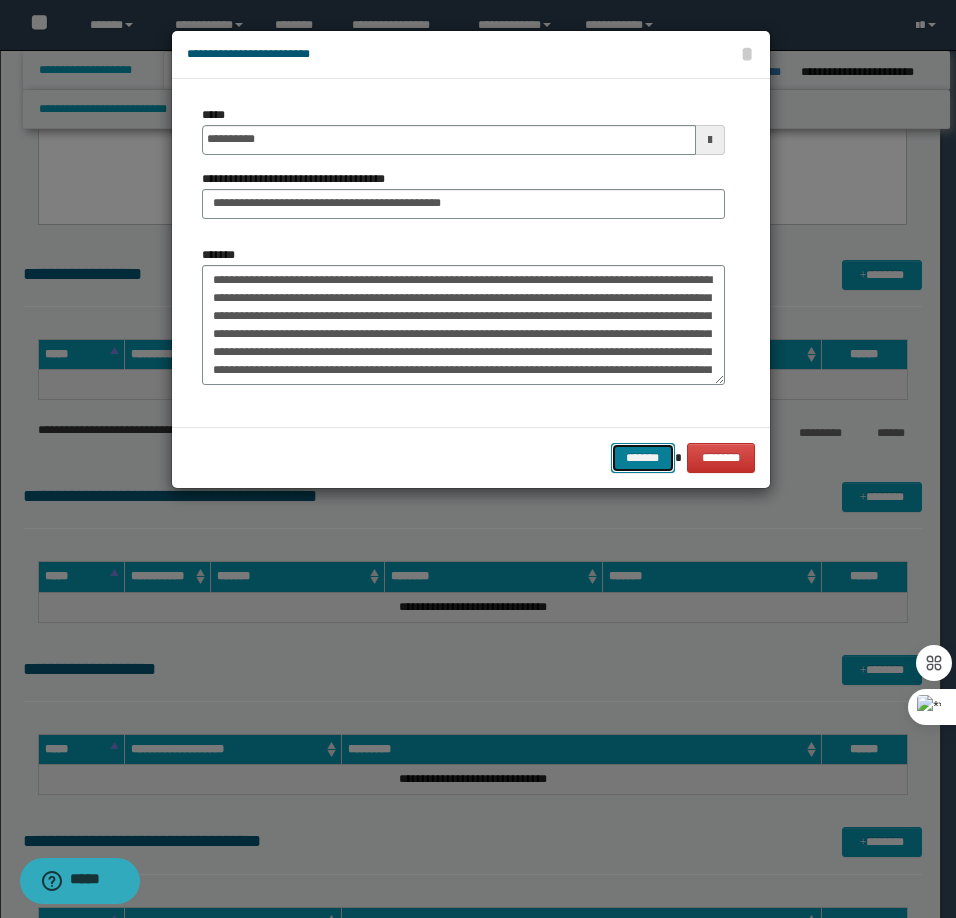 click on "*******" at bounding box center [643, 458] 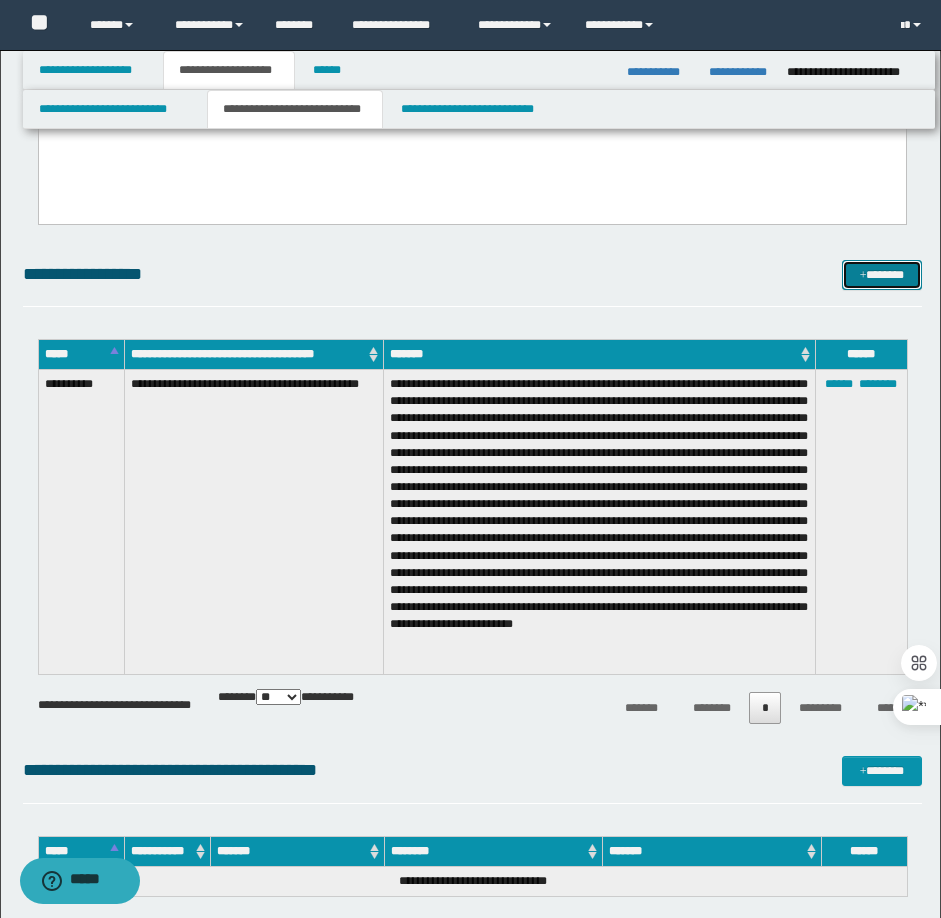 click on "*******" at bounding box center [882, 275] 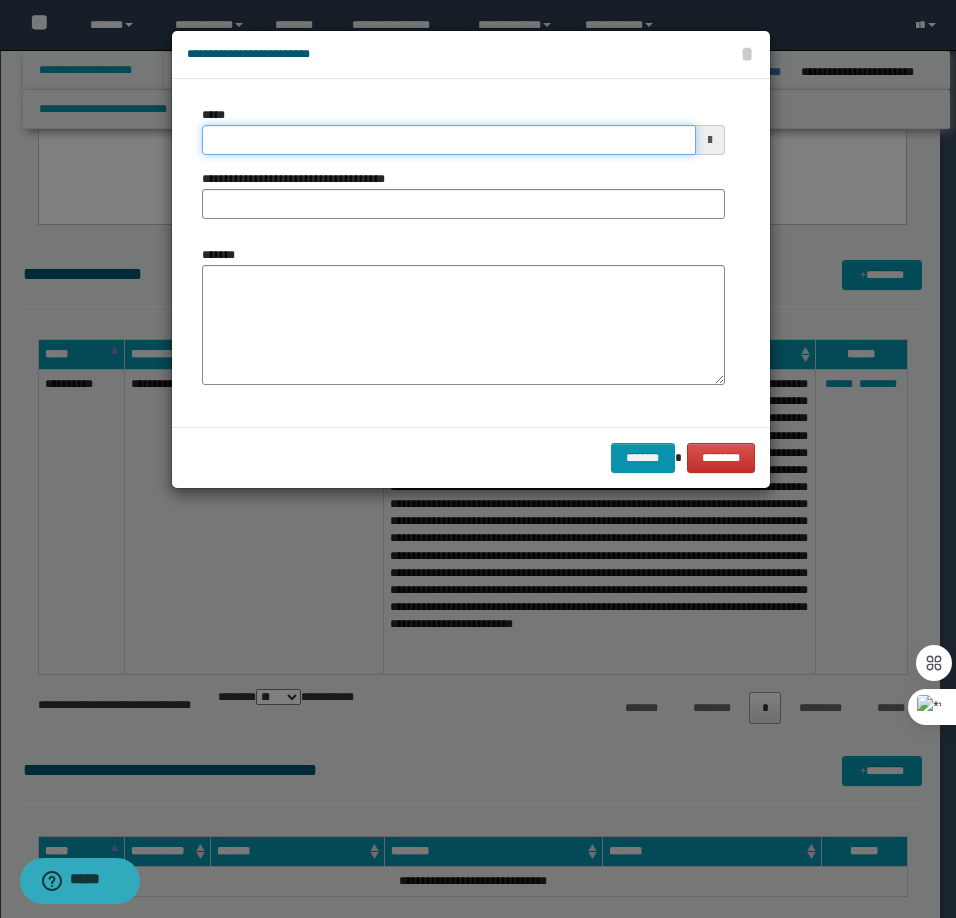 click on "*****" at bounding box center (449, 140) 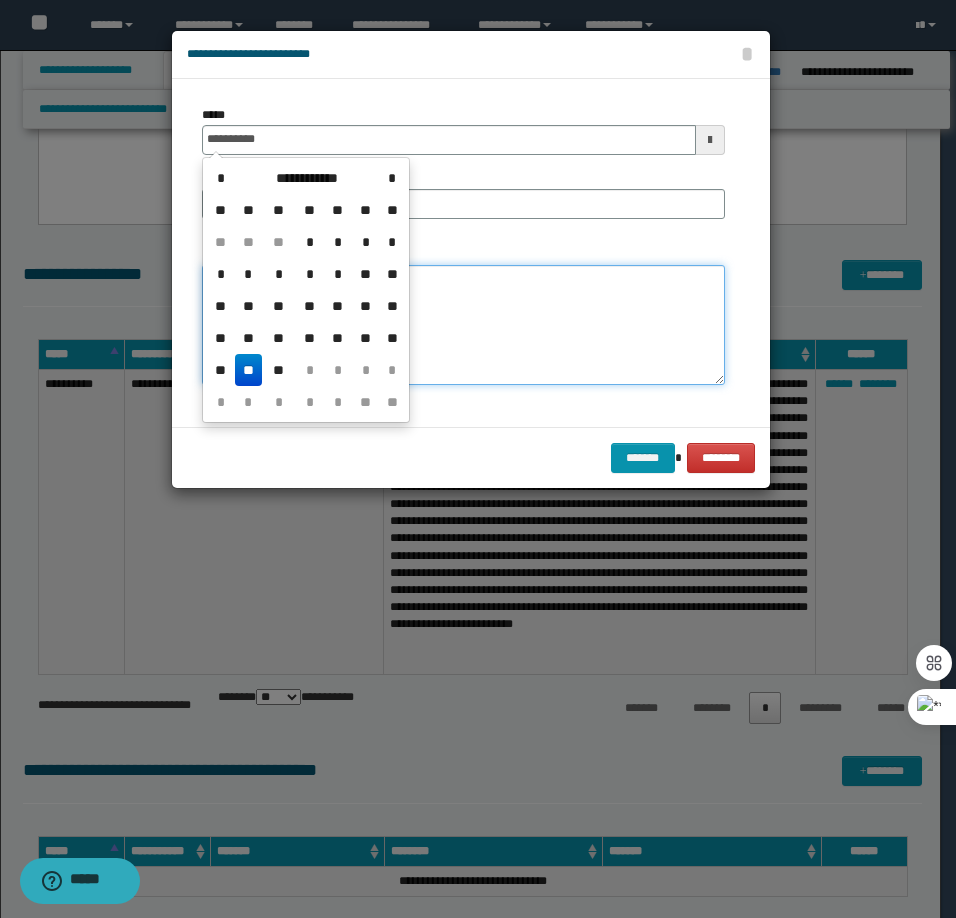 type on "**********" 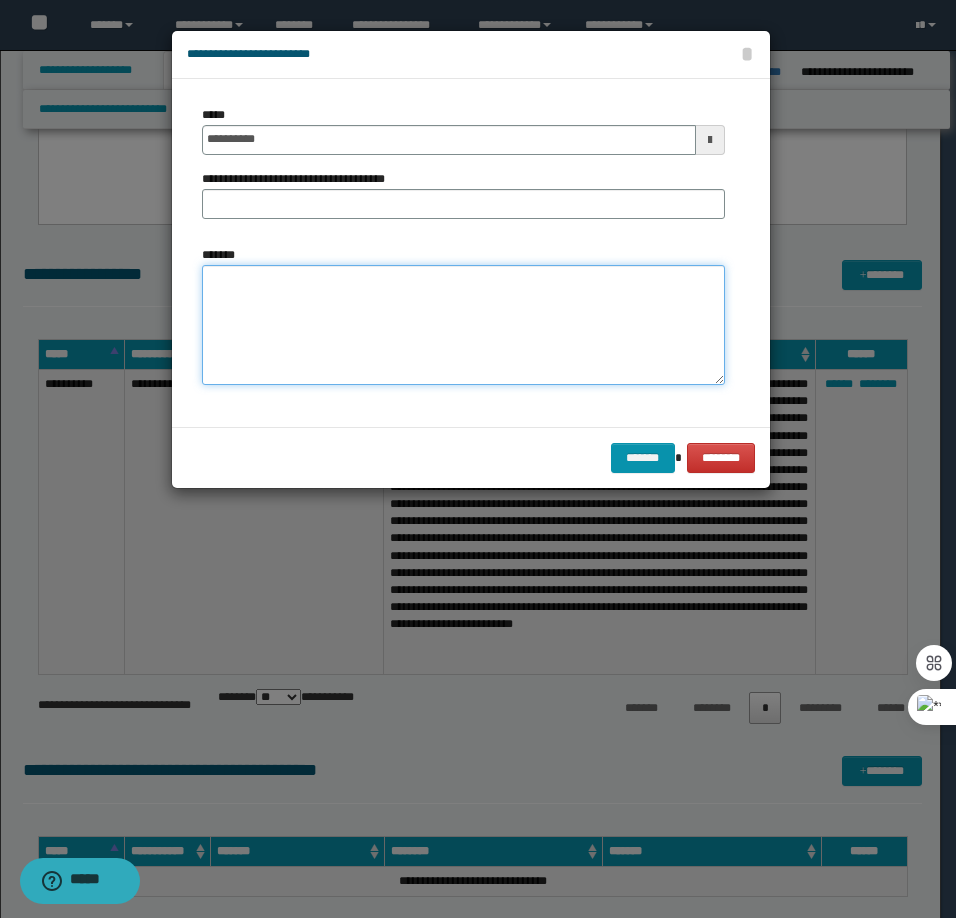 click on "*******" at bounding box center [463, 325] 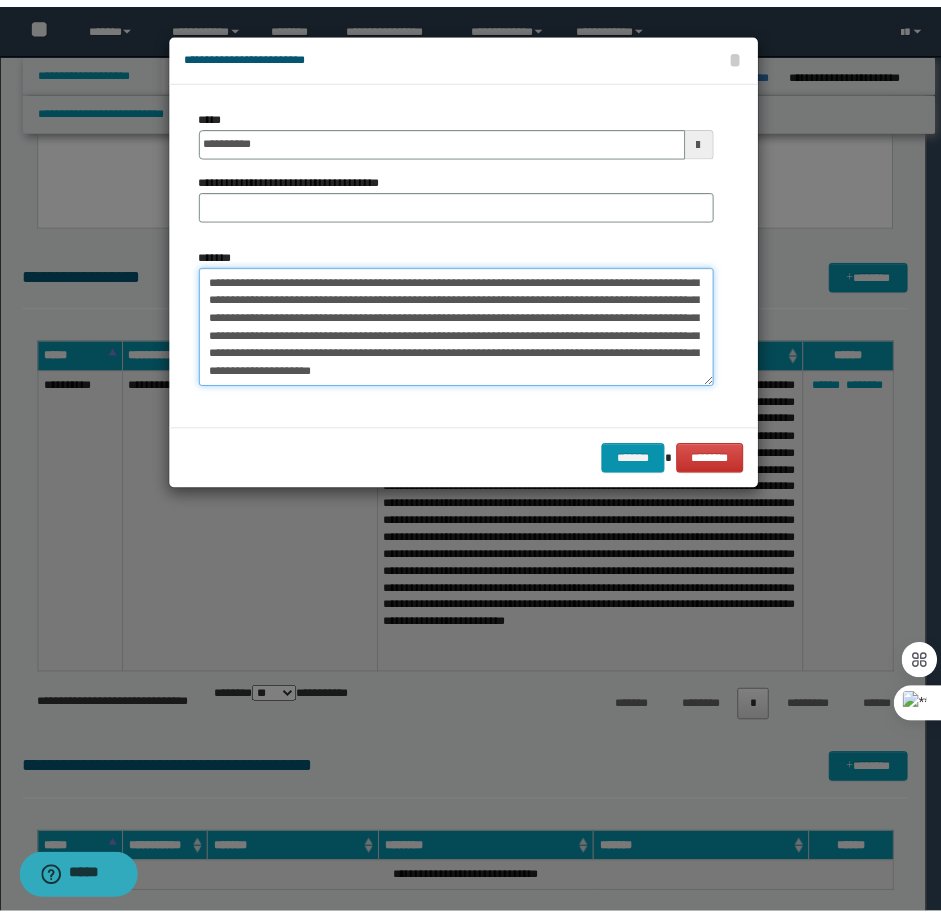 scroll, scrollTop: 0, scrollLeft: 0, axis: both 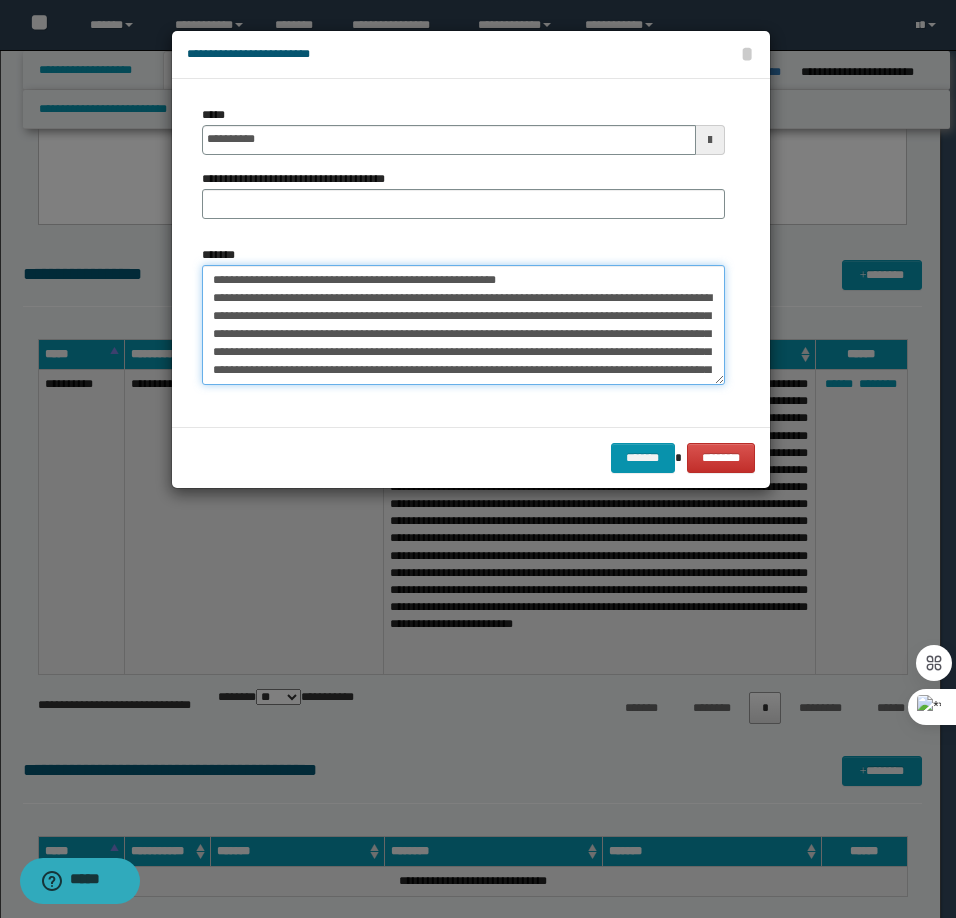 drag, startPoint x: 539, startPoint y: 281, endPoint x: 276, endPoint y: 280, distance: 263.0019 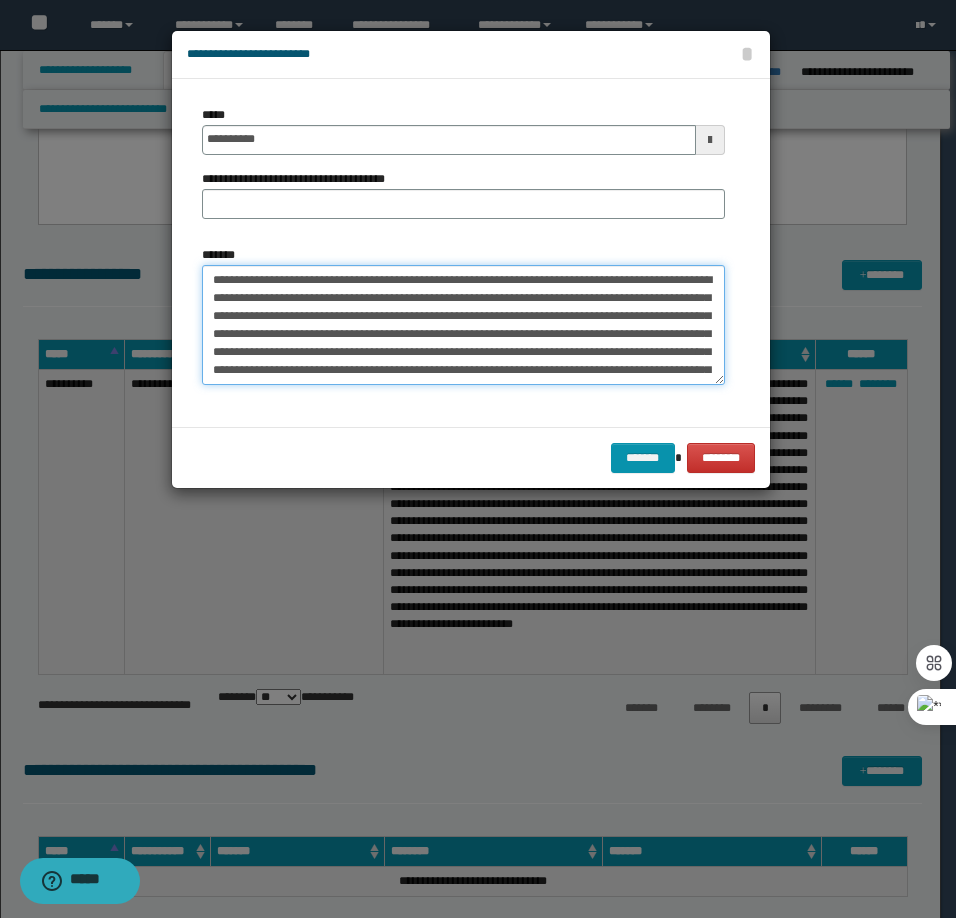 type on "**********" 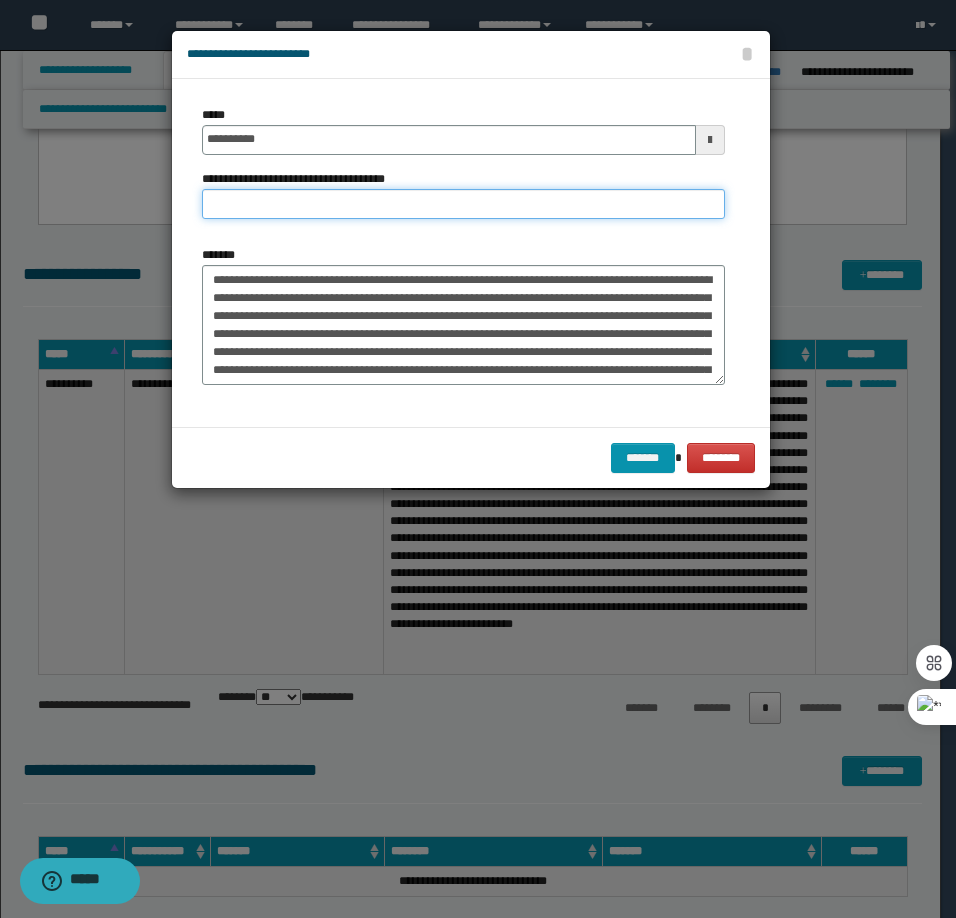 click on "**********" at bounding box center [463, 204] 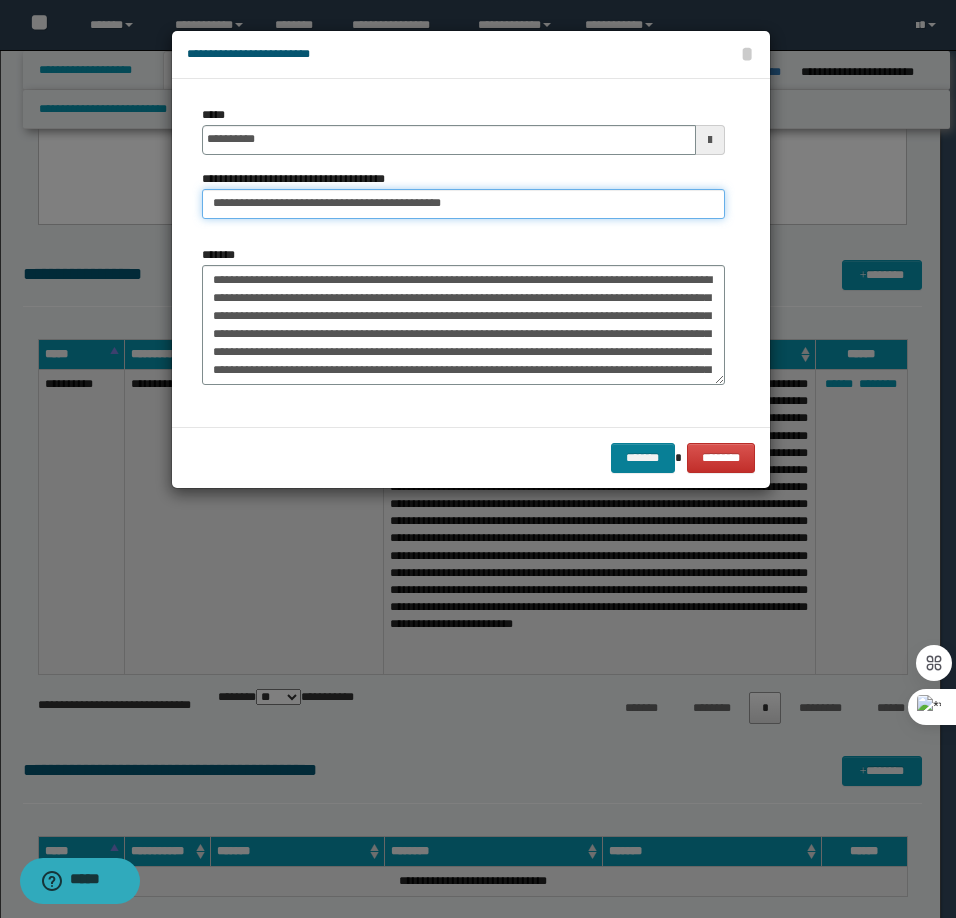 type on "**********" 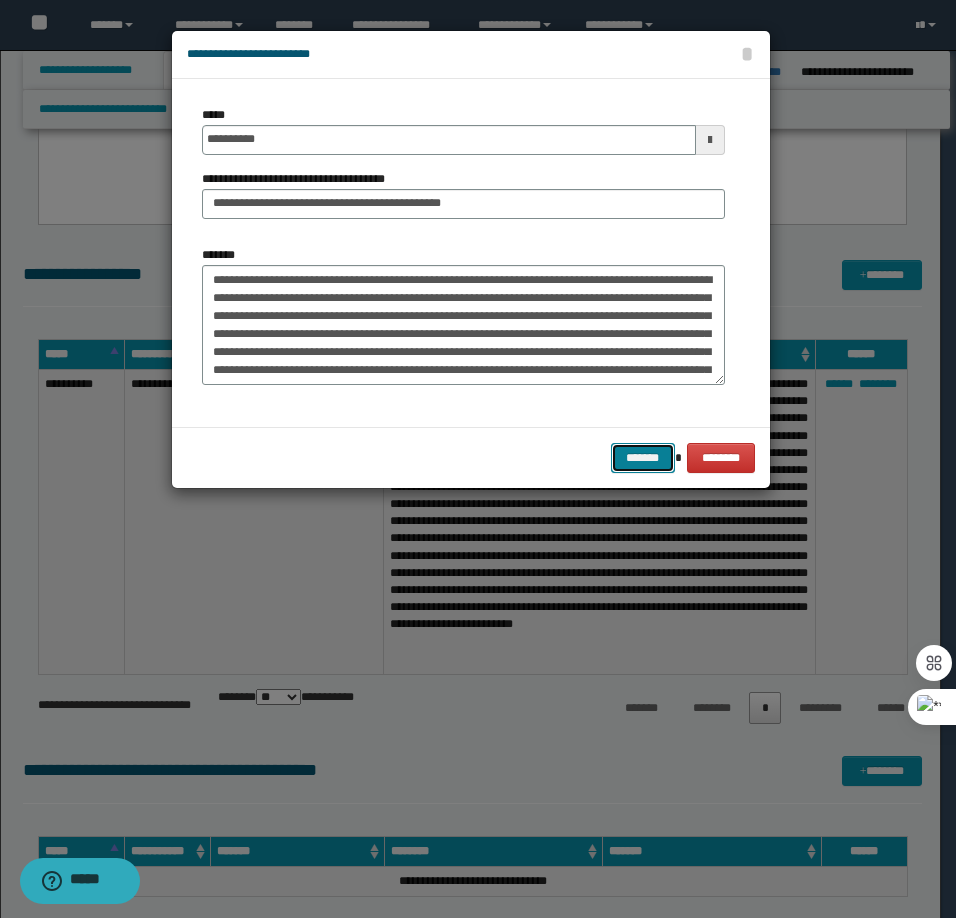 click on "*******" at bounding box center (643, 458) 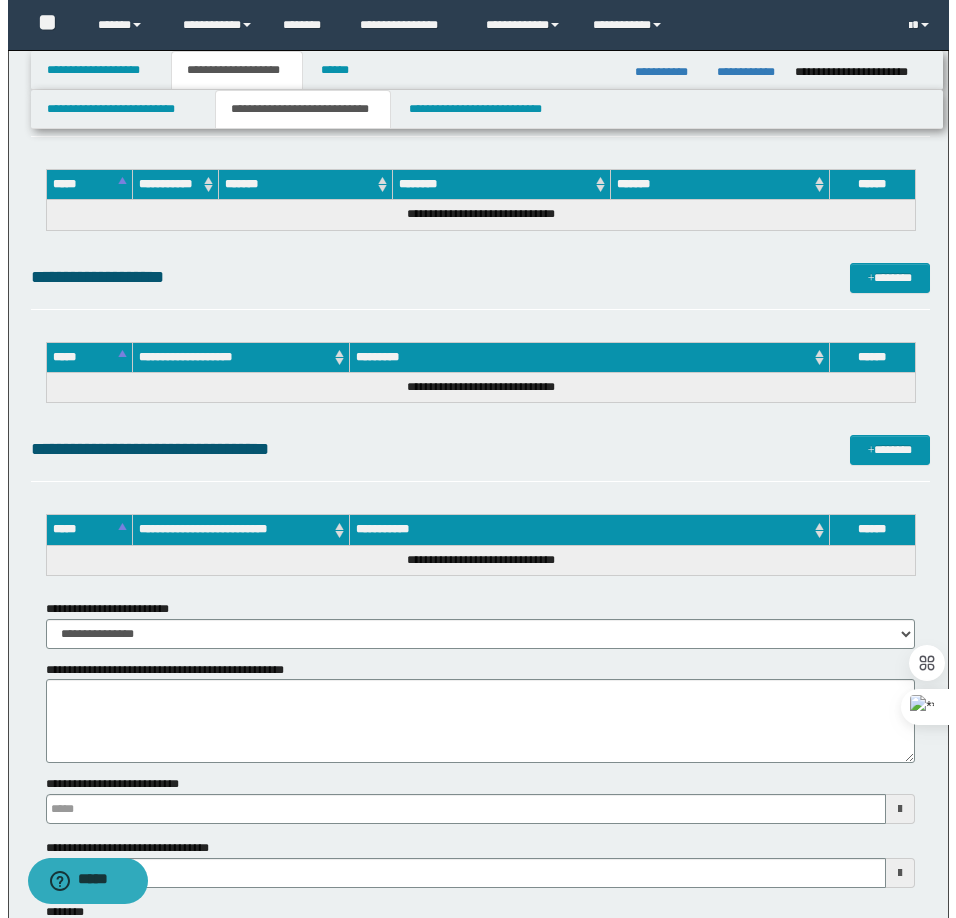 scroll, scrollTop: 2900, scrollLeft: 0, axis: vertical 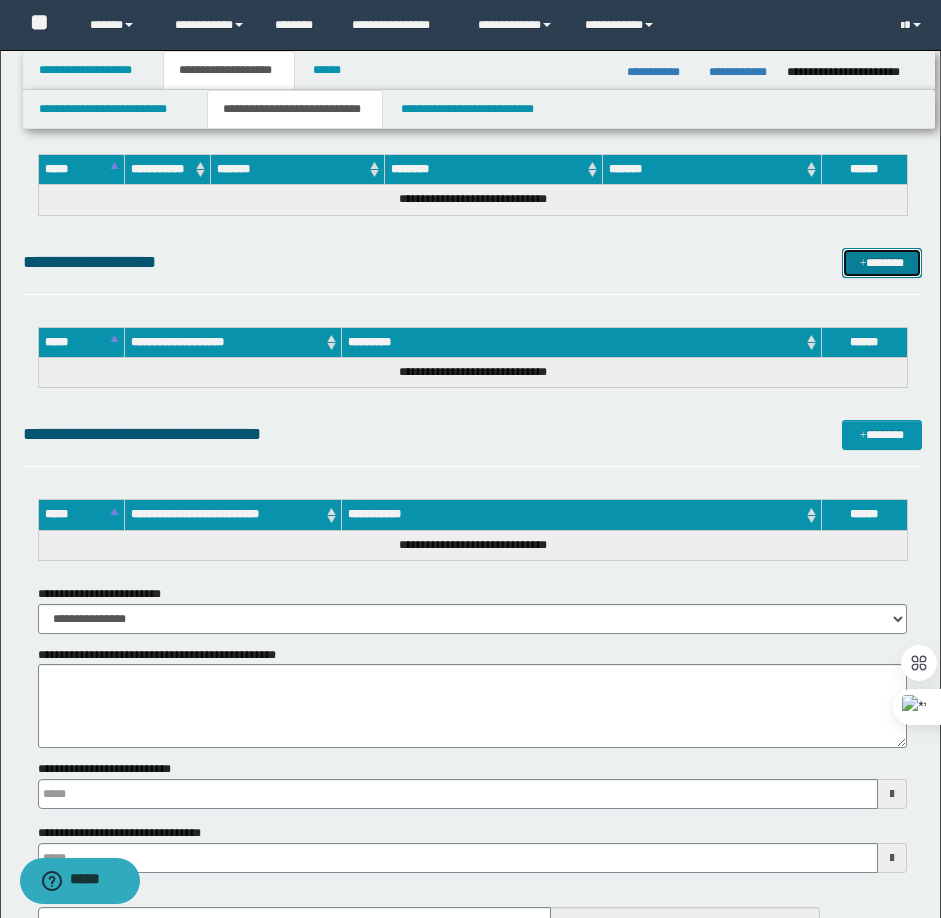 click on "*******" at bounding box center [882, 263] 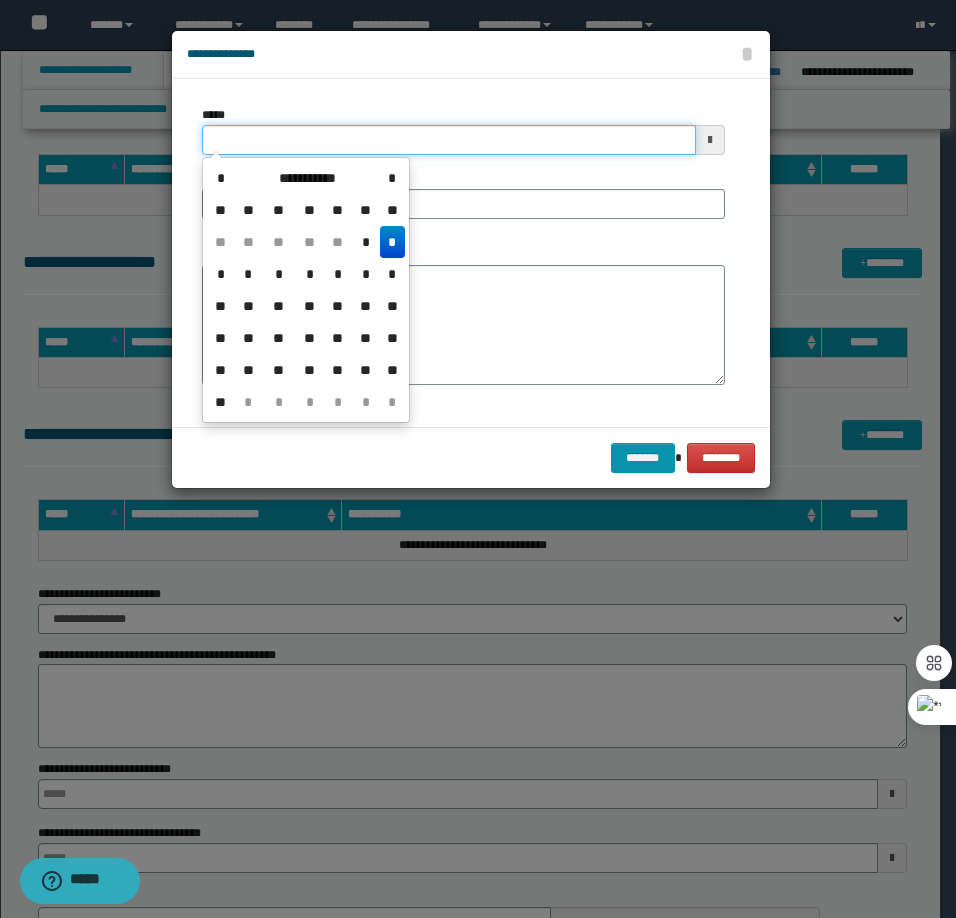 click on "*****" at bounding box center (449, 140) 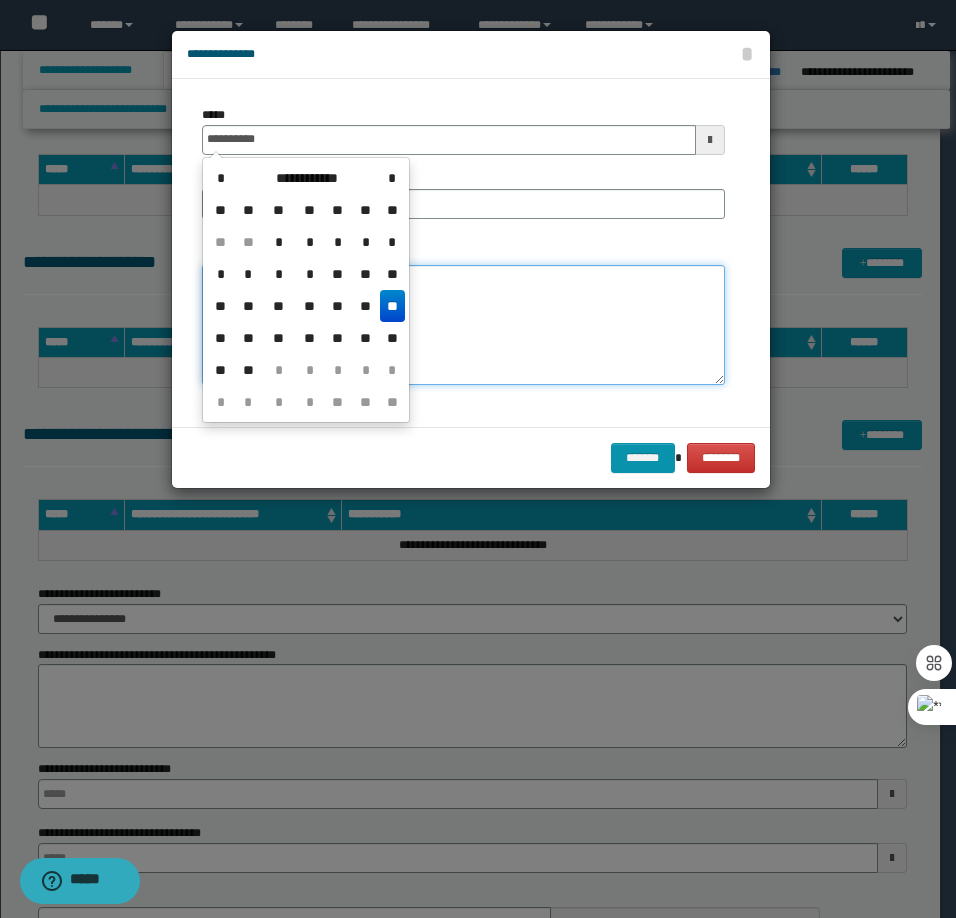 type on "**********" 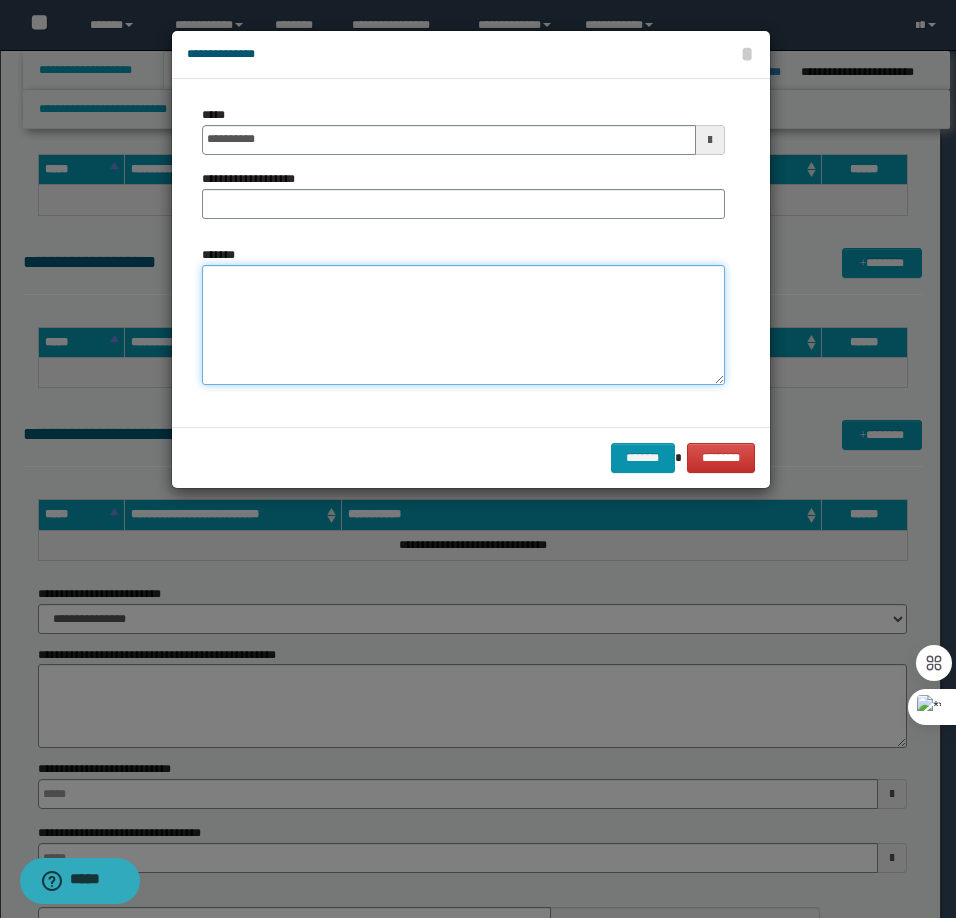 click on "*******" at bounding box center (463, 325) 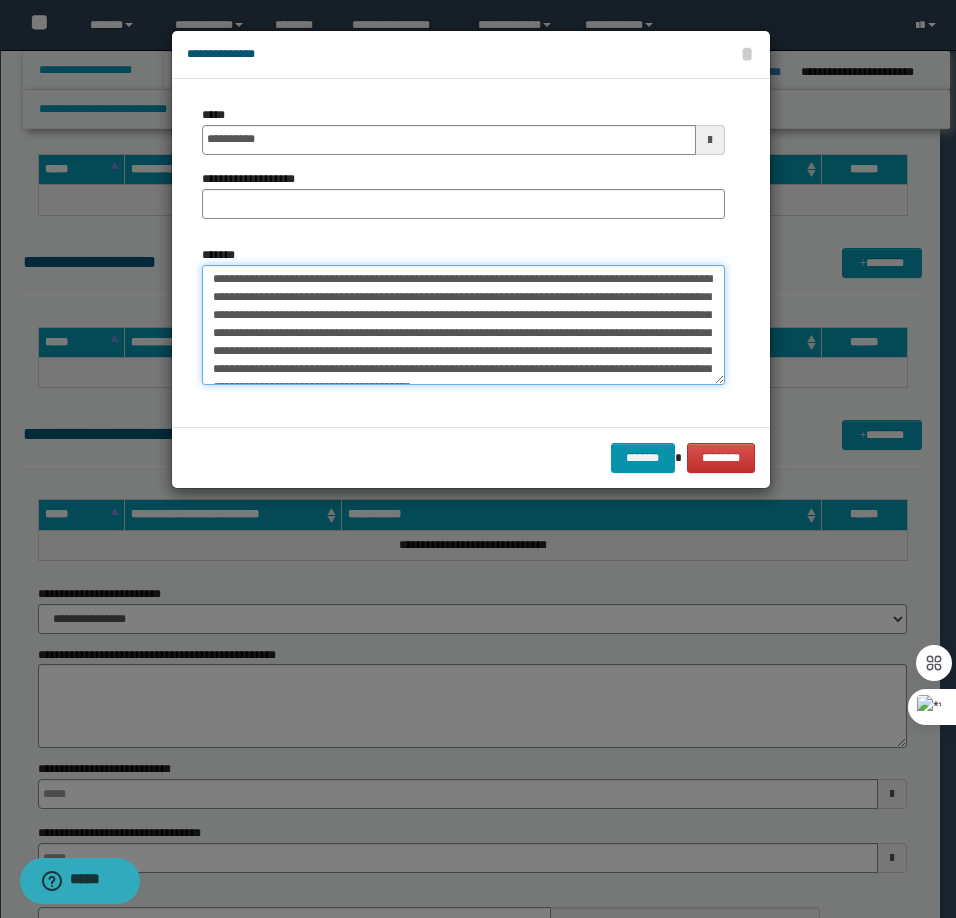 scroll, scrollTop: 0, scrollLeft: 0, axis: both 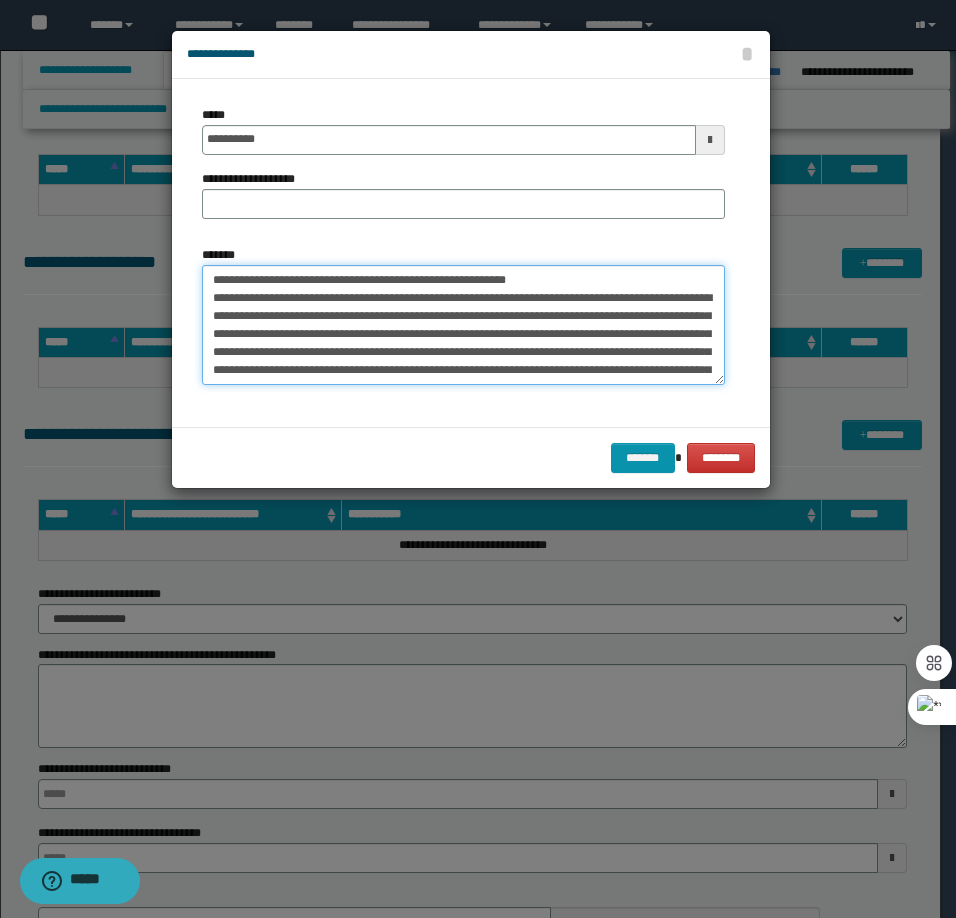 drag, startPoint x: 571, startPoint y: 281, endPoint x: 279, endPoint y: 281, distance: 292 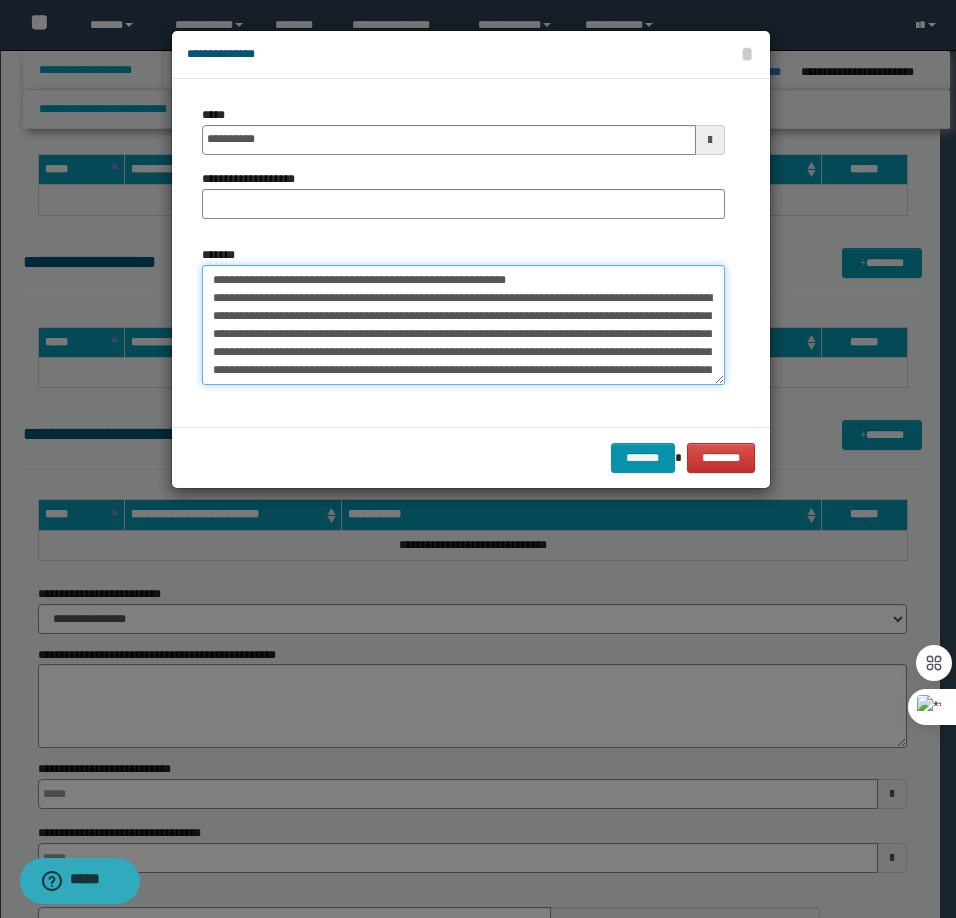 click on "**********" at bounding box center (463, 325) 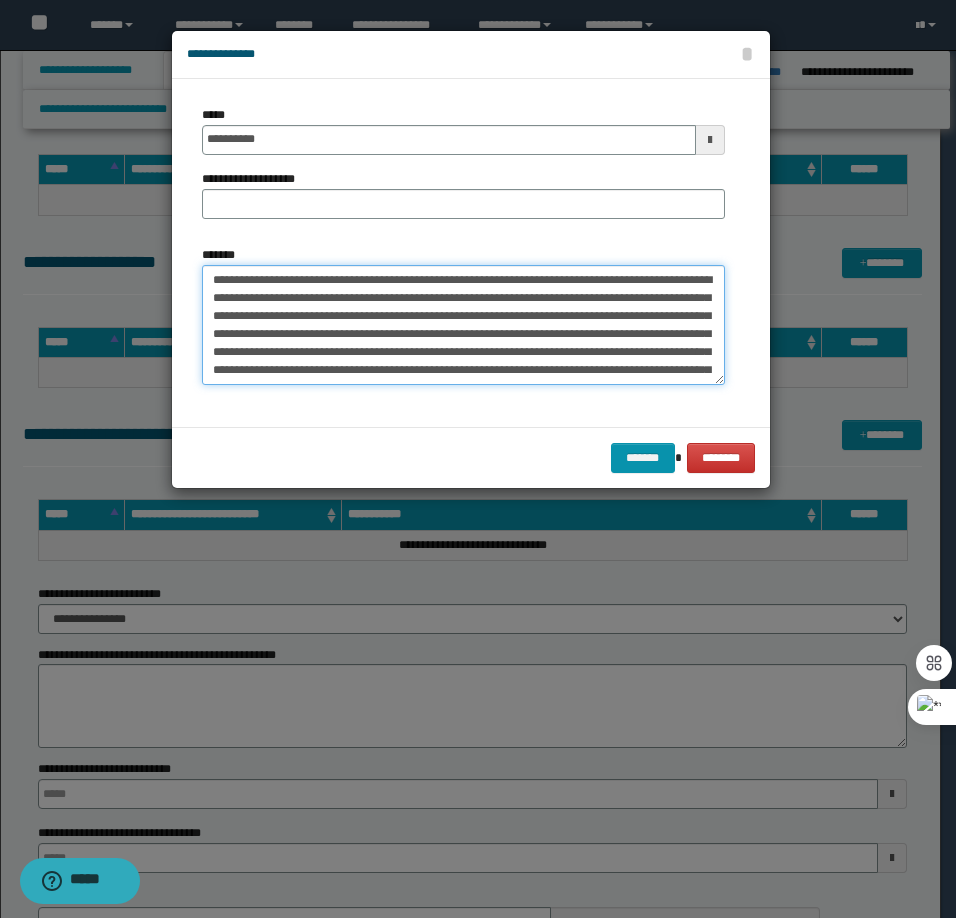 type on "**********" 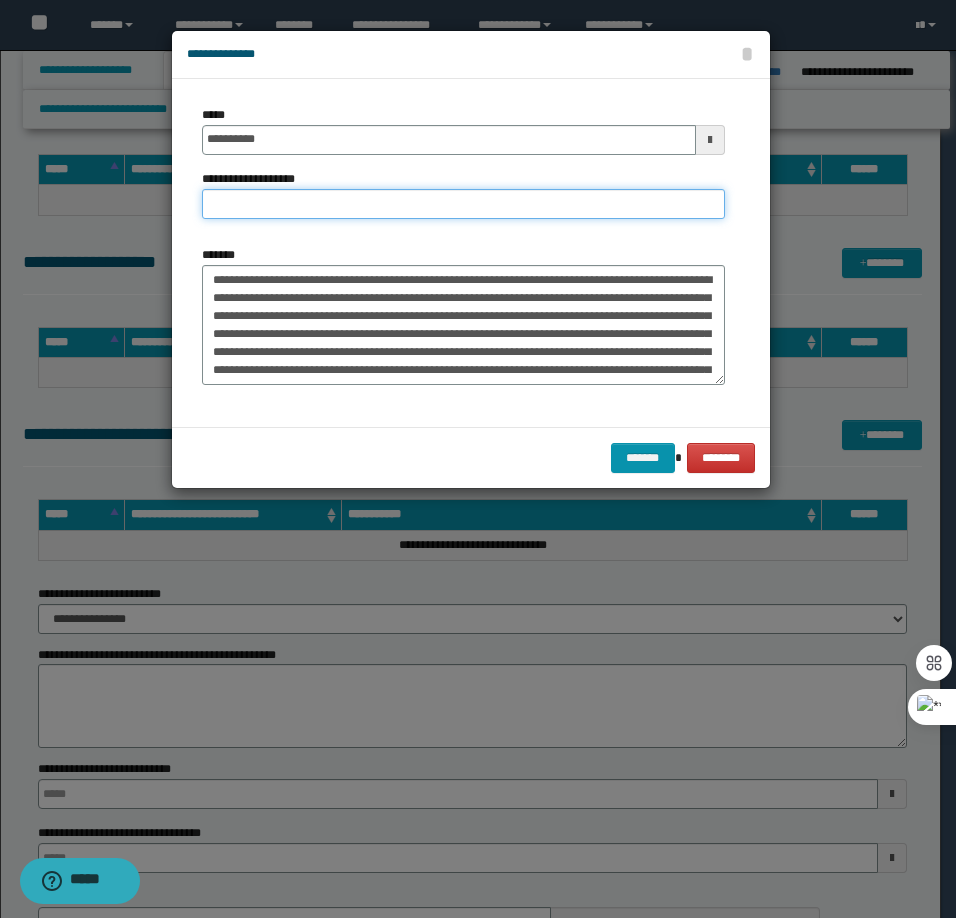 click on "**********" at bounding box center [463, 204] 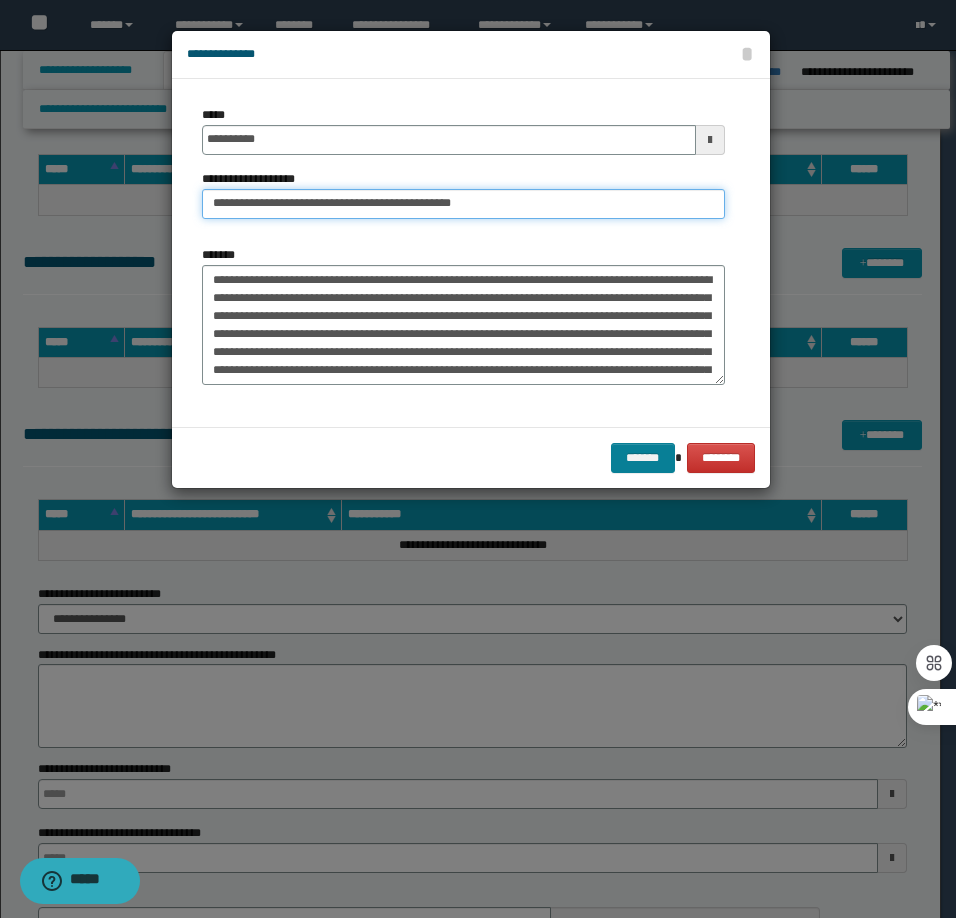 type on "**********" 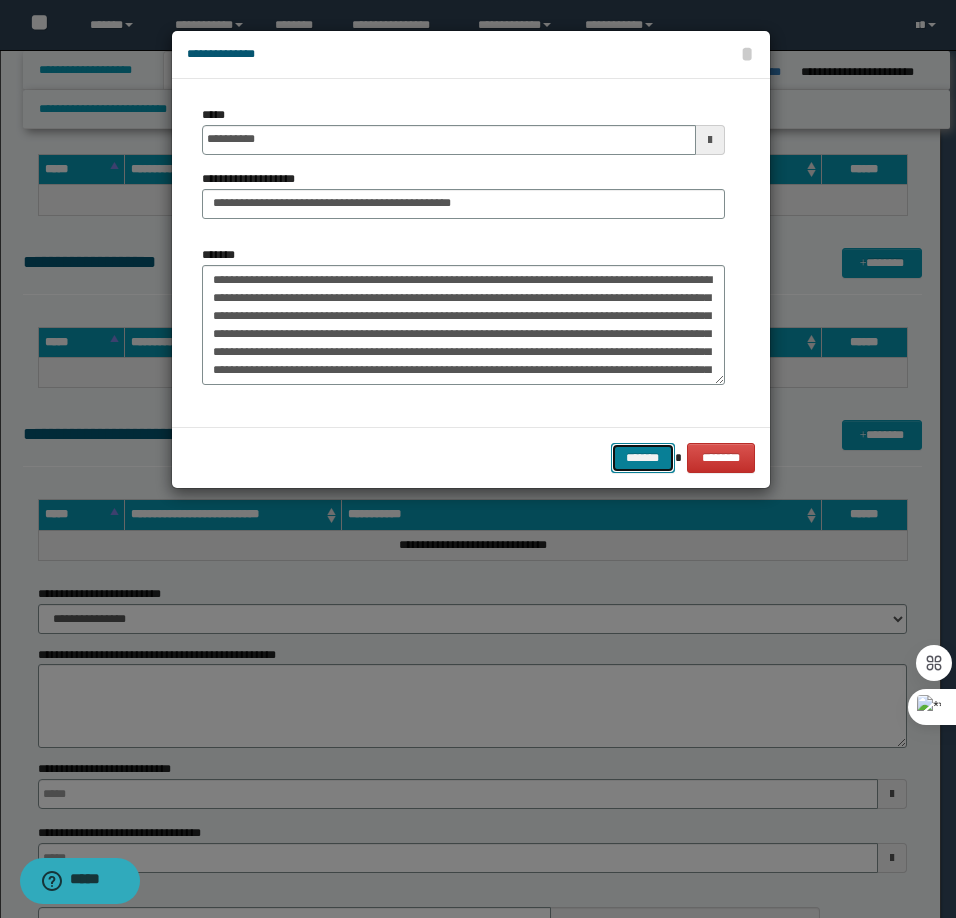 click on "*******" at bounding box center [643, 458] 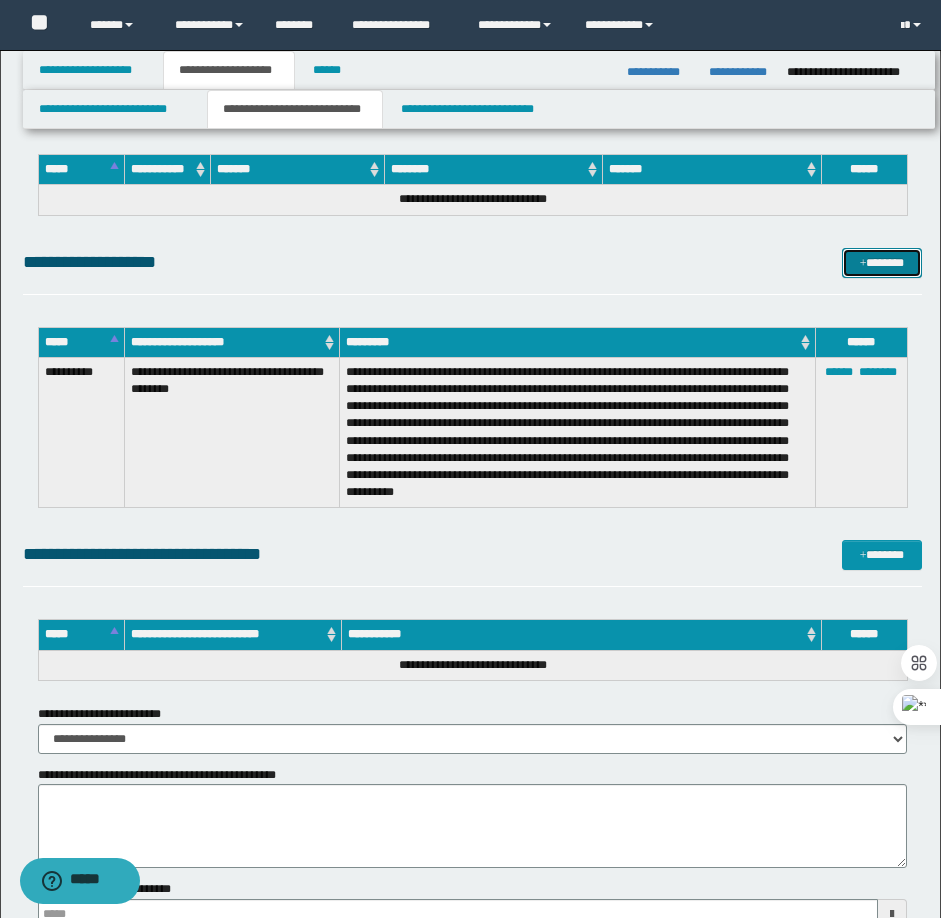 click at bounding box center (863, 264) 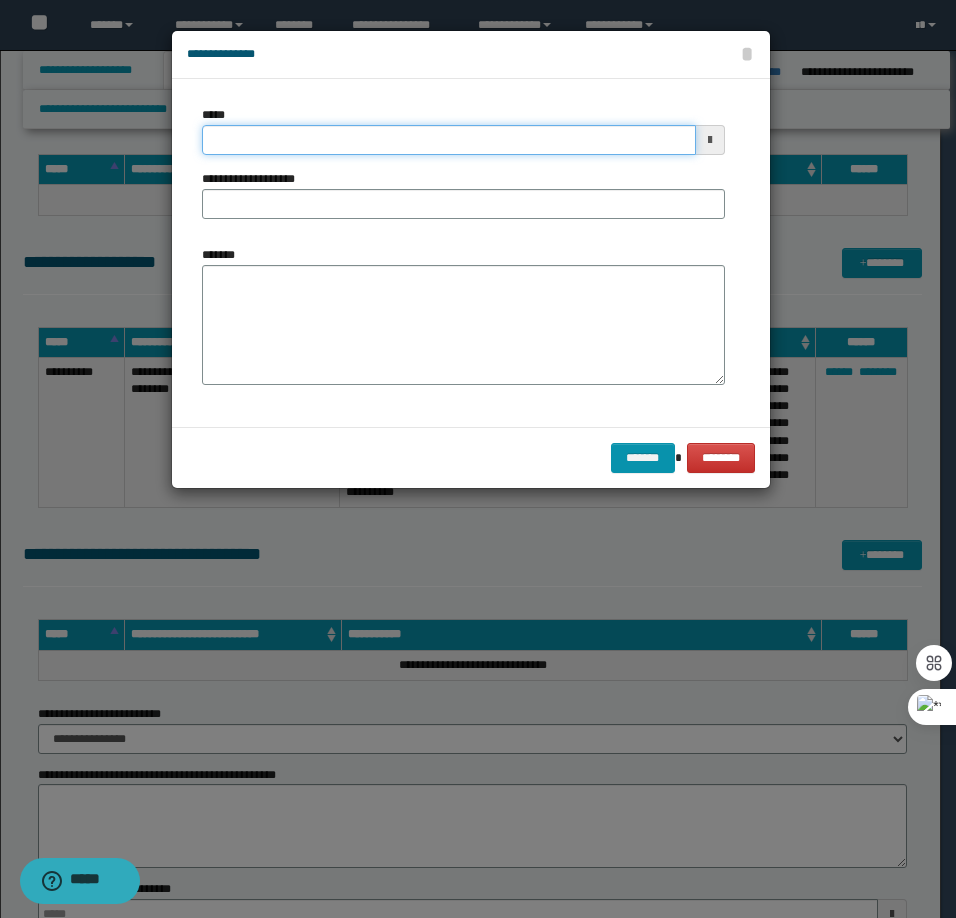 click on "*****" at bounding box center [449, 140] 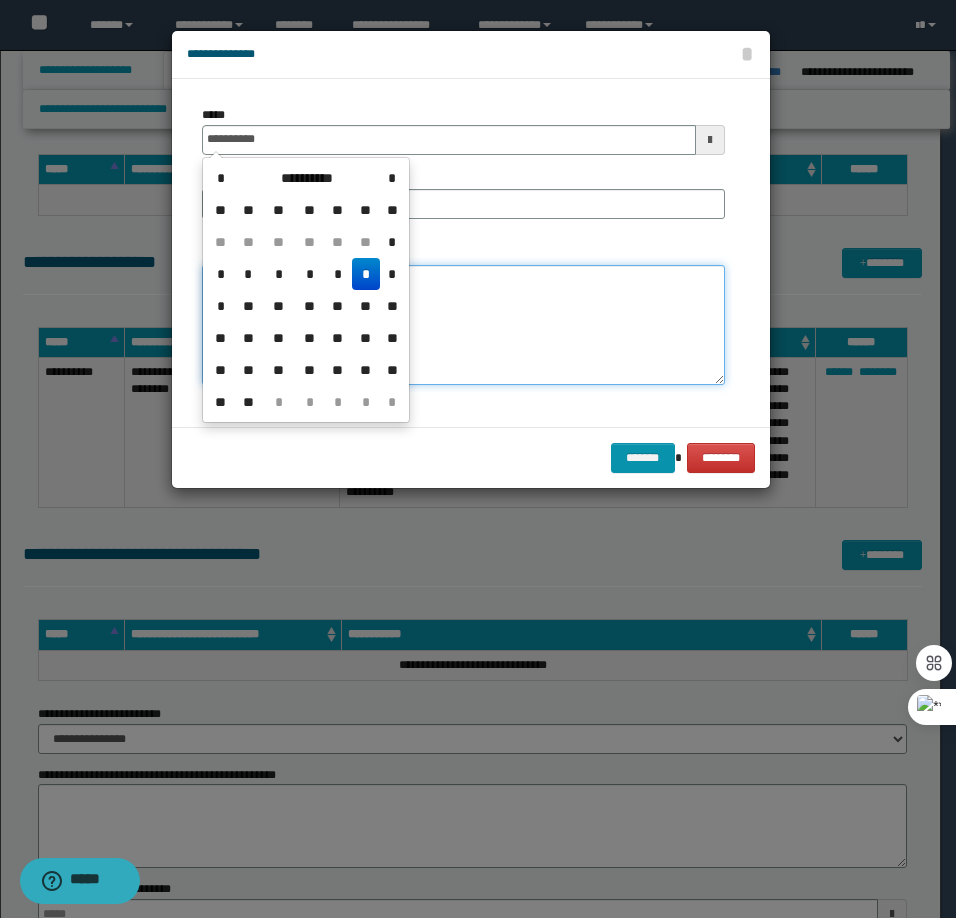 type on "**********" 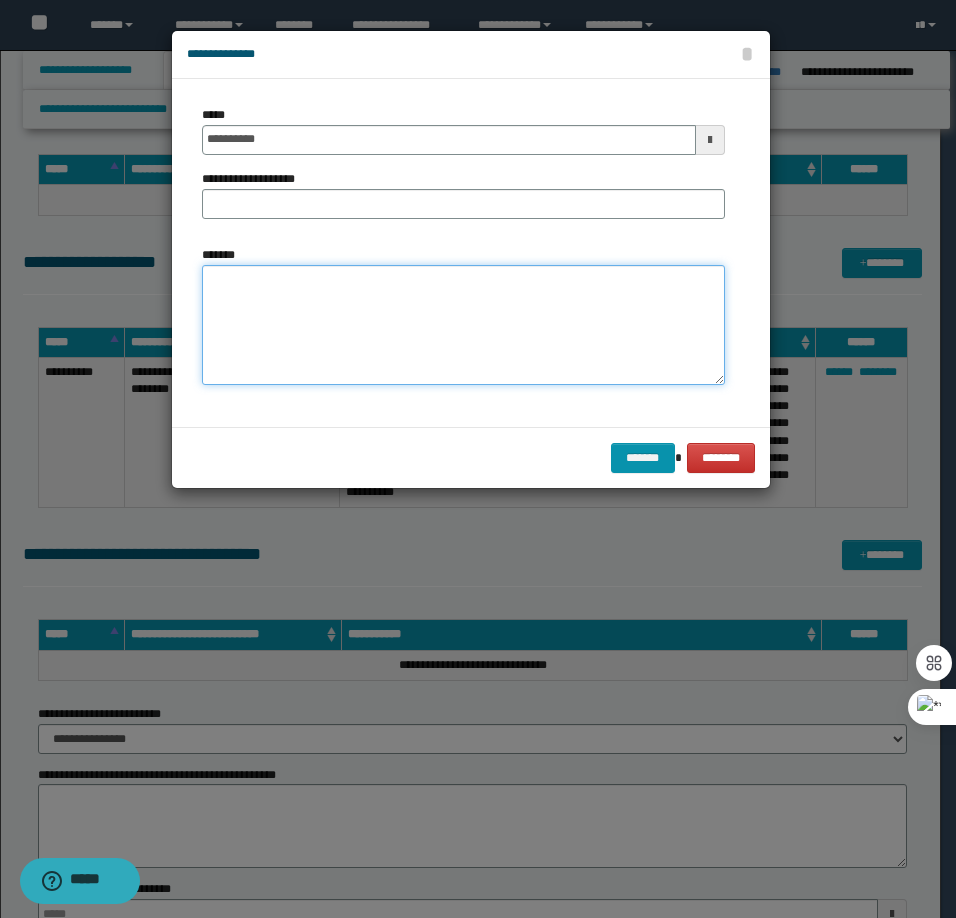 paste on "**********" 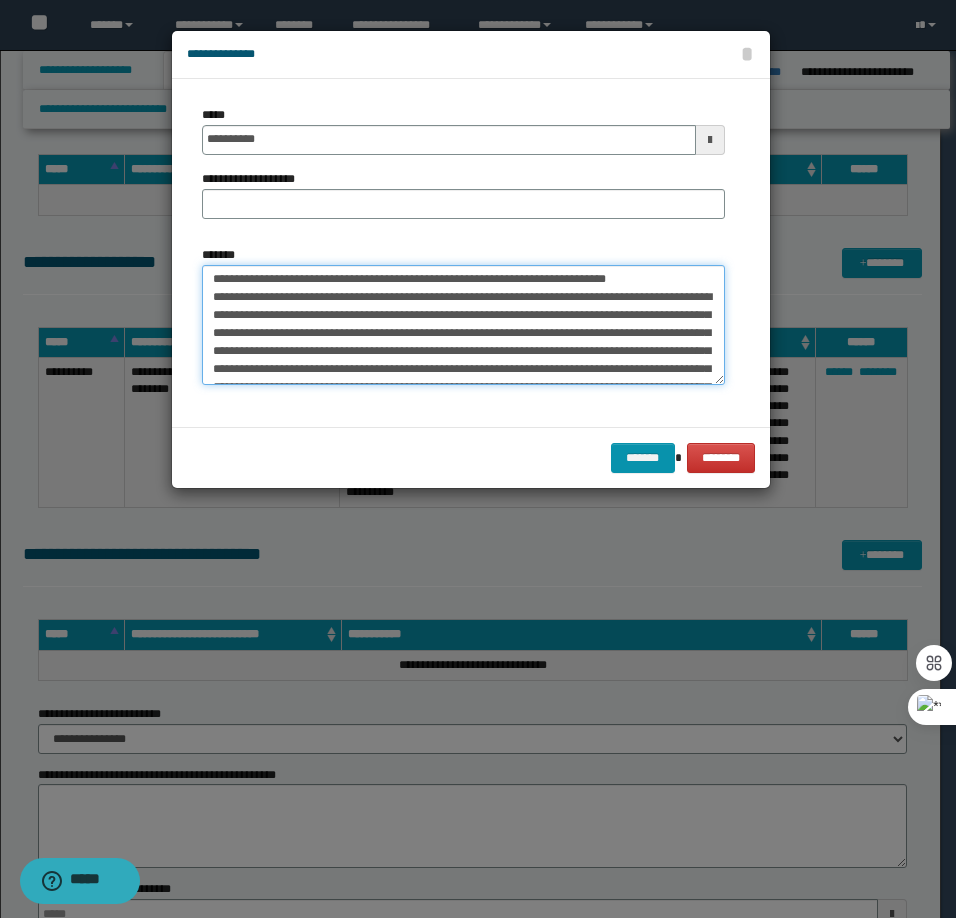 scroll, scrollTop: 0, scrollLeft: 0, axis: both 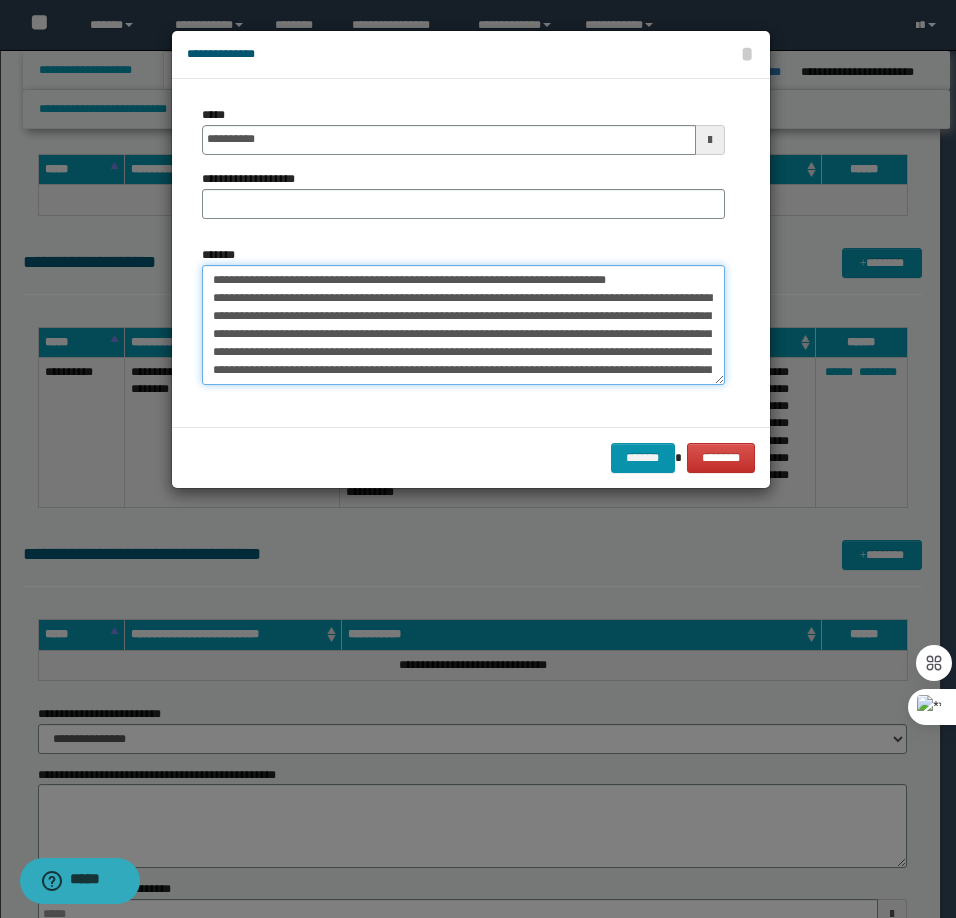 drag, startPoint x: 672, startPoint y: 278, endPoint x: 275, endPoint y: 281, distance: 397.01132 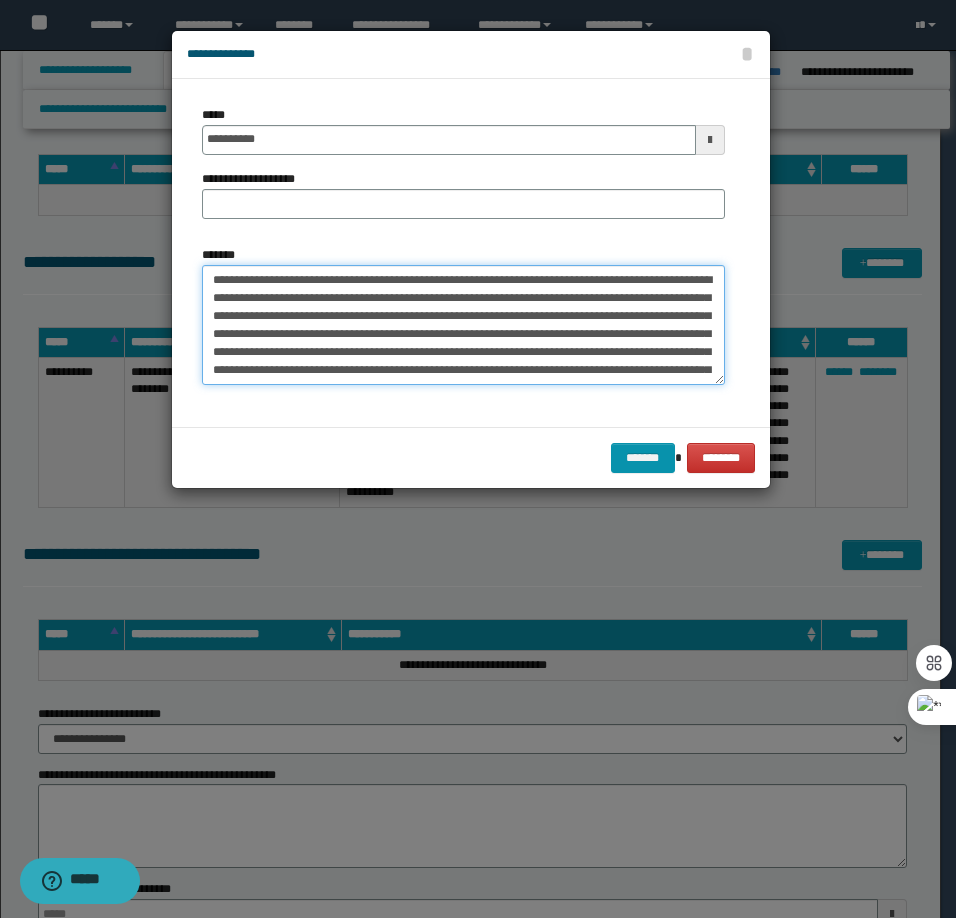 type on "**********" 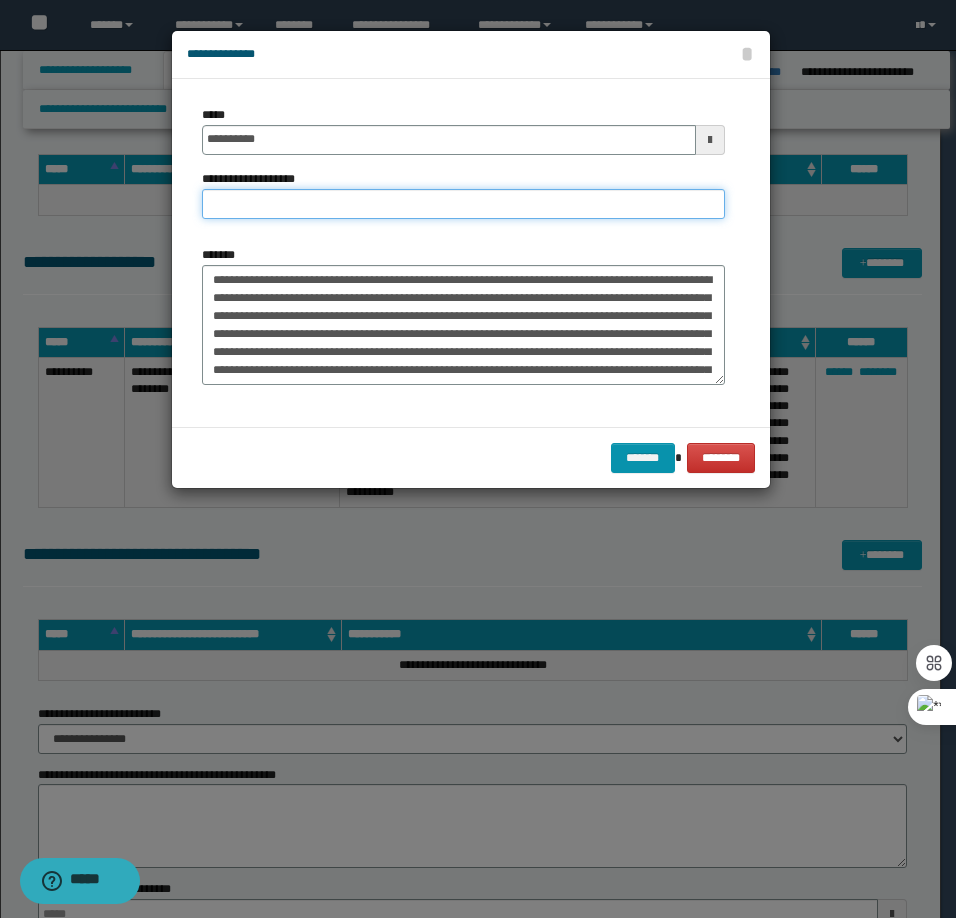 click on "**********" at bounding box center [463, 204] 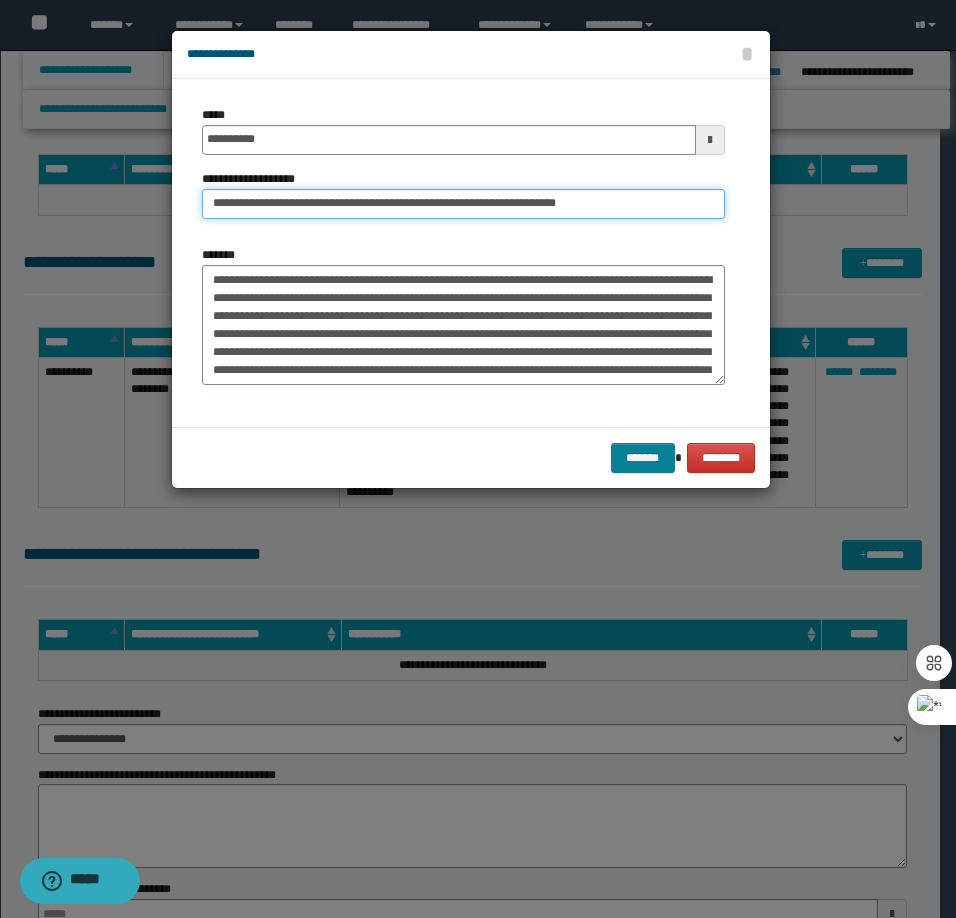 type on "**********" 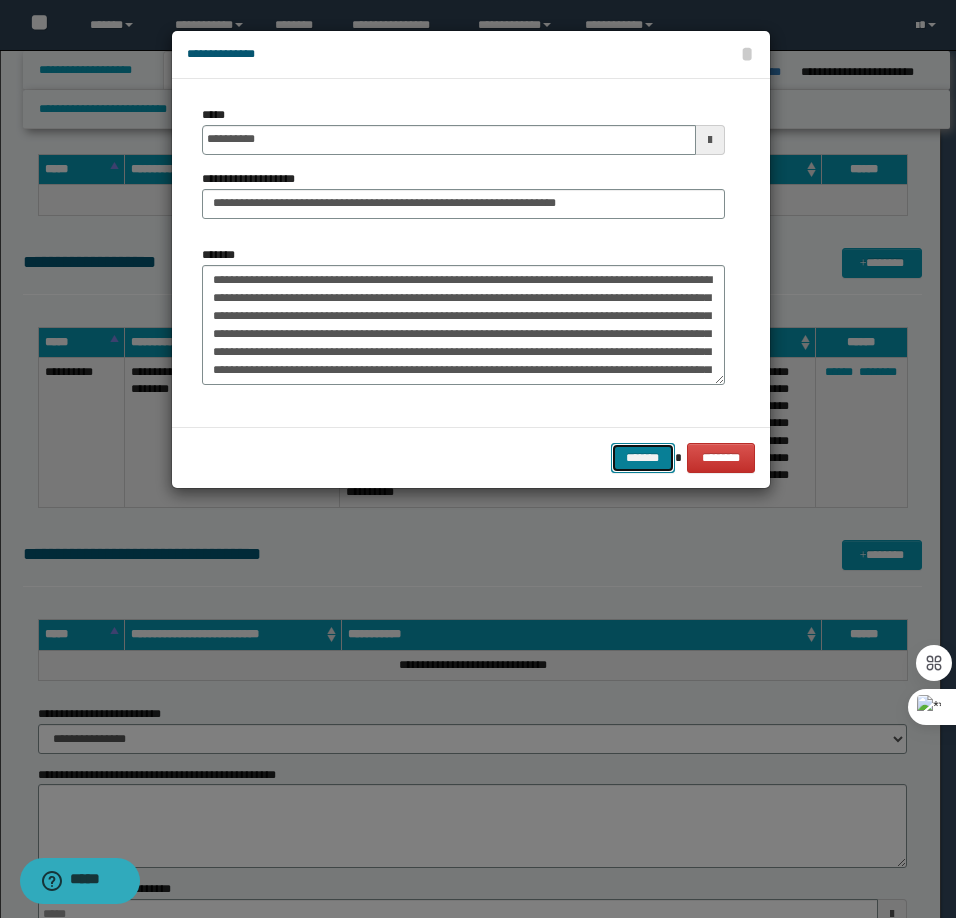 click on "*******" at bounding box center [643, 458] 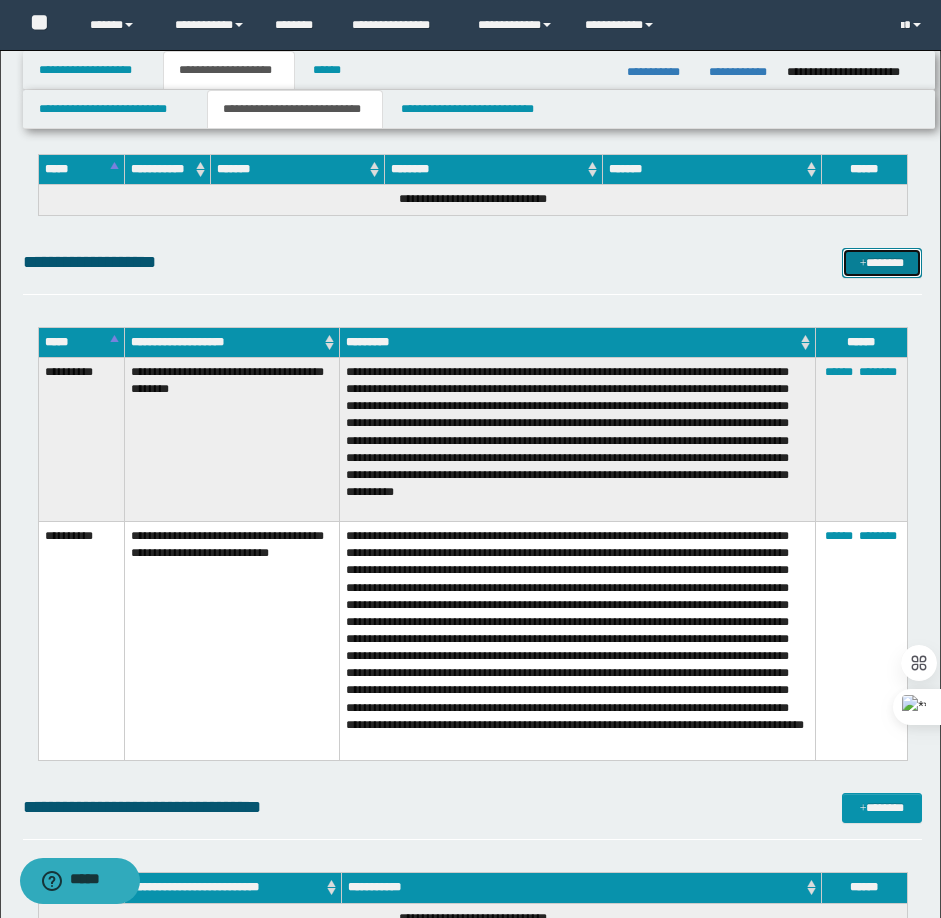 click on "*******" at bounding box center (882, 263) 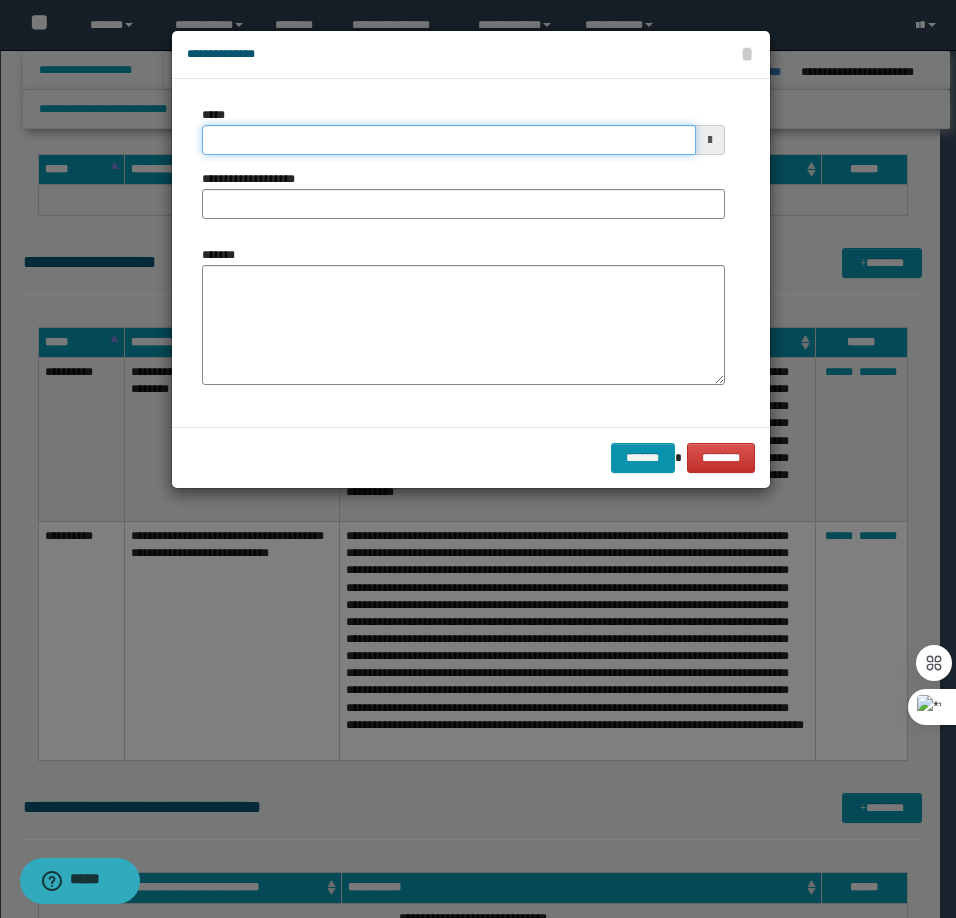 click on "*****" at bounding box center (449, 140) 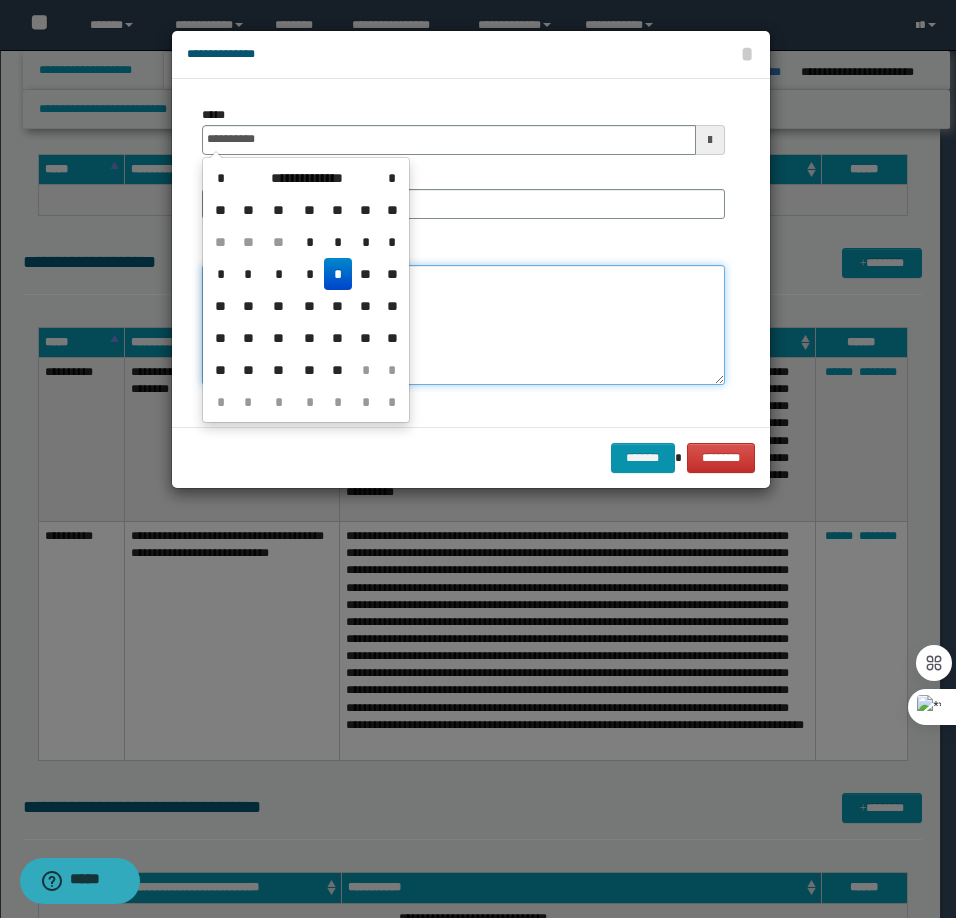 type on "**********" 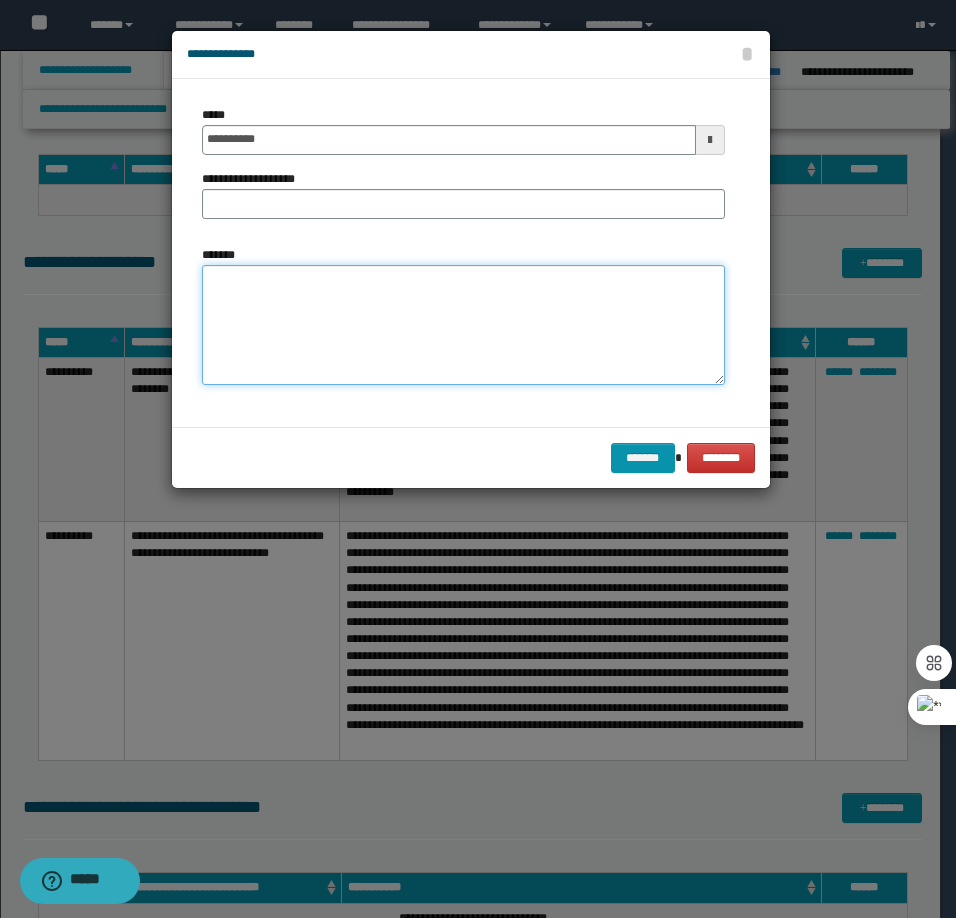 click on "*******" at bounding box center (463, 325) 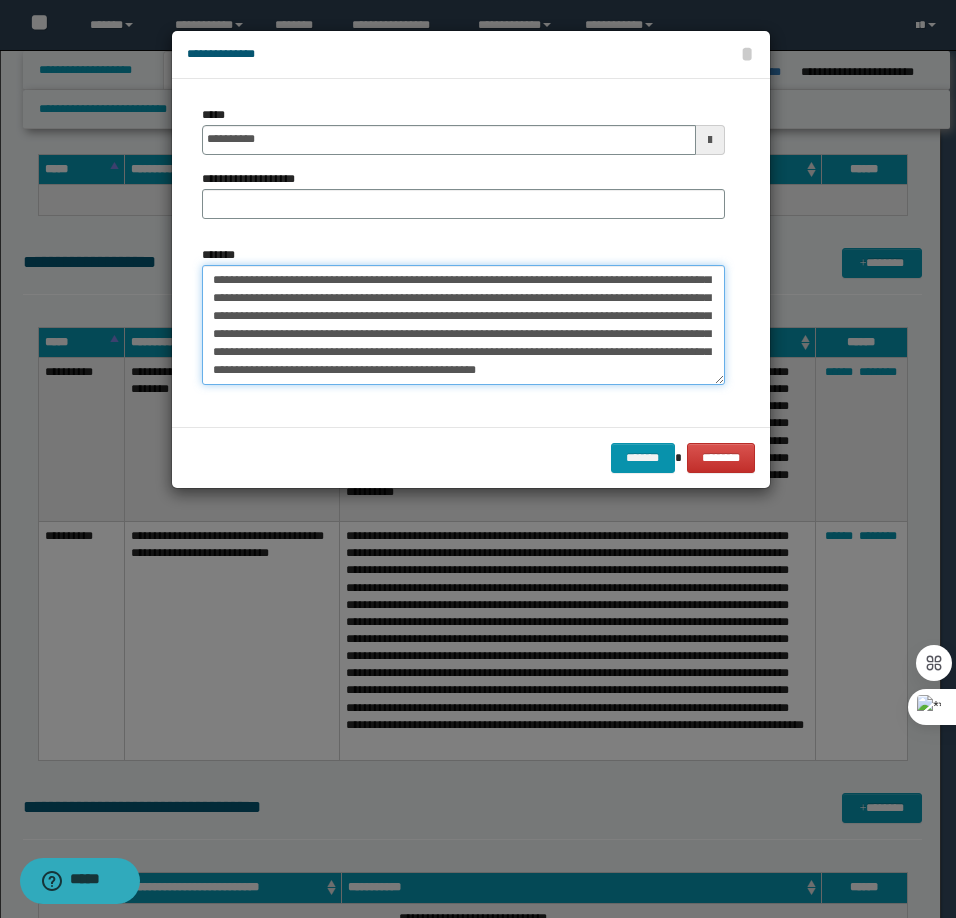 scroll, scrollTop: 0, scrollLeft: 0, axis: both 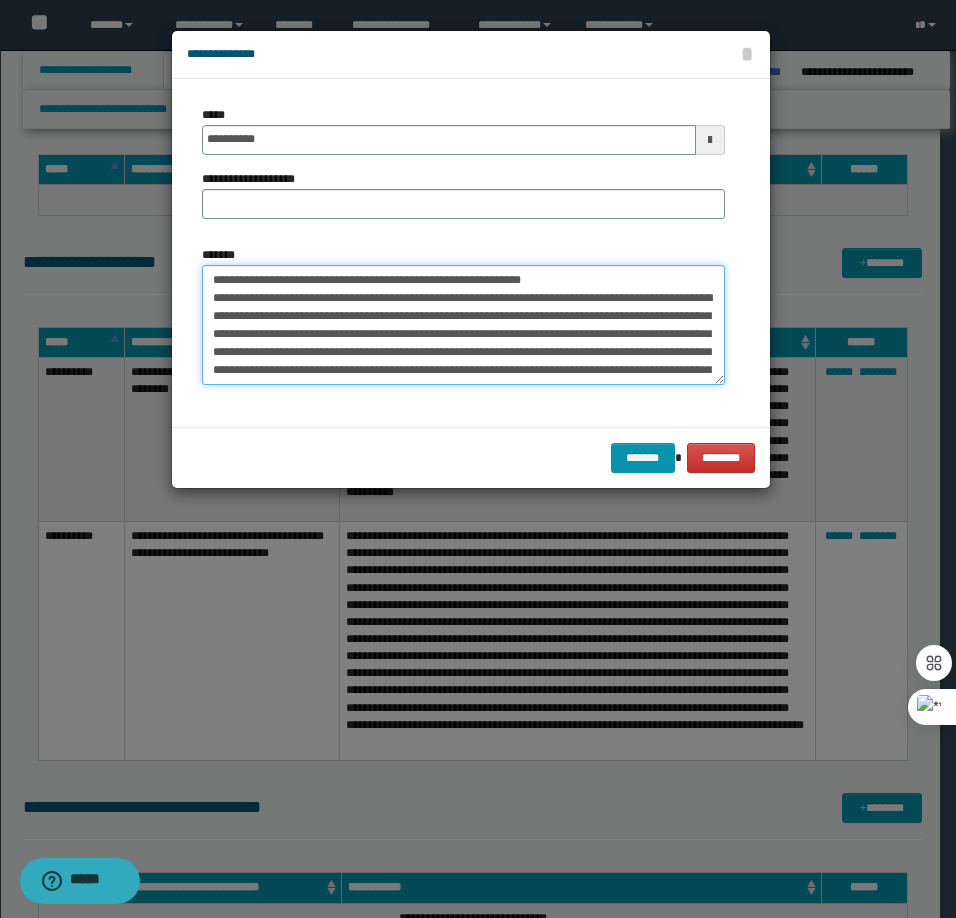 drag, startPoint x: 589, startPoint y: 276, endPoint x: 276, endPoint y: 281, distance: 313.03995 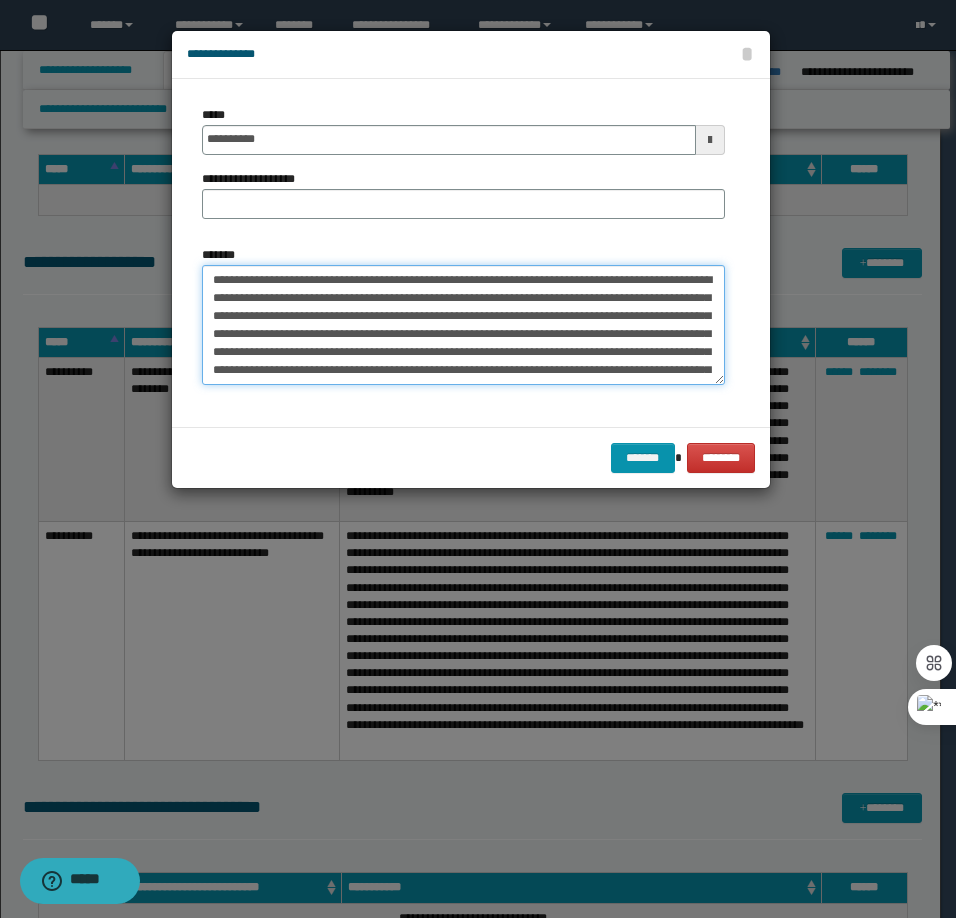type on "**********" 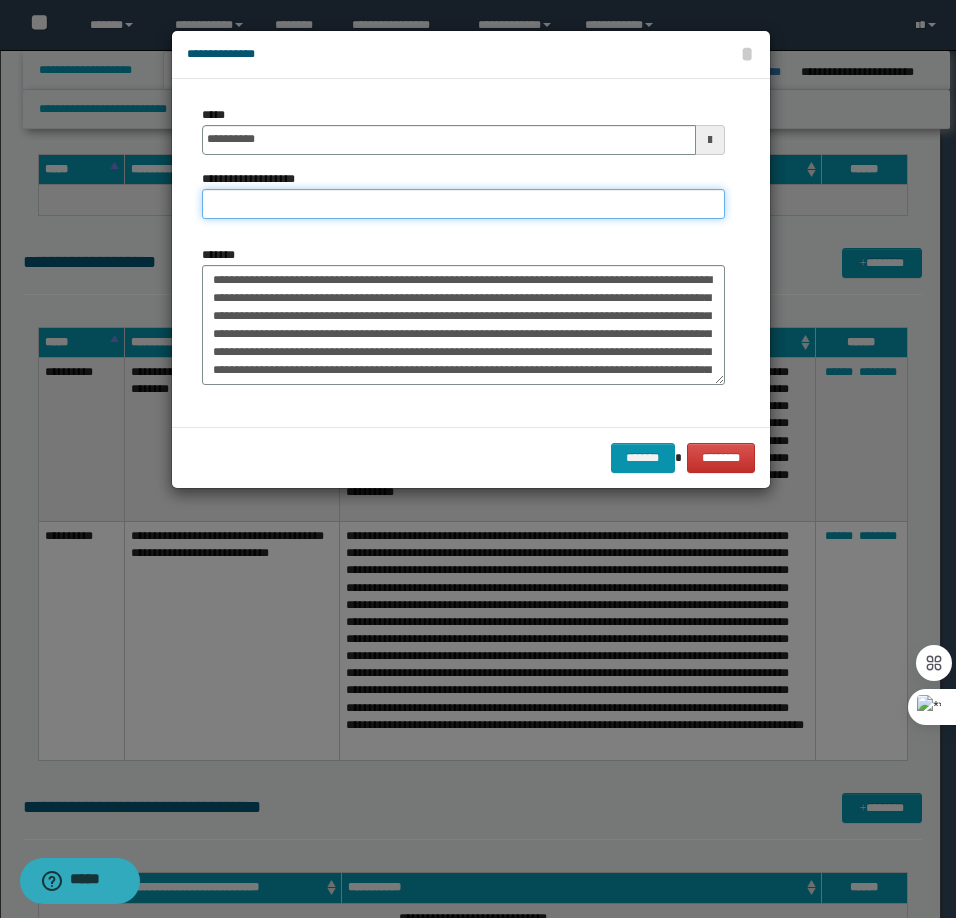 click on "**********" at bounding box center (463, 204) 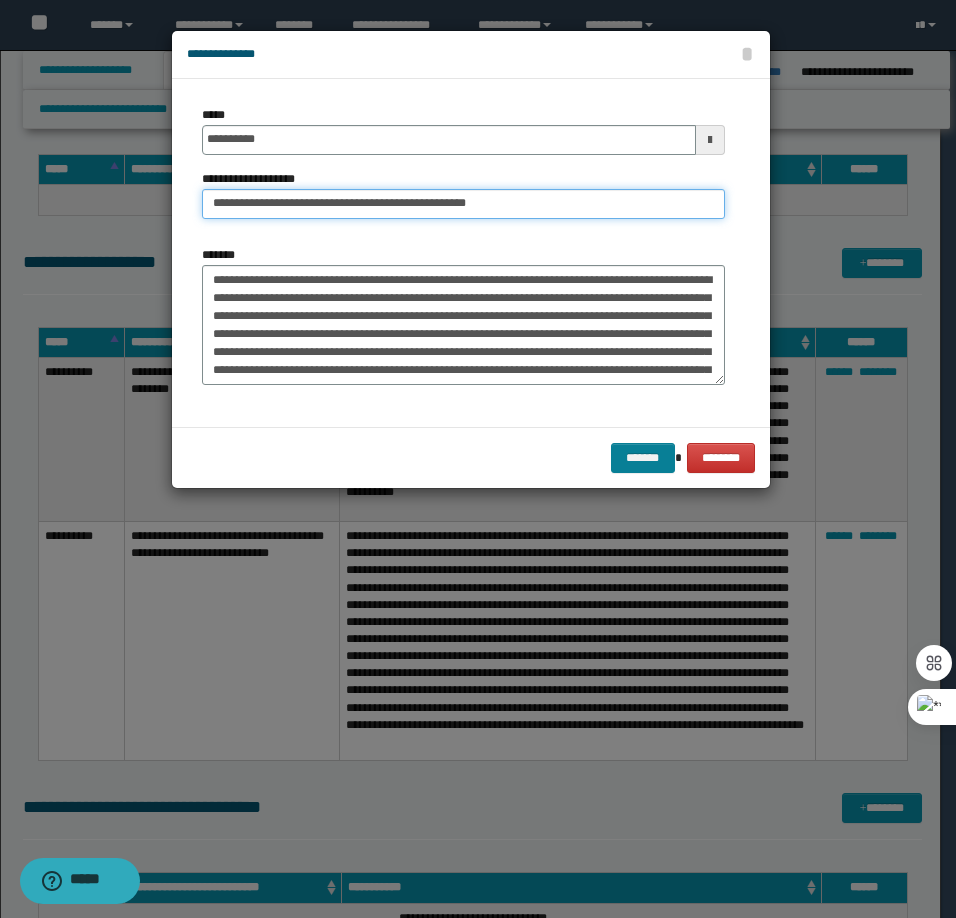 type on "**********" 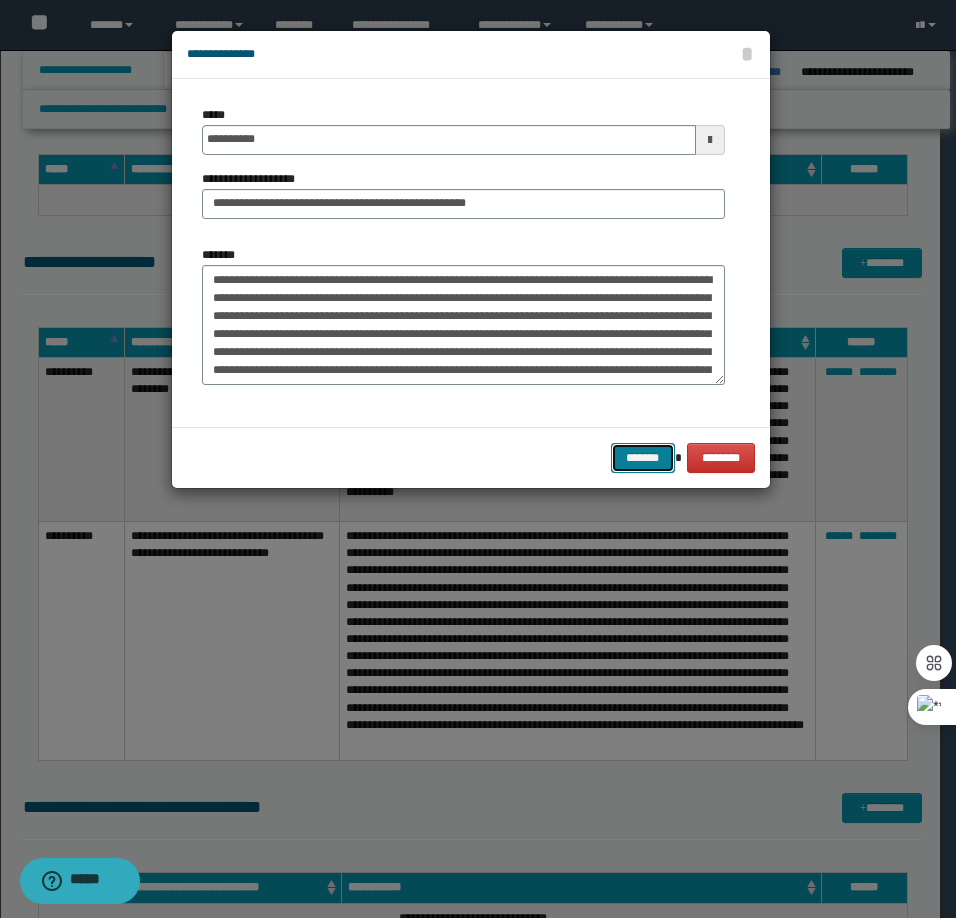 click on "*******" at bounding box center [643, 458] 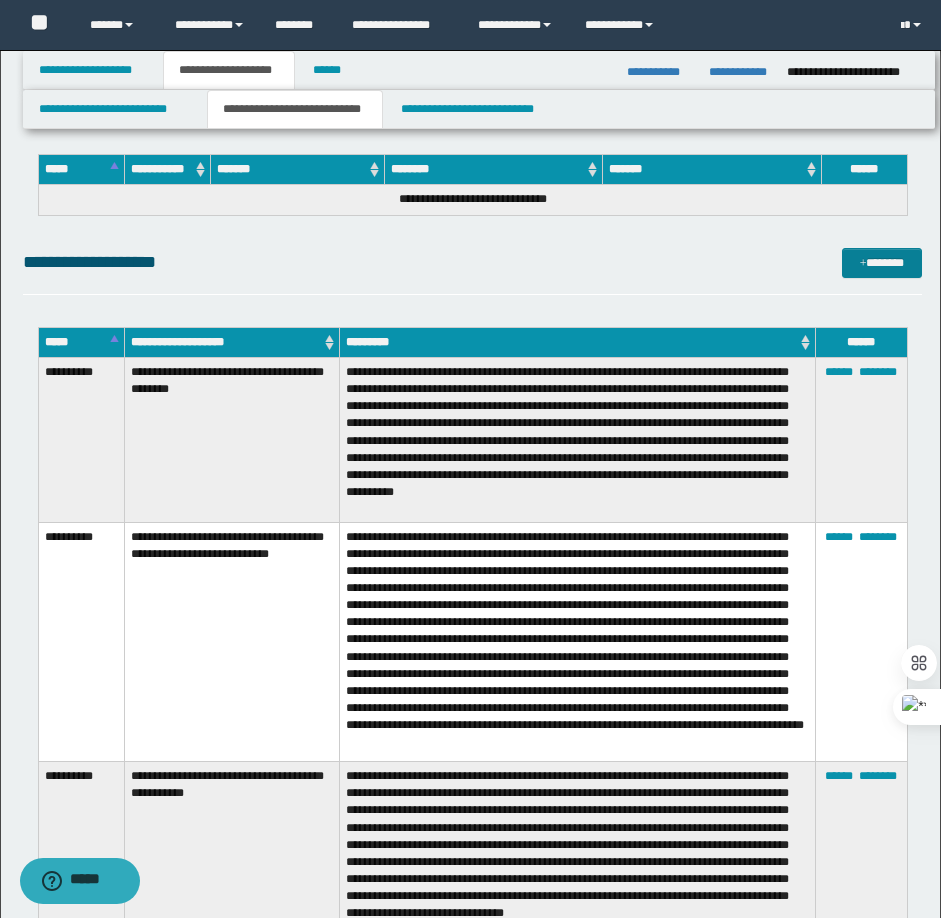 click on "**********" at bounding box center (472, -616) 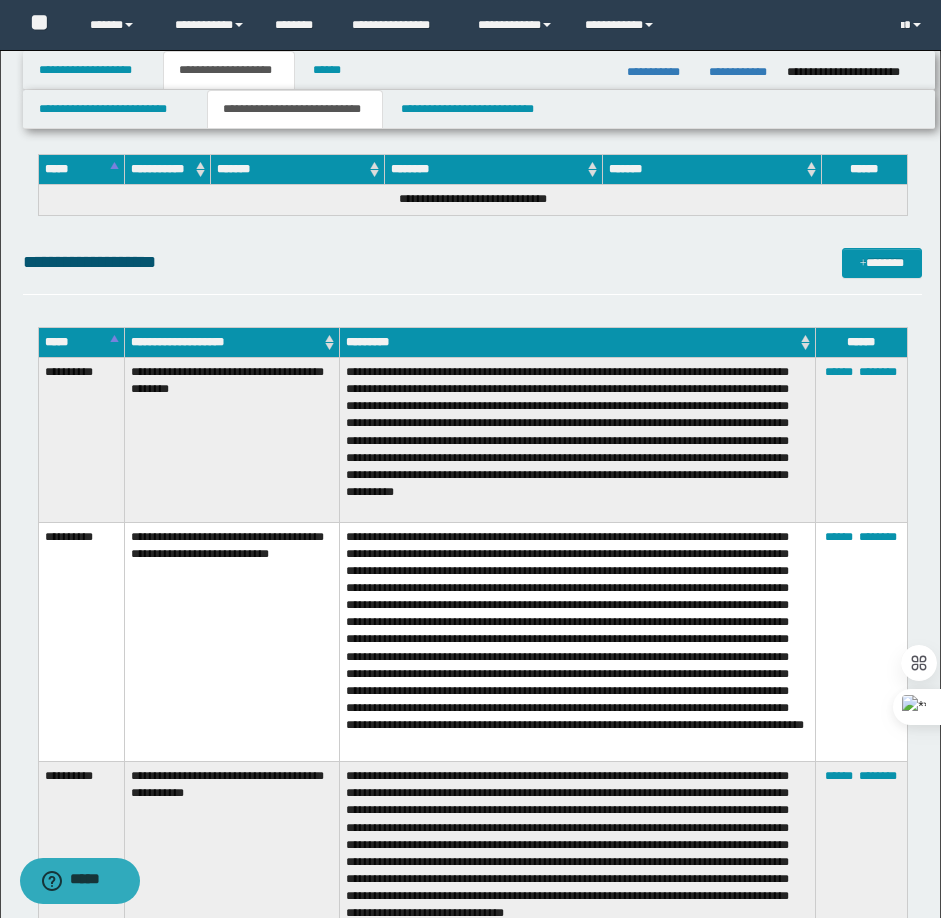 click on "**********" at bounding box center (472, 271) 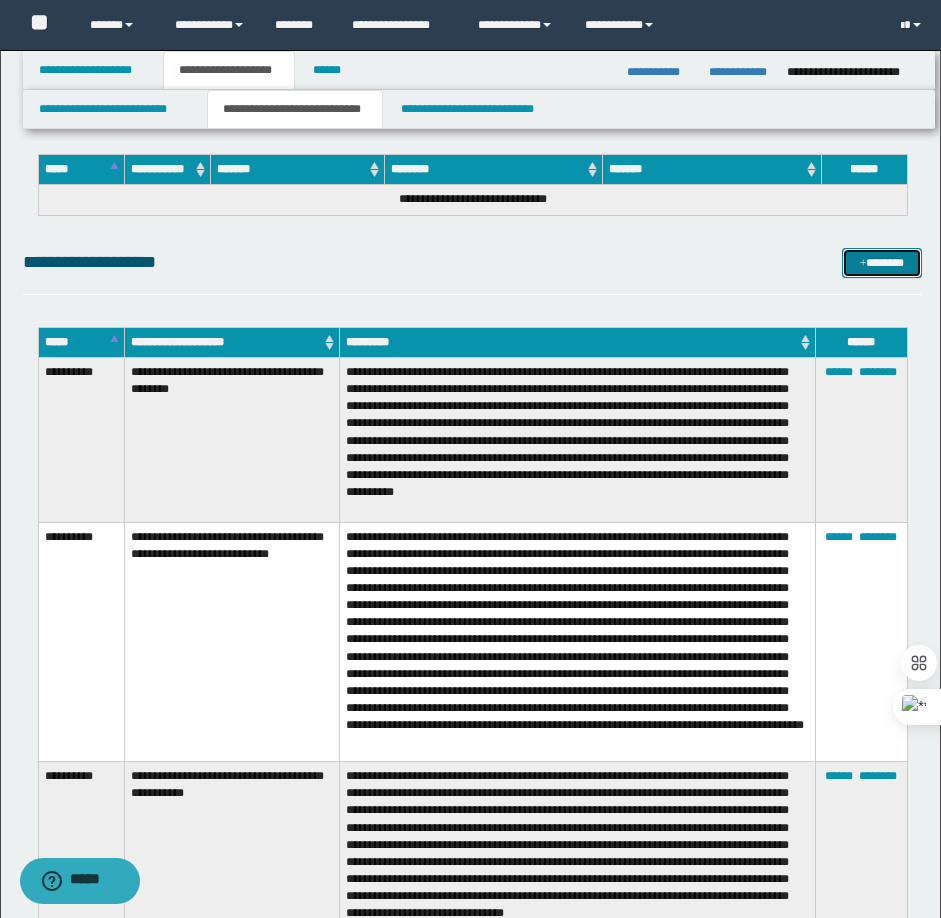 click on "*******" at bounding box center [882, 263] 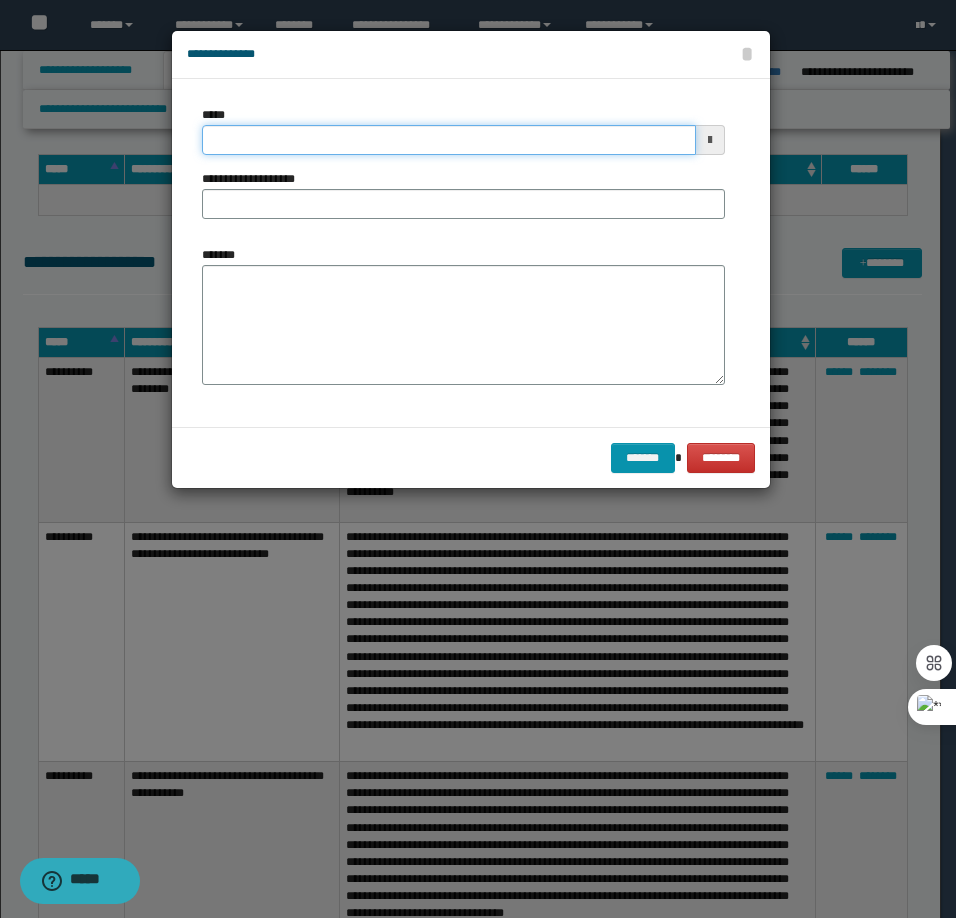 click on "*****" at bounding box center [449, 140] 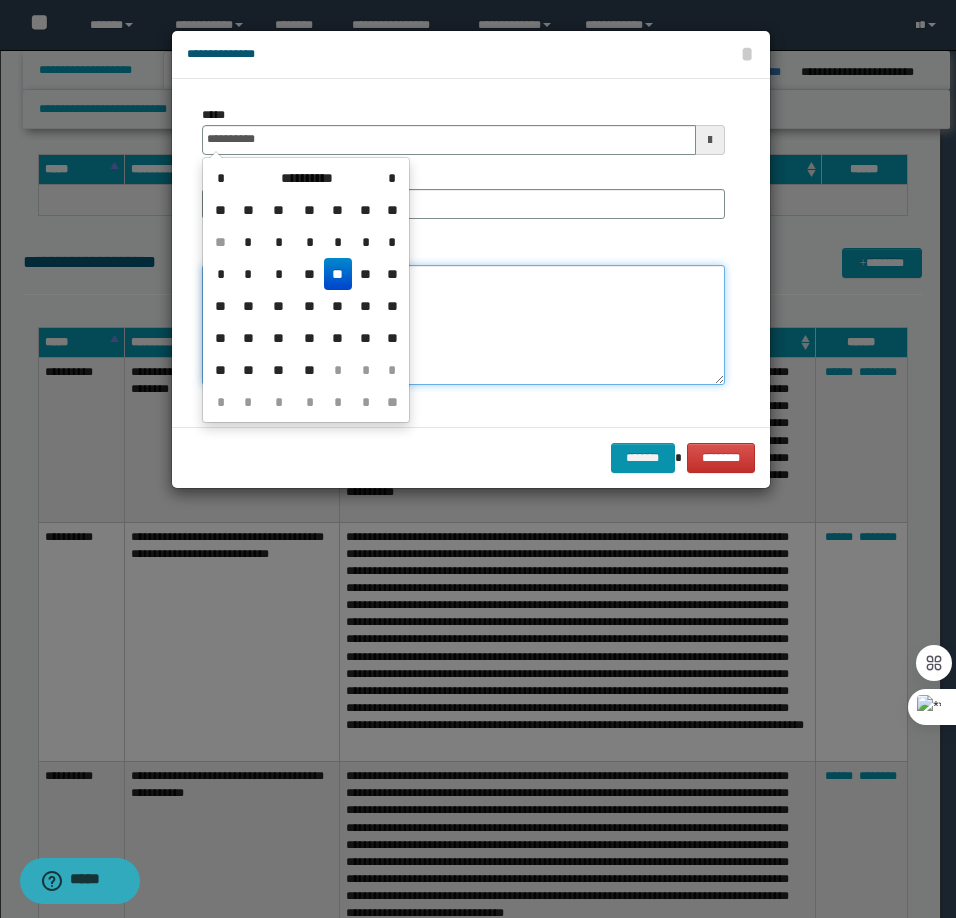 type on "**********" 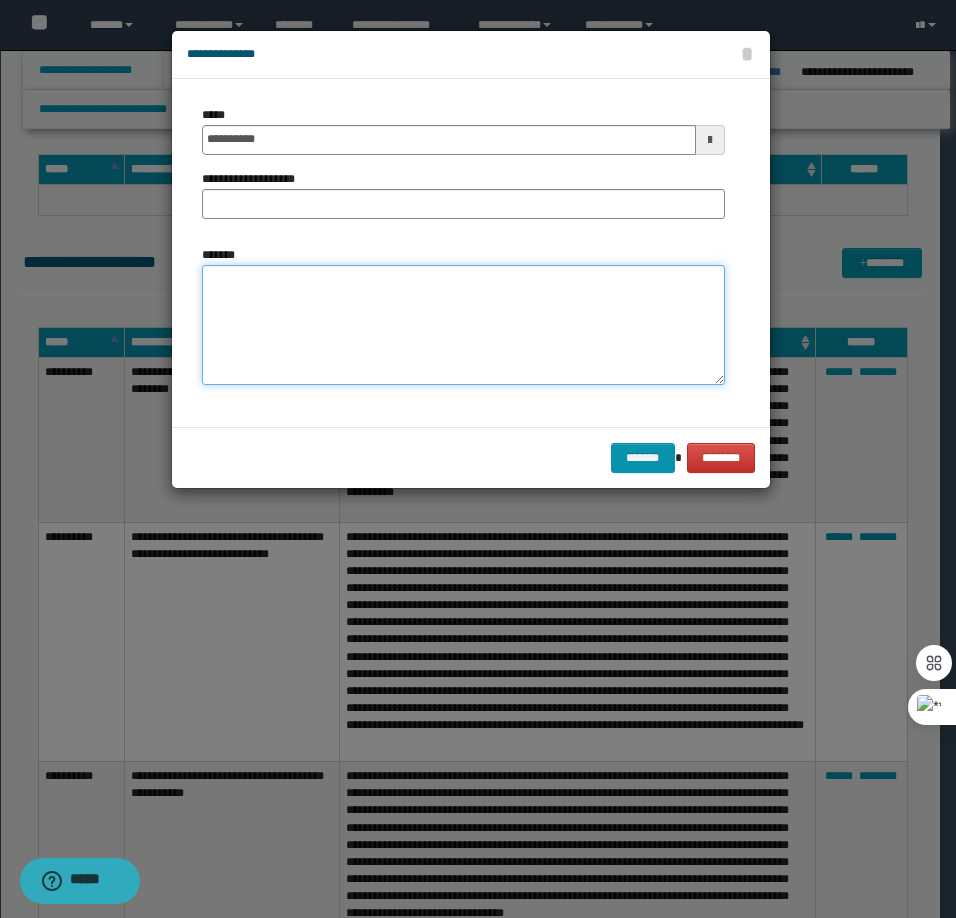 click on "*******" at bounding box center [463, 325] 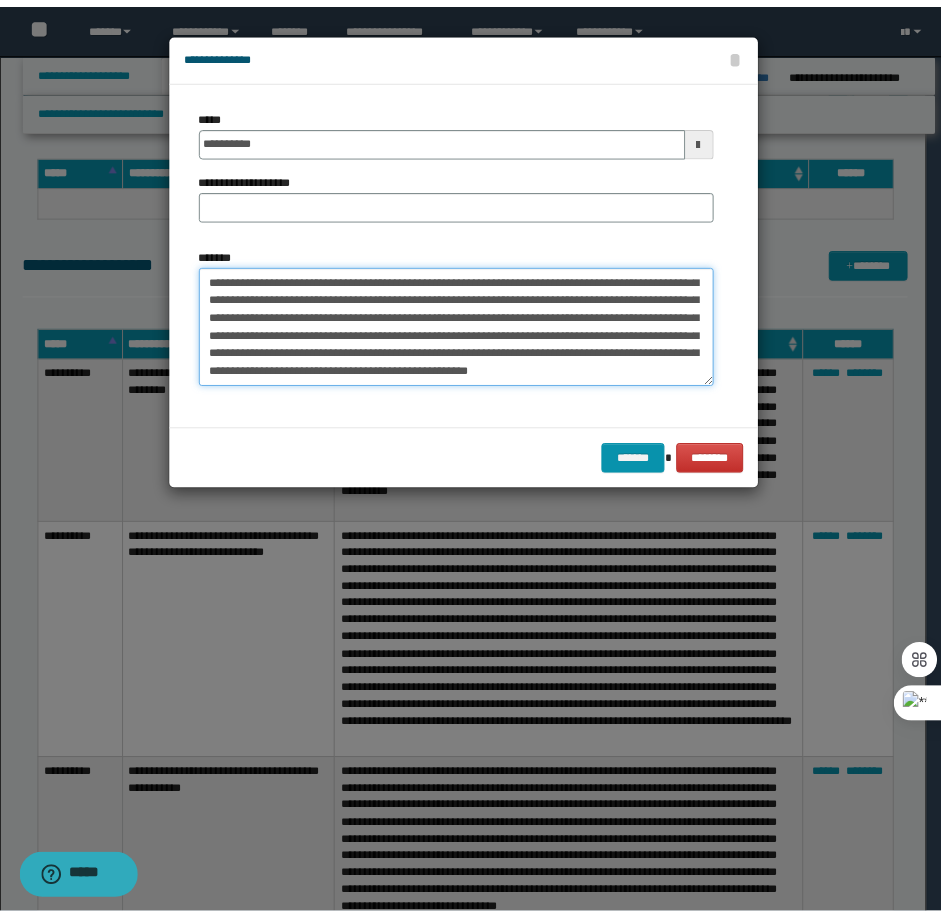scroll, scrollTop: 0, scrollLeft: 0, axis: both 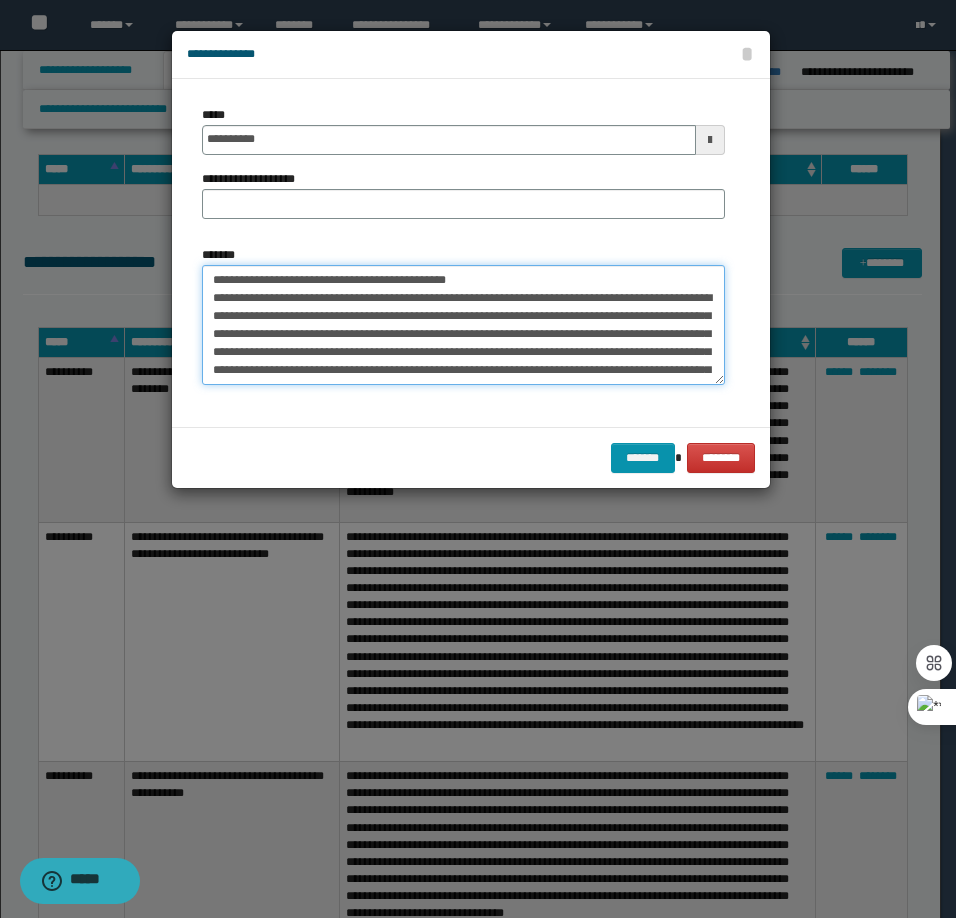 drag, startPoint x: 371, startPoint y: 281, endPoint x: 276, endPoint y: 283, distance: 95.02105 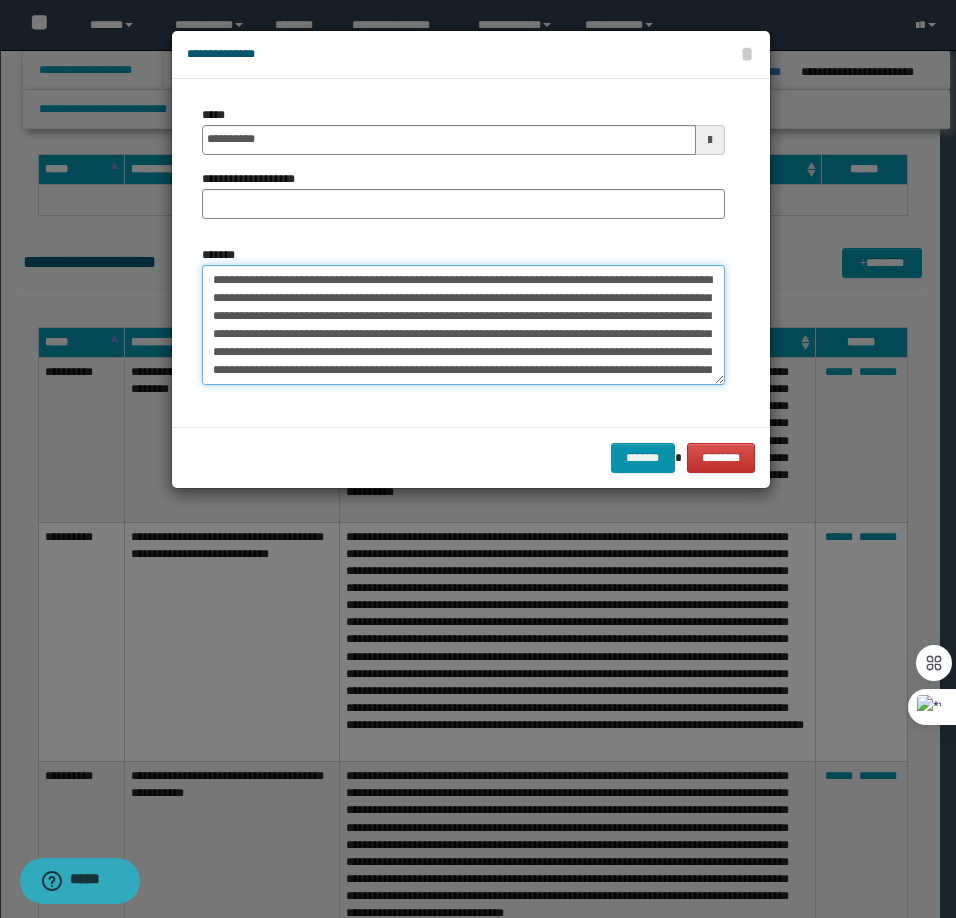 type on "**********" 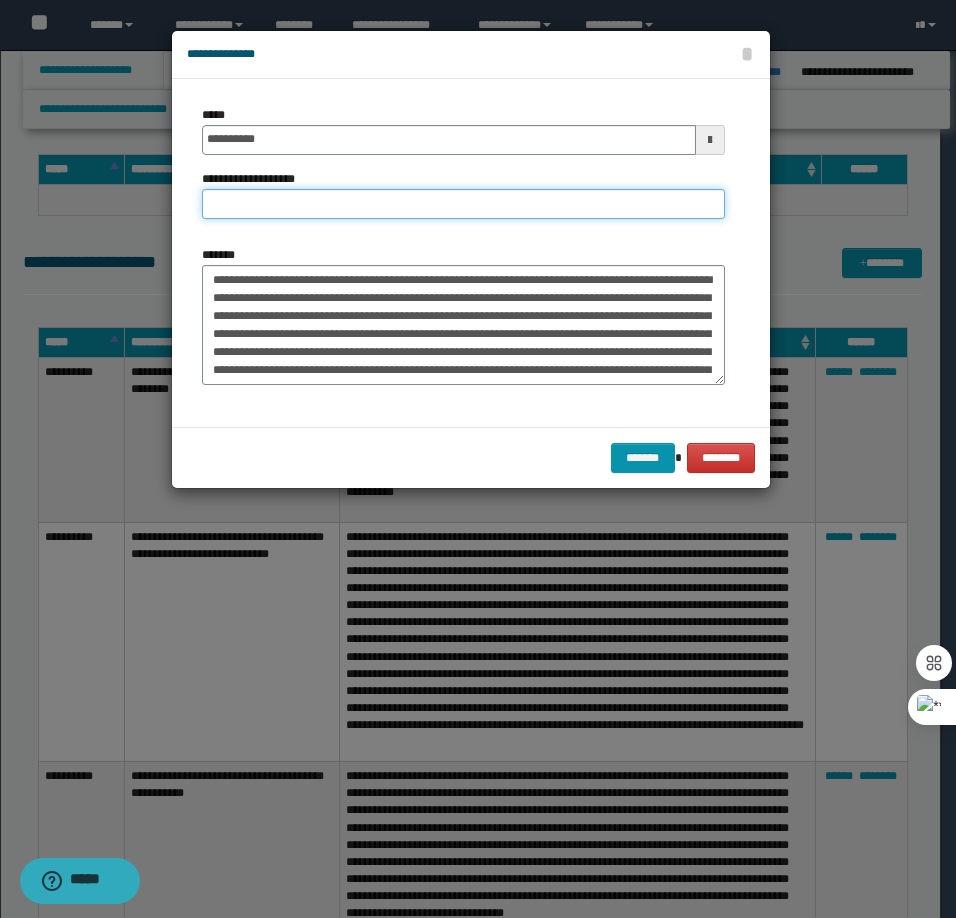 click on "**********" at bounding box center (463, 204) 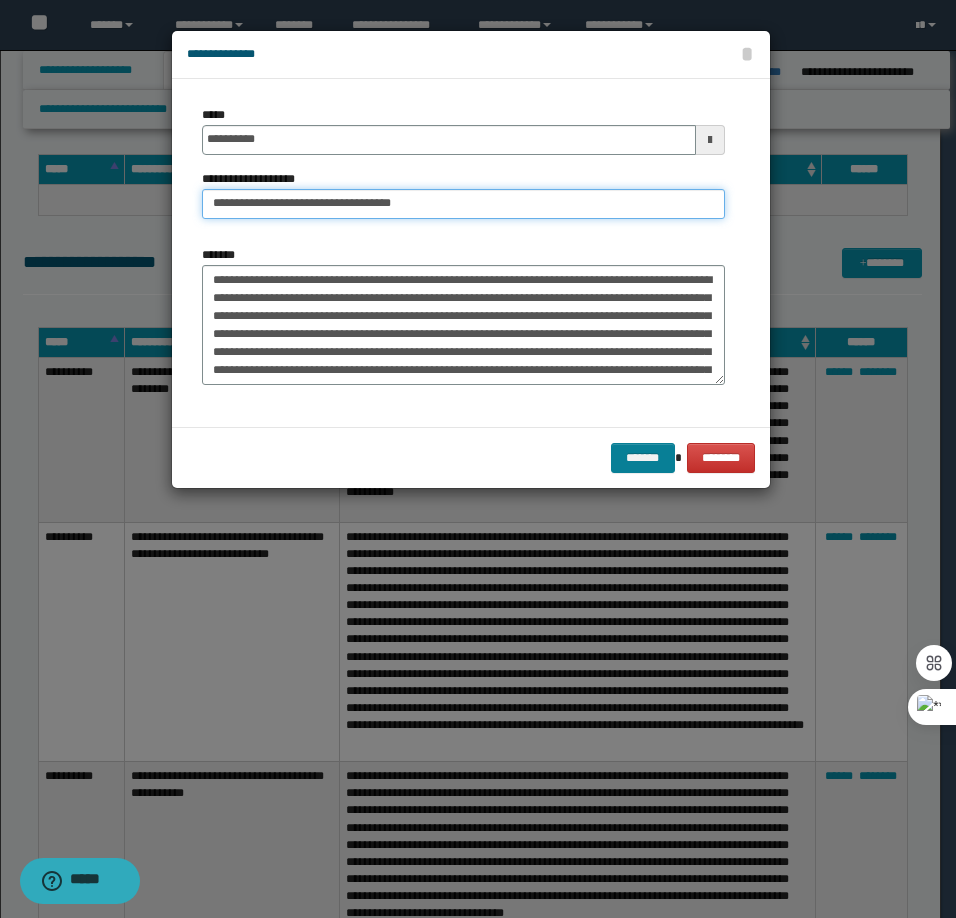 type on "**********" 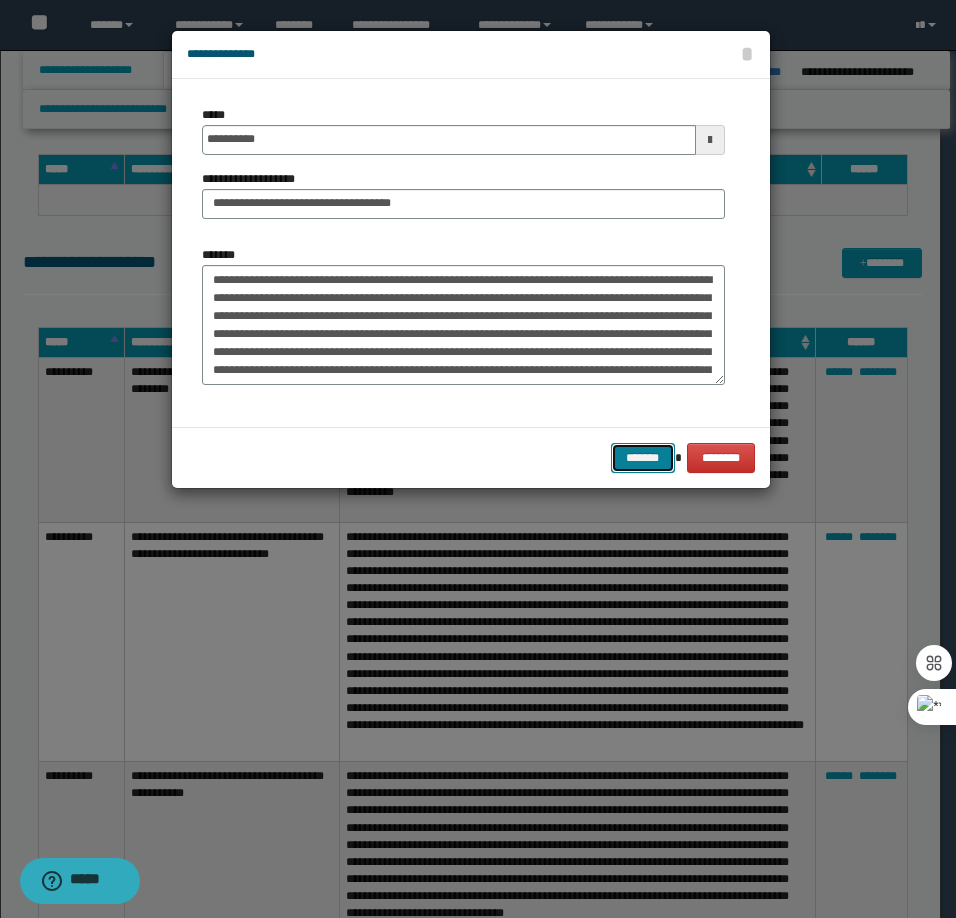 click on "*******" at bounding box center (643, 458) 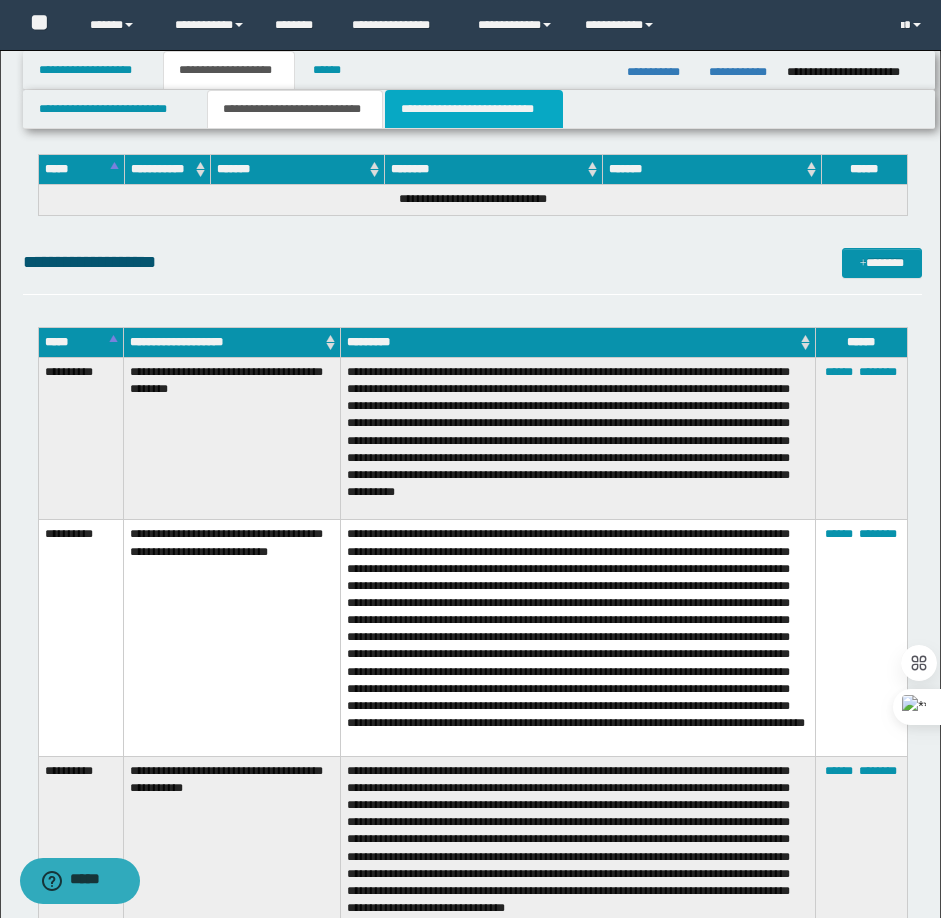 drag, startPoint x: 484, startPoint y: 115, endPoint x: 483, endPoint y: 132, distance: 17.029387 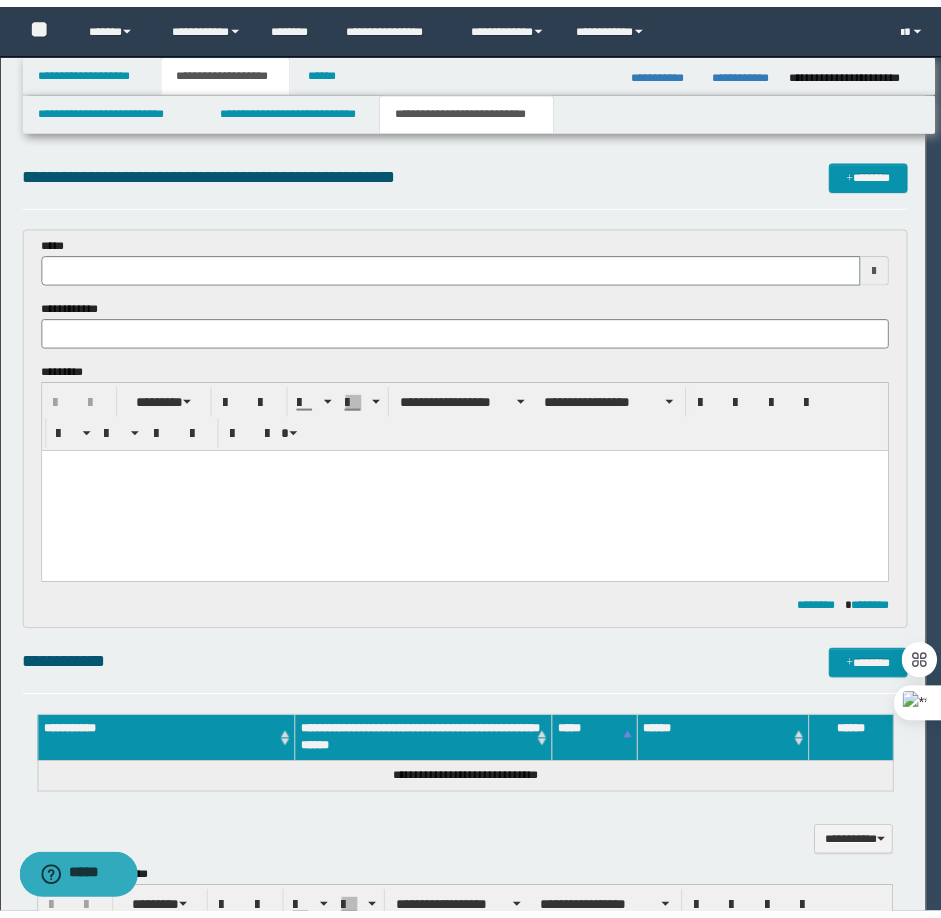 scroll, scrollTop: 0, scrollLeft: 0, axis: both 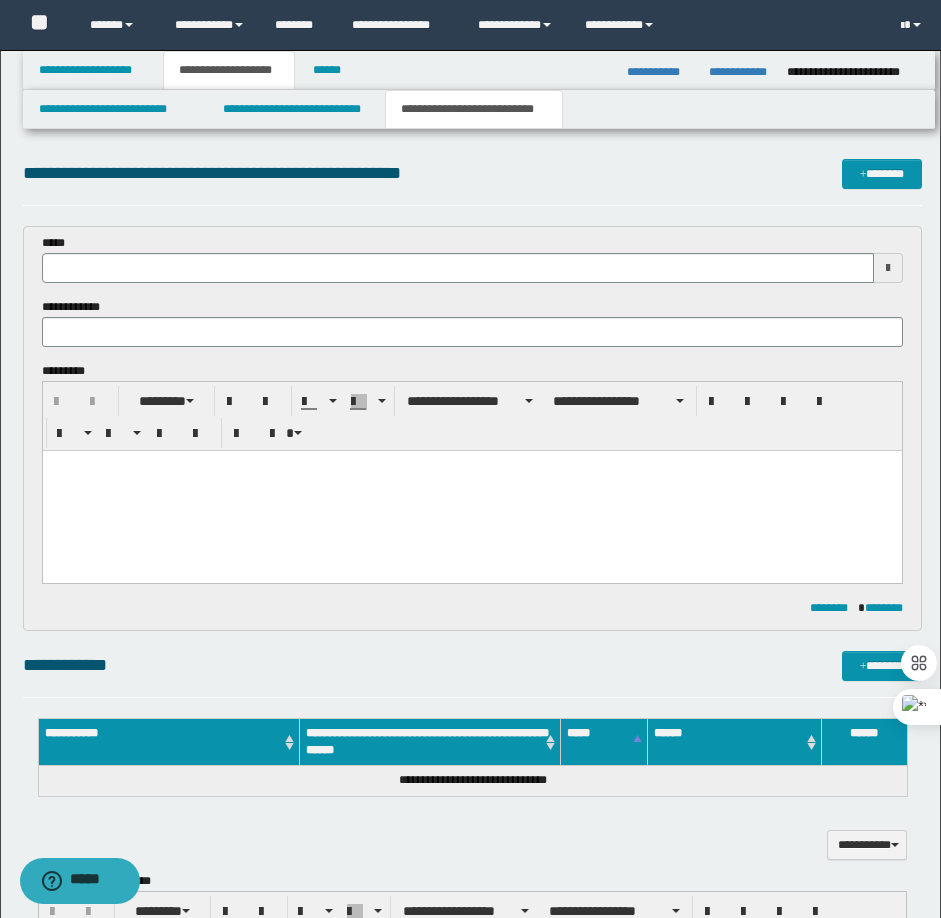 type 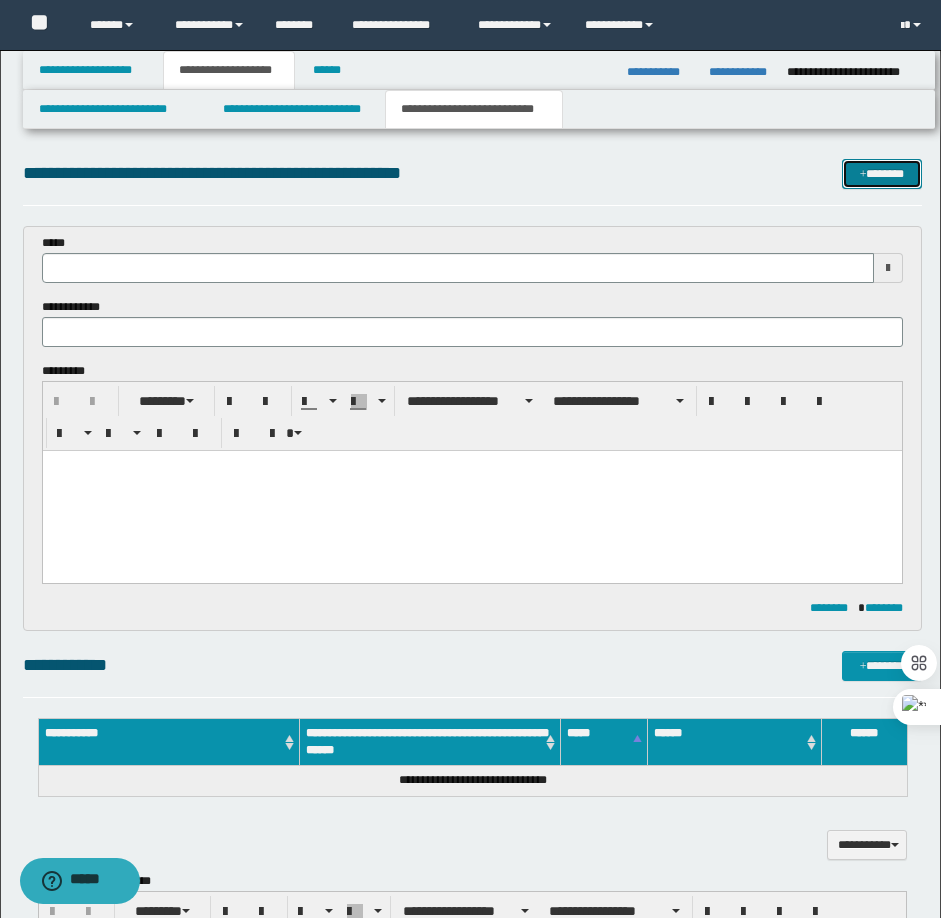 click at bounding box center (863, 175) 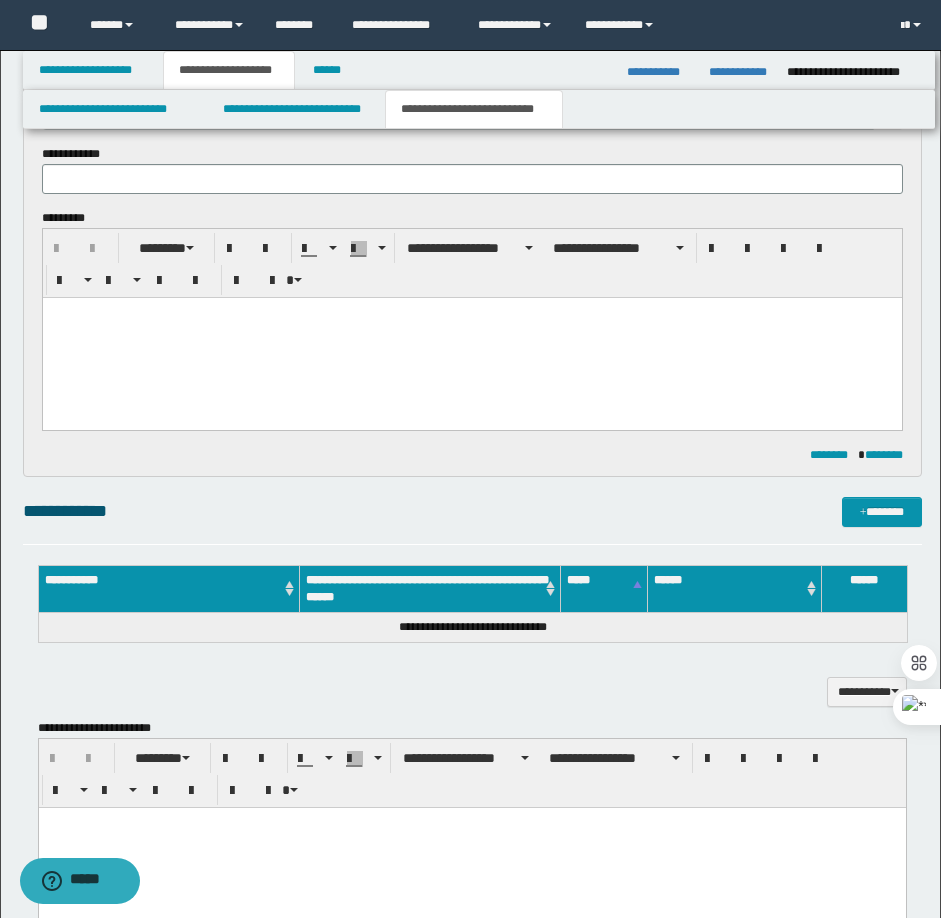 scroll, scrollTop: 178, scrollLeft: 0, axis: vertical 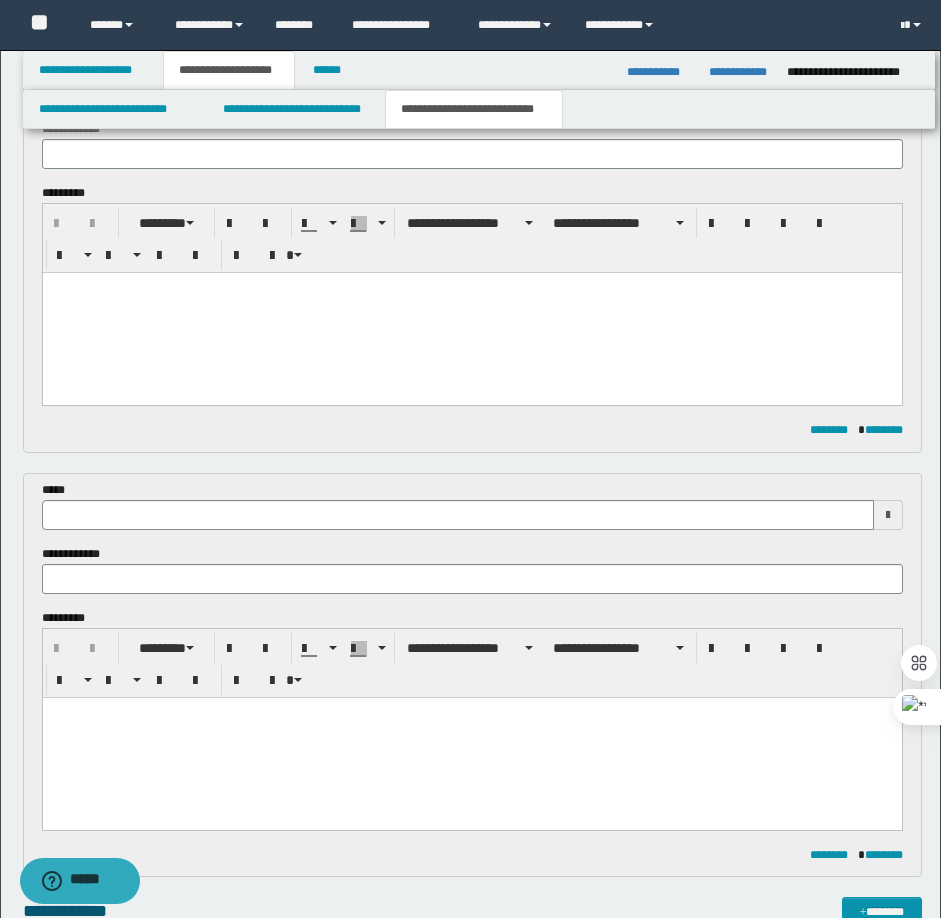 click at bounding box center (471, 313) 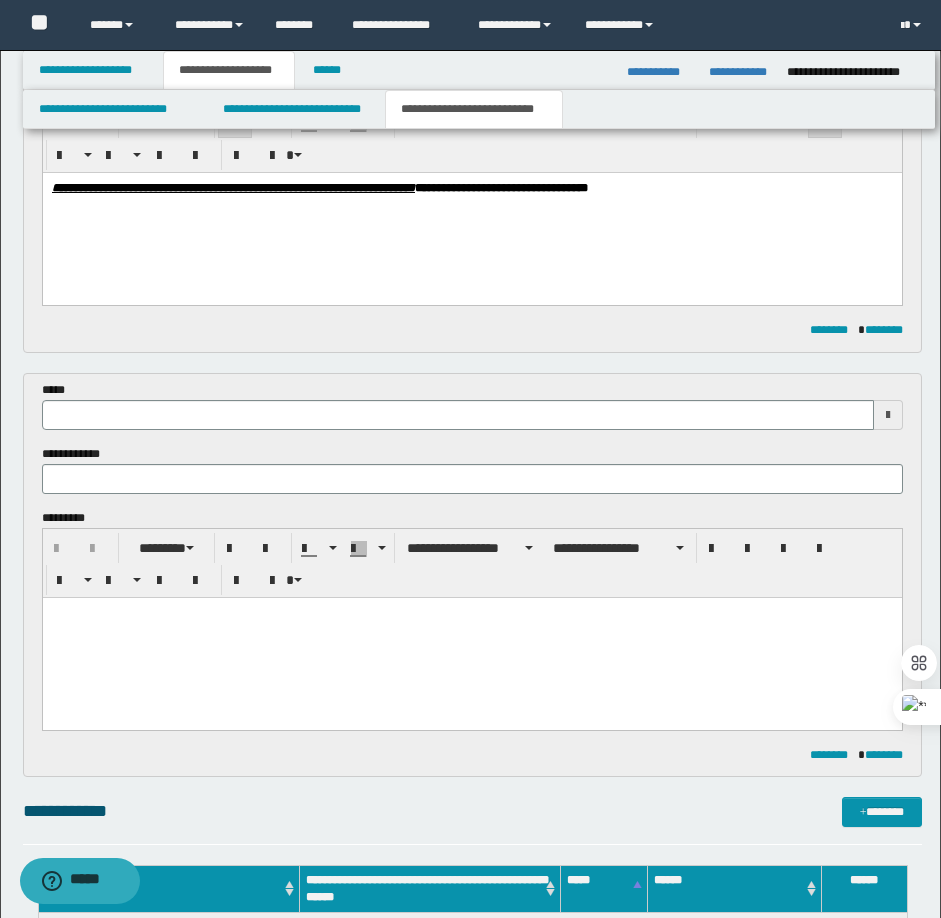click at bounding box center (471, 637) 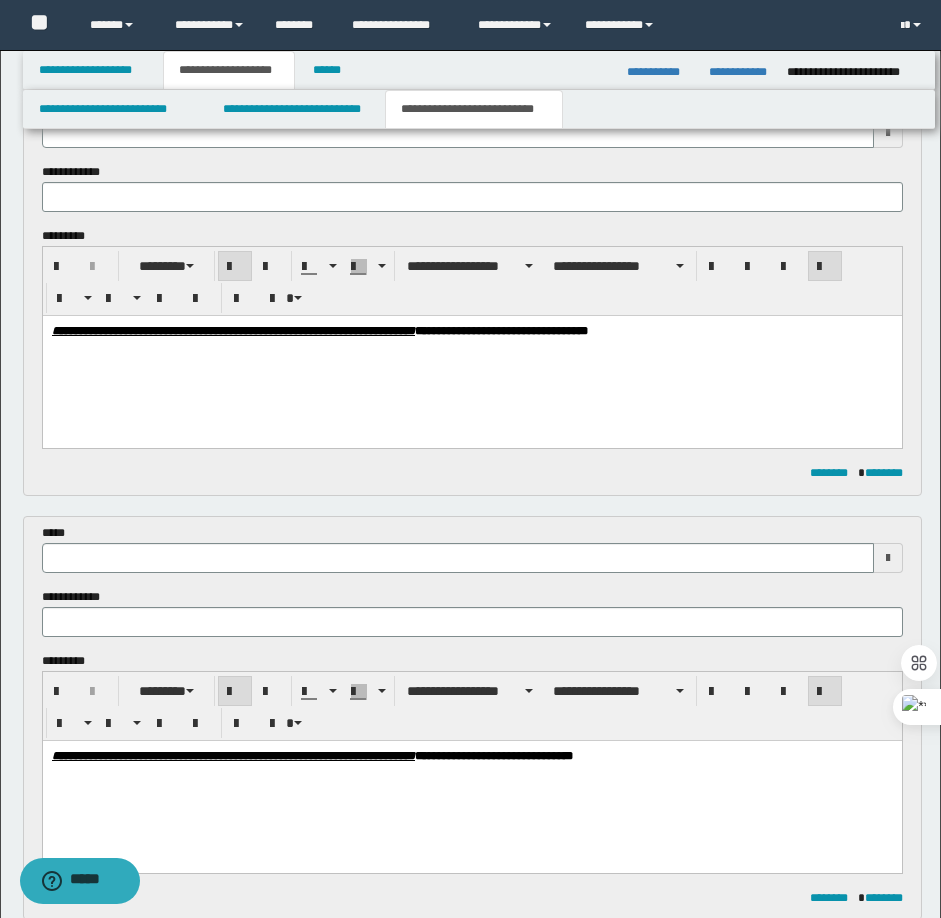 scroll, scrollTop: 0, scrollLeft: 0, axis: both 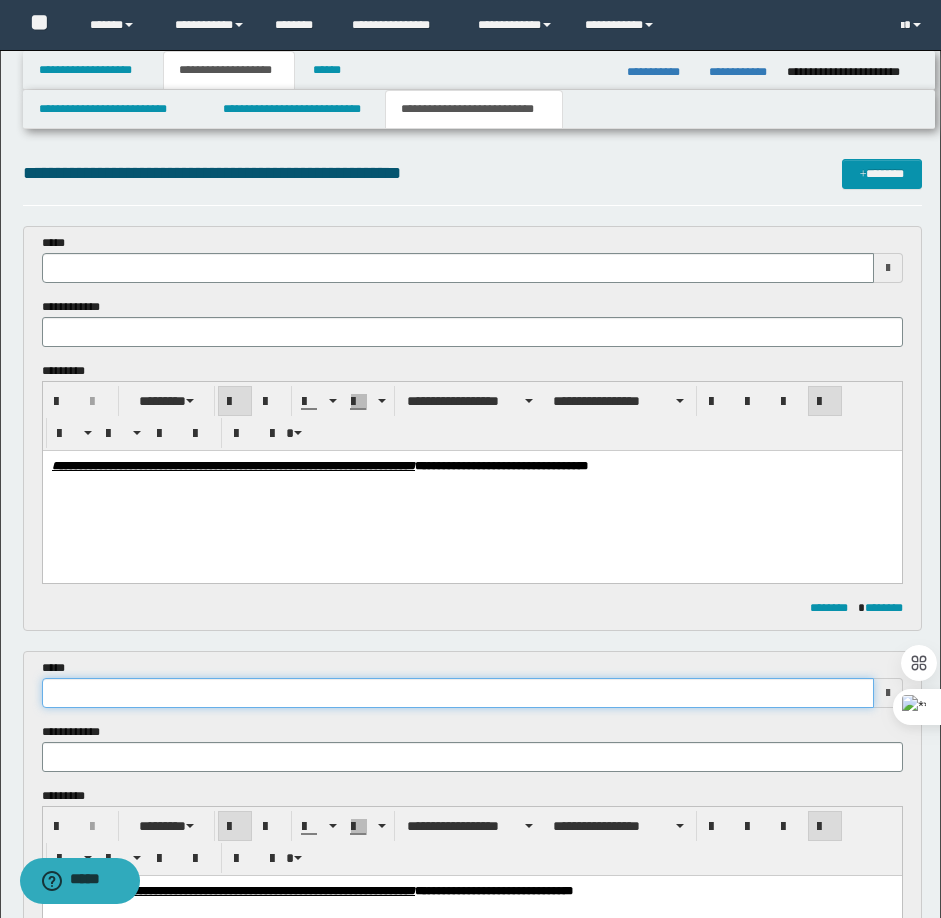 click at bounding box center (458, 693) 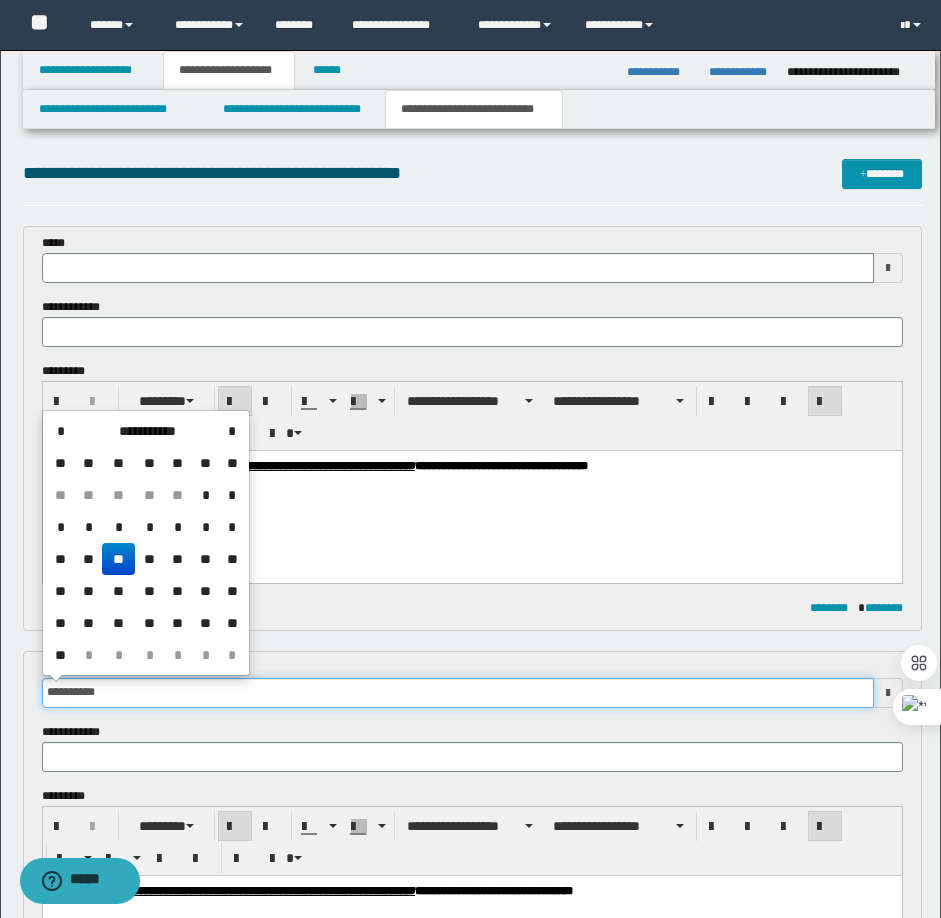 type 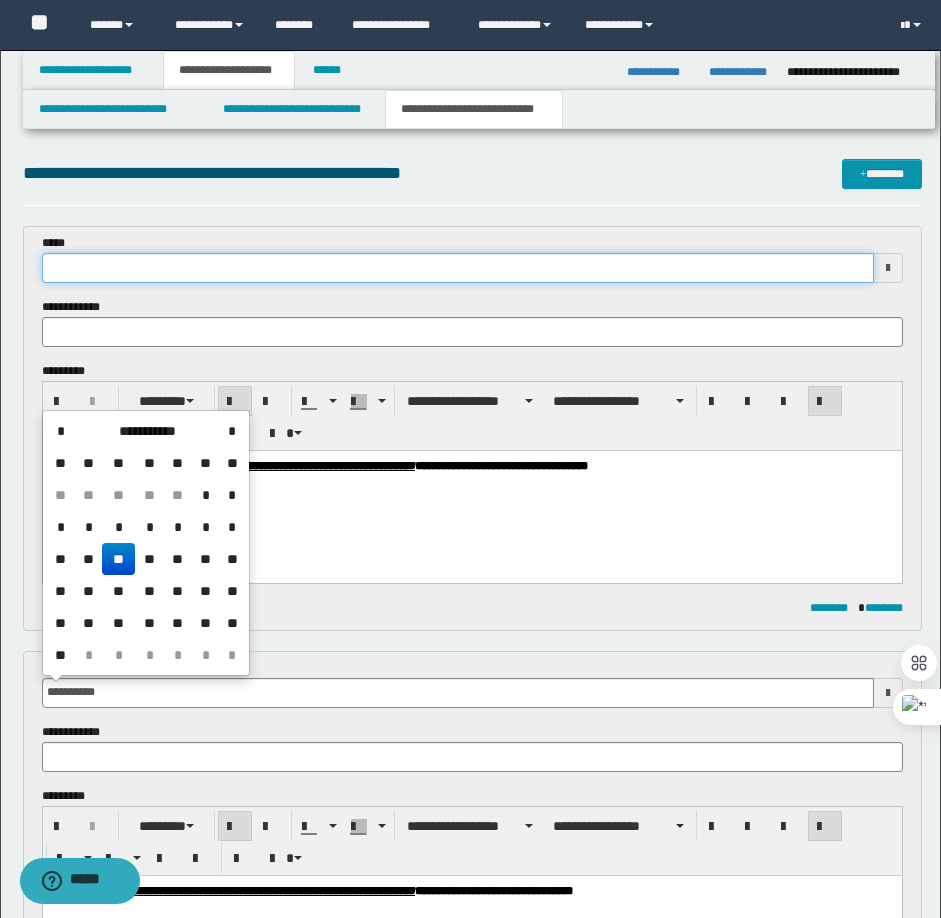type on "**********" 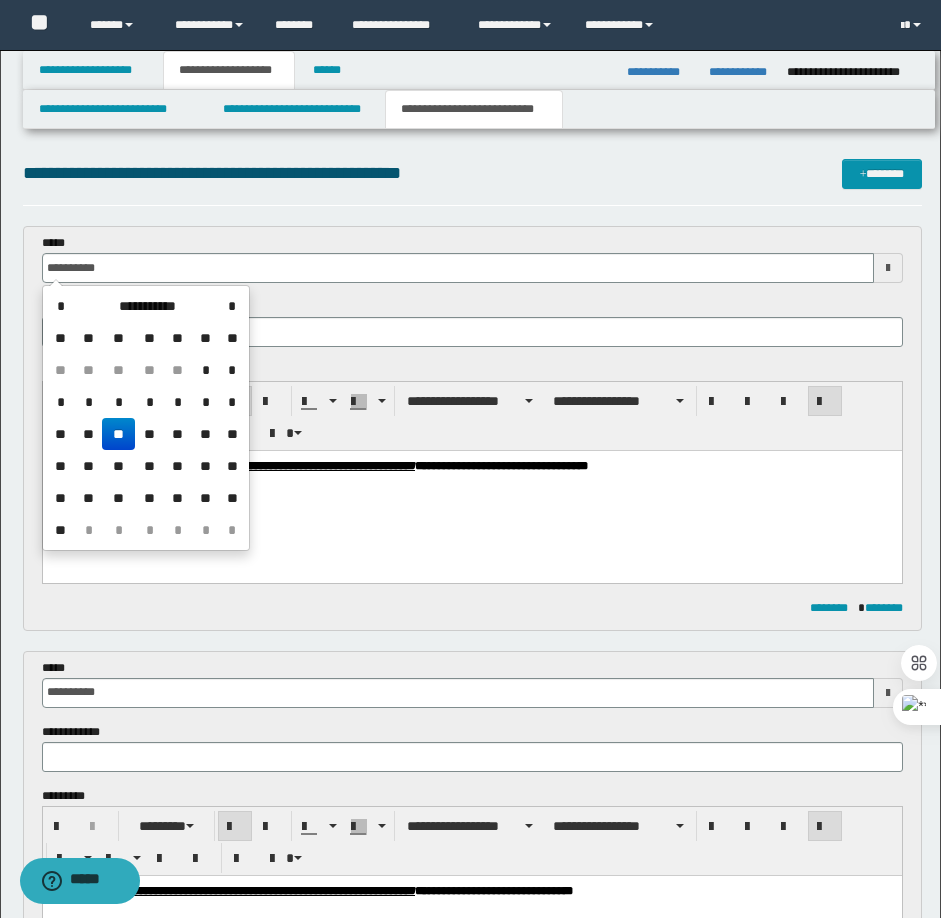 drag, startPoint x: 567, startPoint y: 471, endPoint x: 622, endPoint y: 482, distance: 56.089214 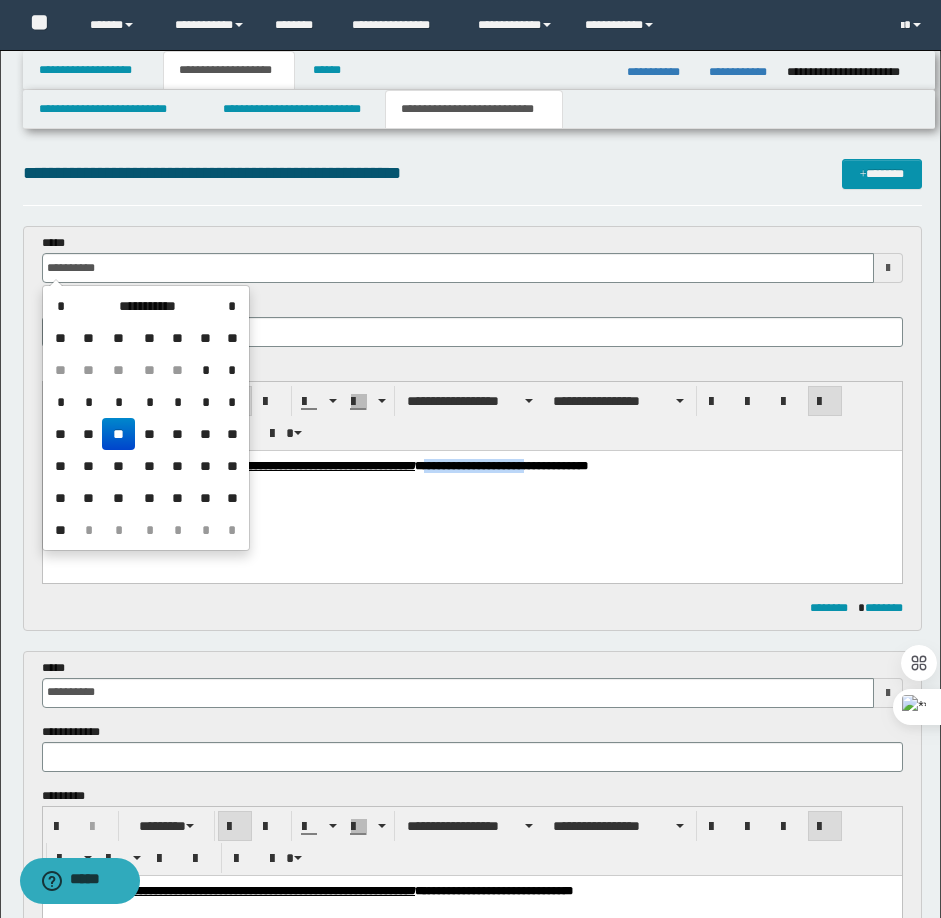 drag, startPoint x: 564, startPoint y: 464, endPoint x: 675, endPoint y: 471, distance: 111.220505 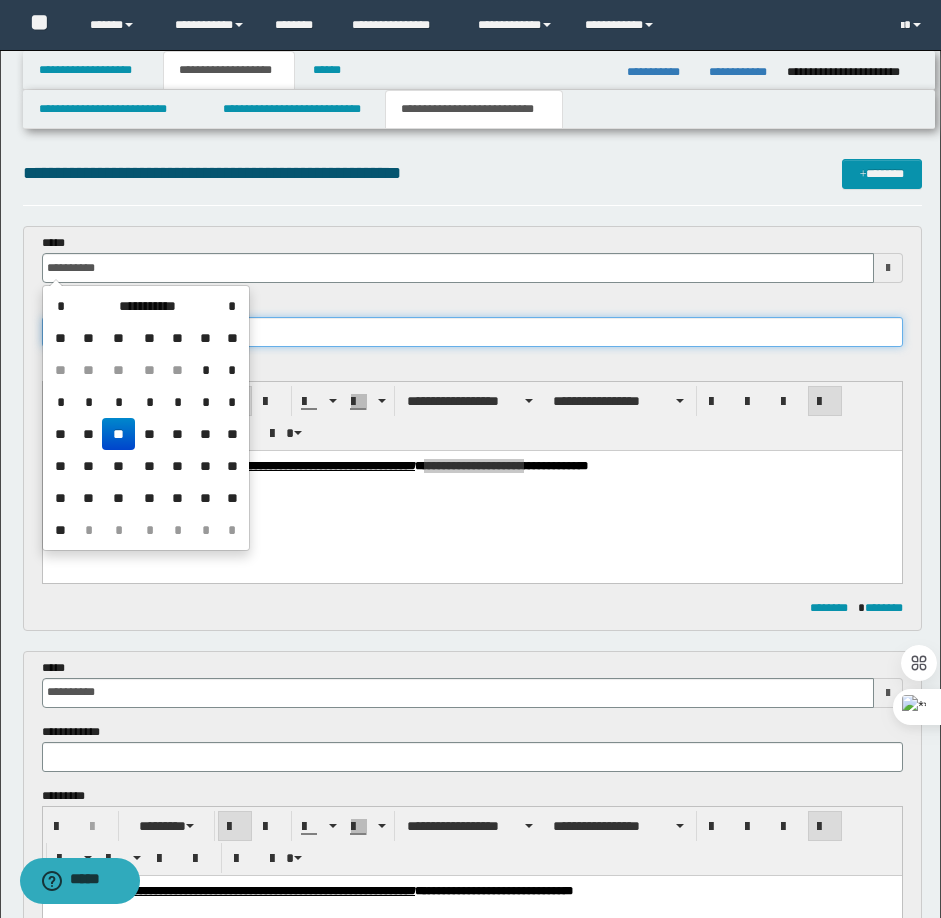 type on "**********" 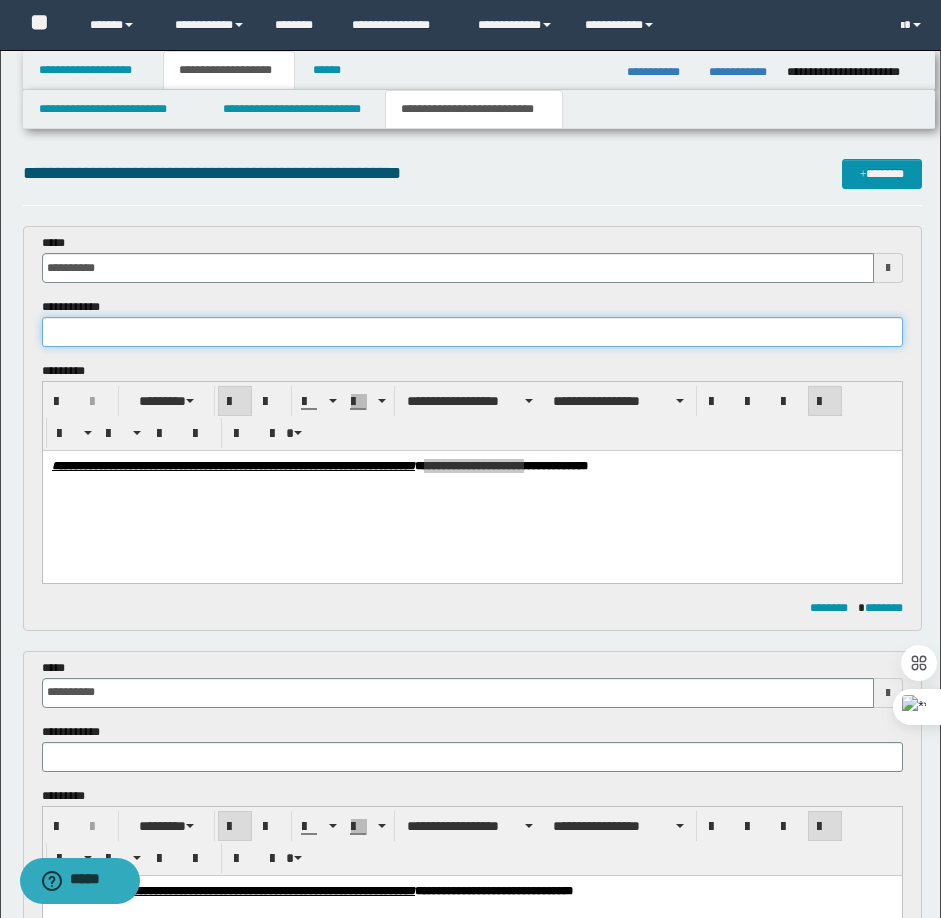 paste on "**********" 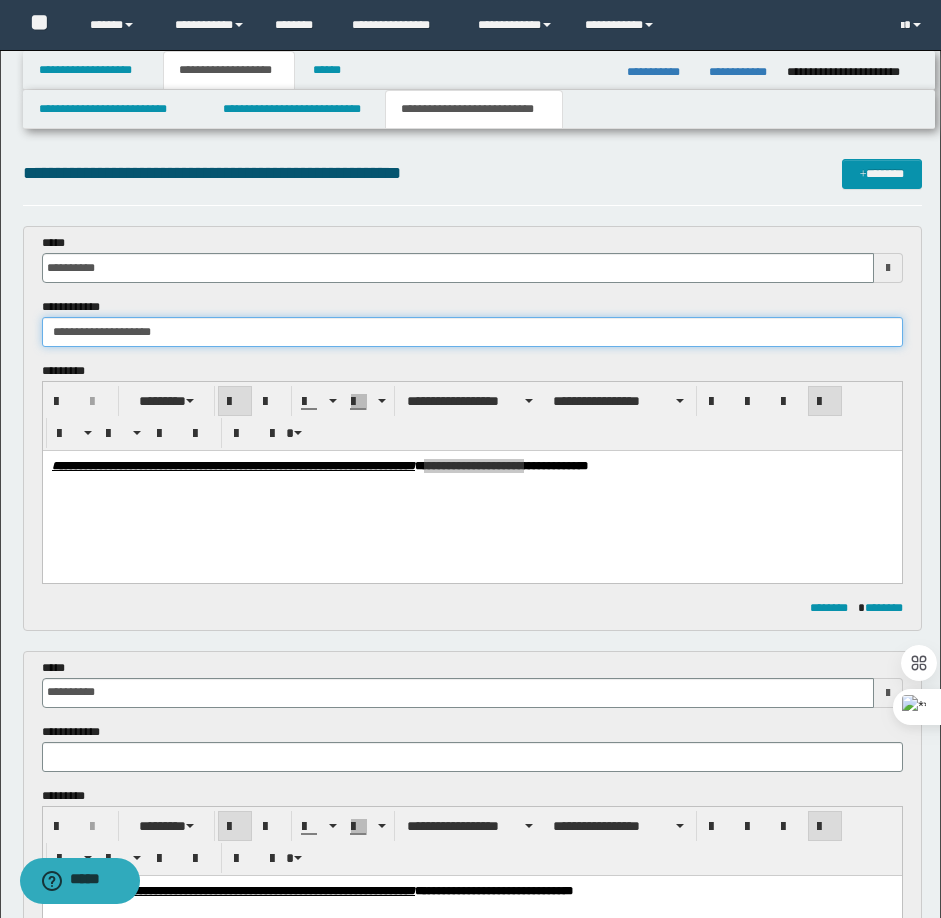type on "**********" 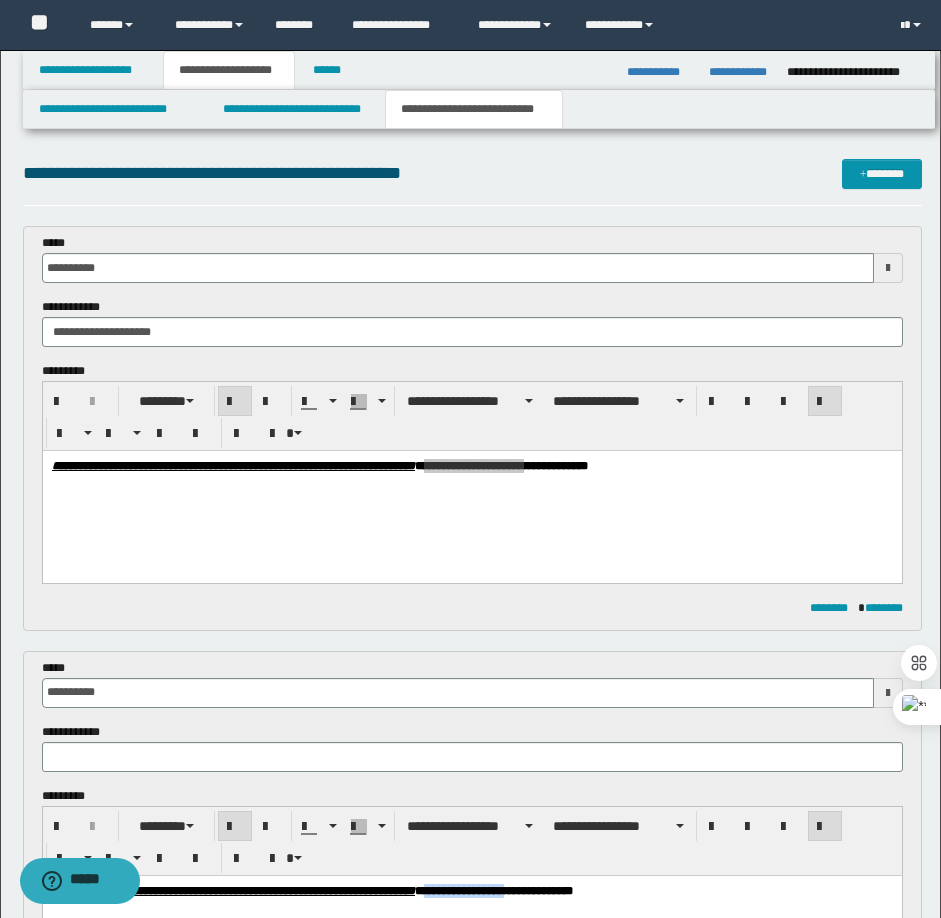 drag, startPoint x: 569, startPoint y: 889, endPoint x: 655, endPoint y: 892, distance: 86.05231 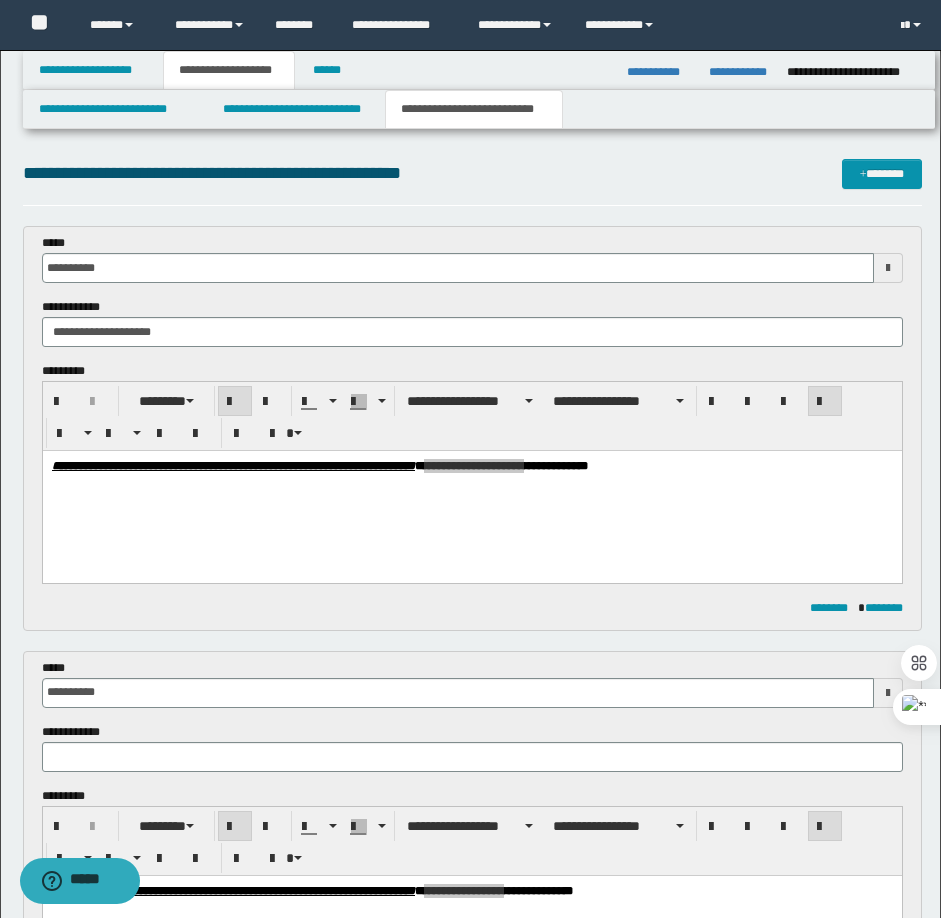 click on "**********" at bounding box center (472, 747) 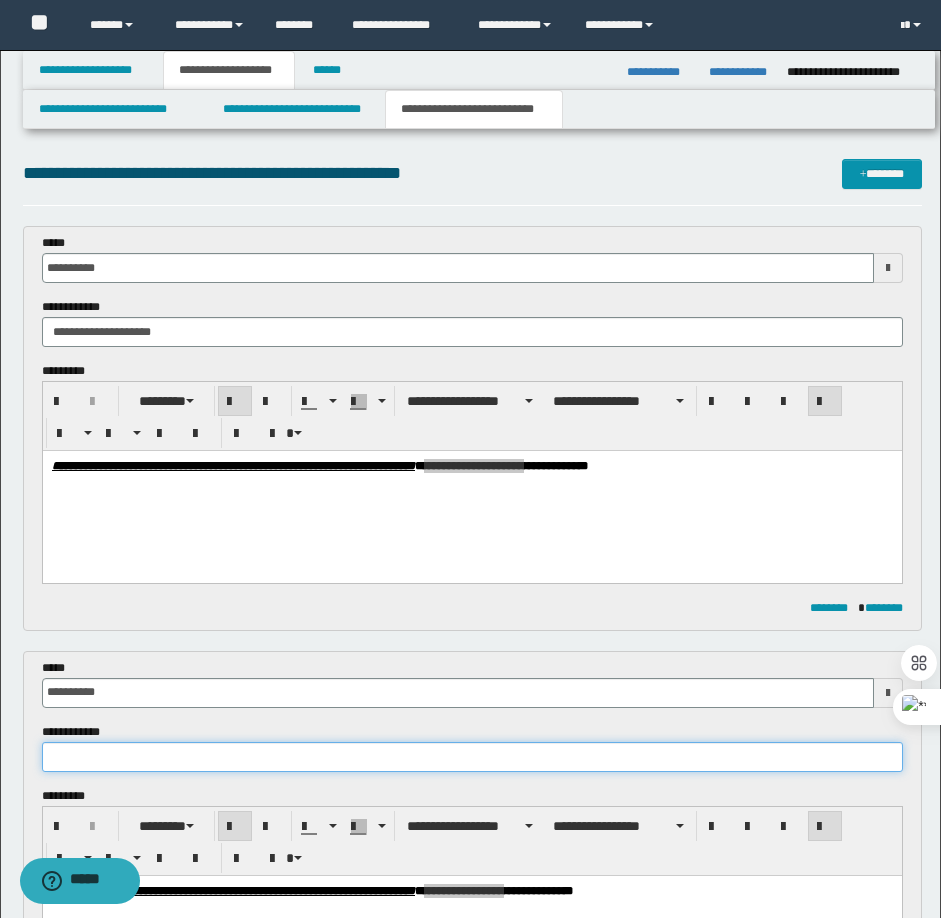 click at bounding box center (472, 757) 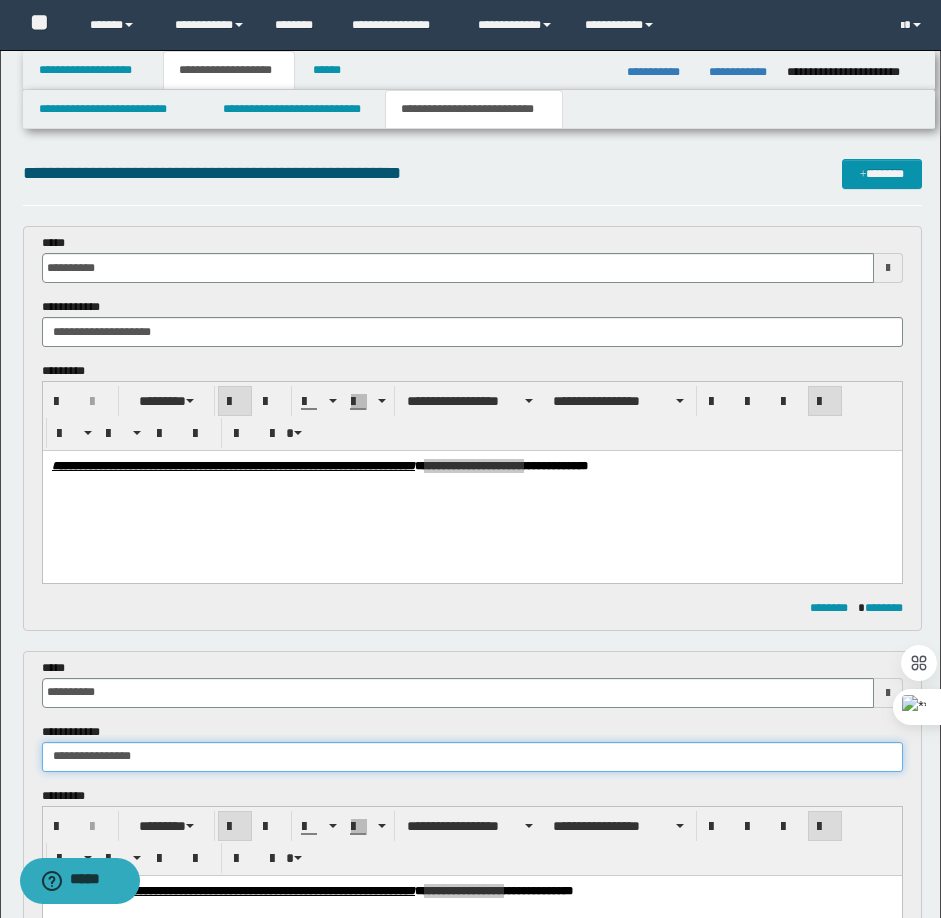 type on "**********" 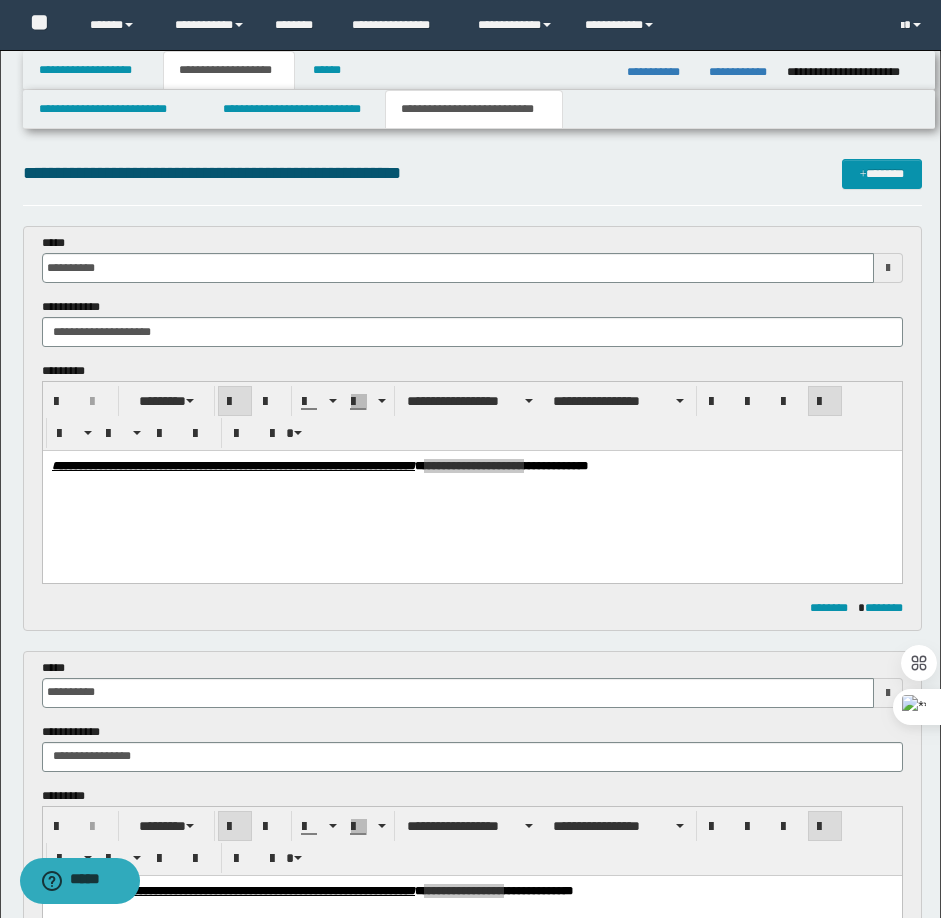 click on "**********" at bounding box center [472, 640] 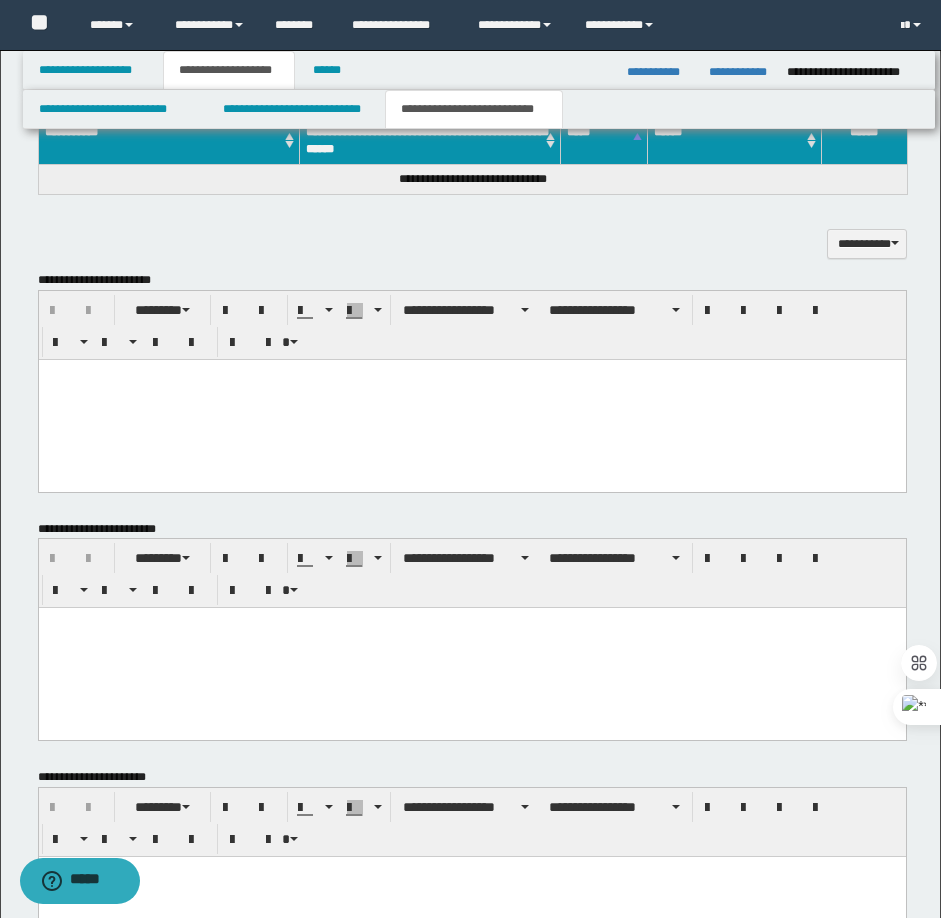 scroll, scrollTop: 1222, scrollLeft: 0, axis: vertical 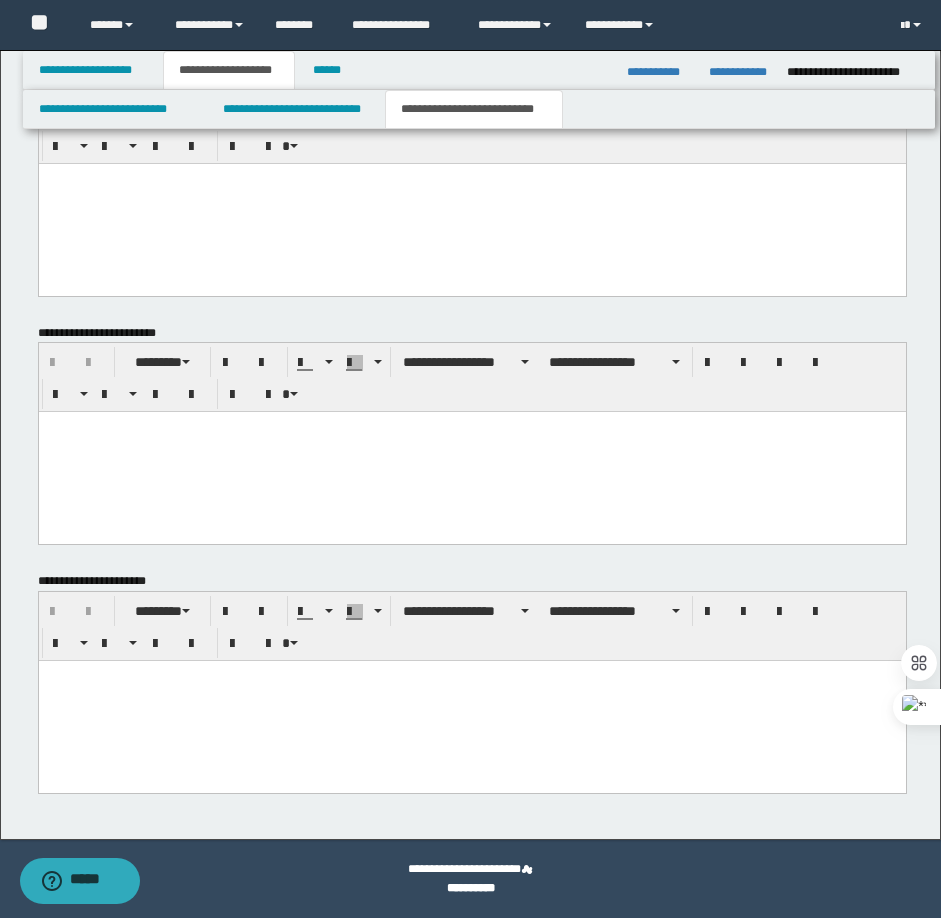 drag, startPoint x: 164, startPoint y: 740, endPoint x: 67, endPoint y: 730, distance: 97.5141 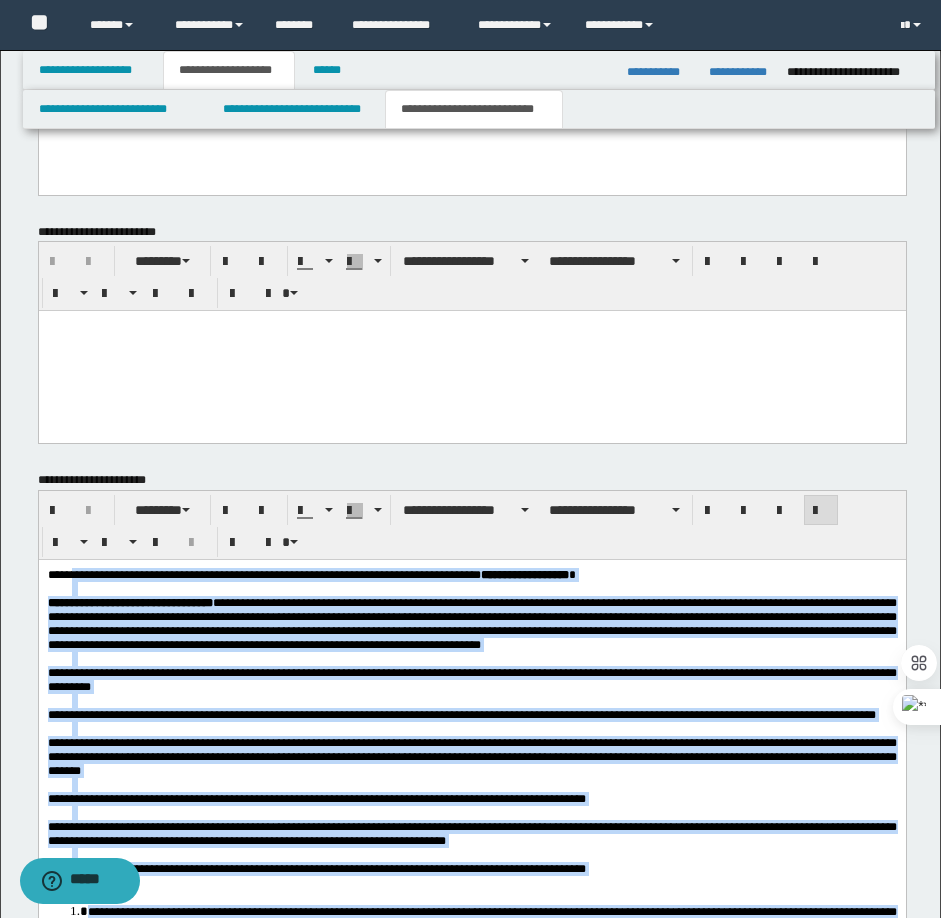 scroll, scrollTop: 1322, scrollLeft: 0, axis: vertical 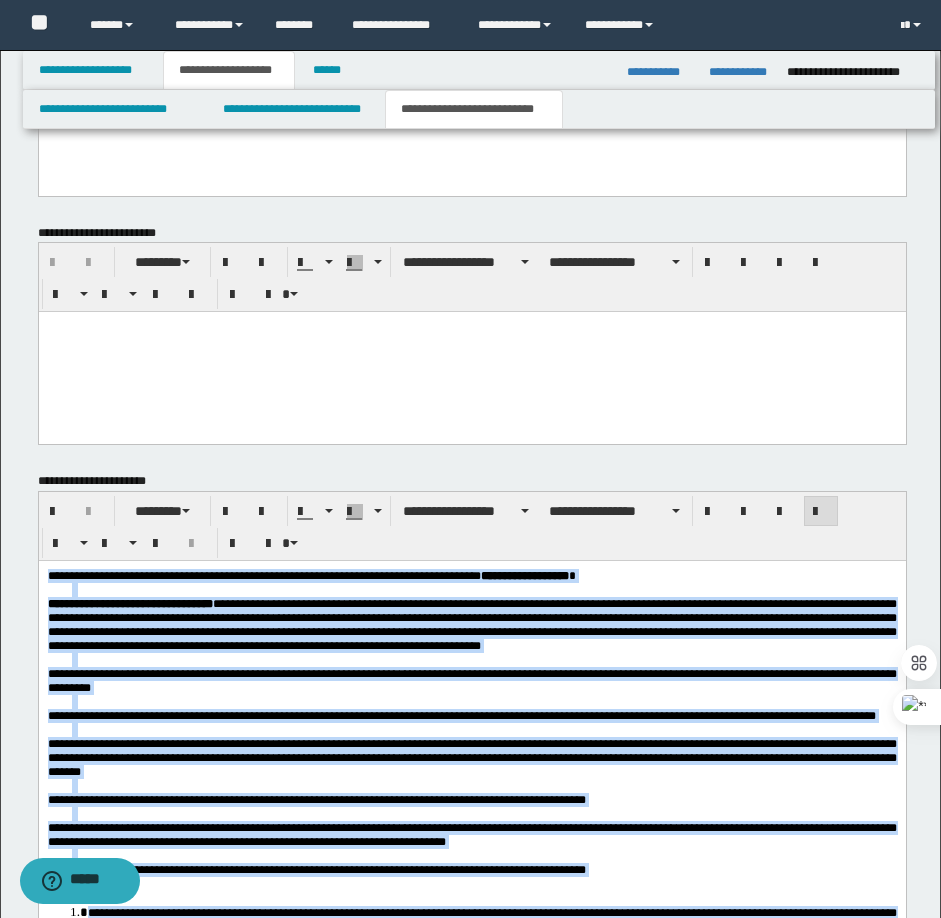 drag, startPoint x: 242, startPoint y: 1231, endPoint x: 363, endPoint y: 1111, distance: 170.4142 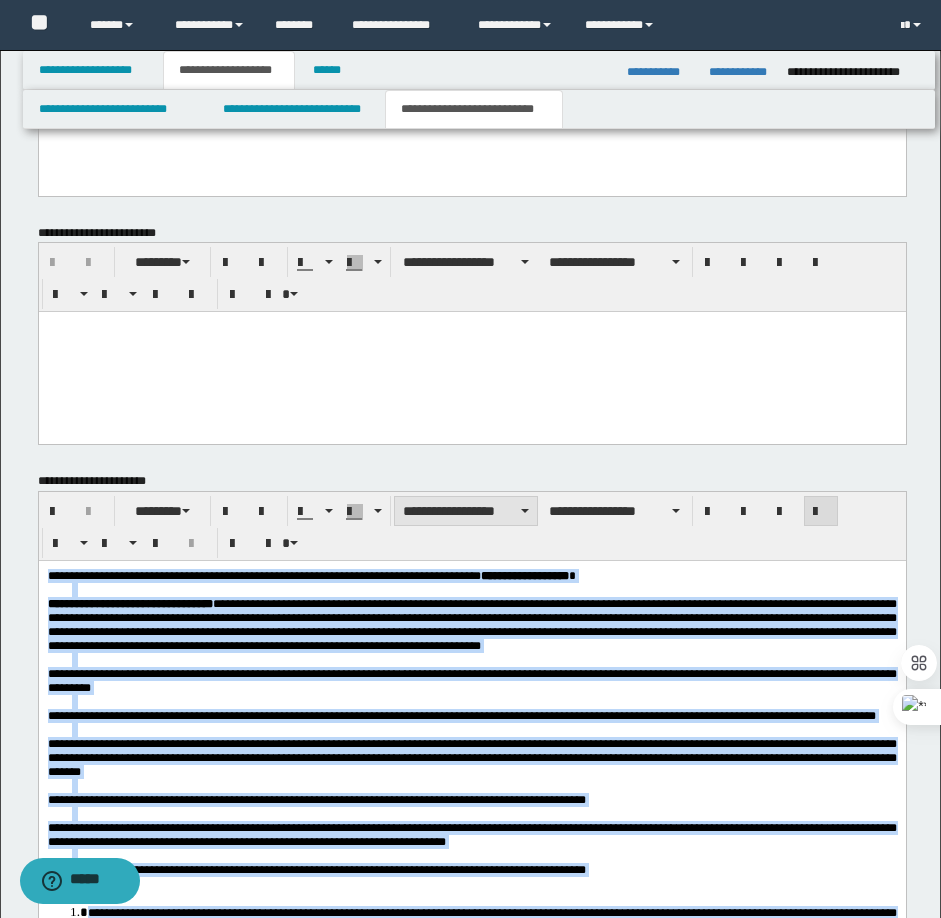 click on "**********" at bounding box center [466, 511] 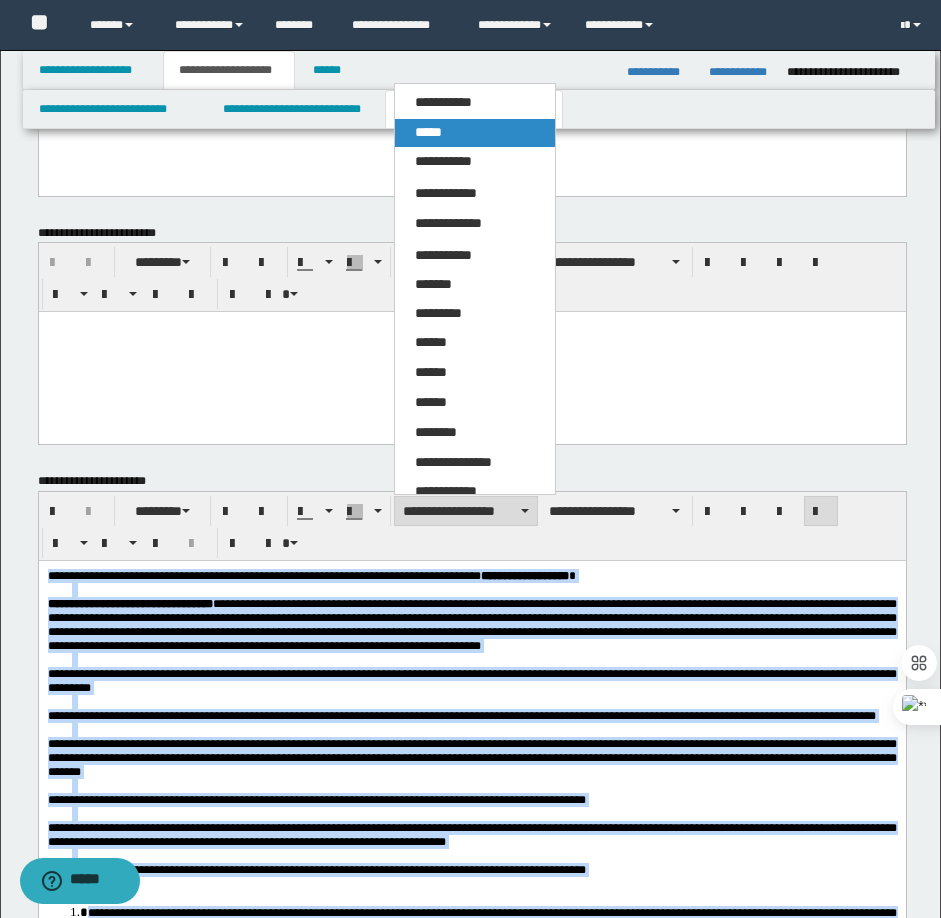 click on "*****" at bounding box center (475, 133) 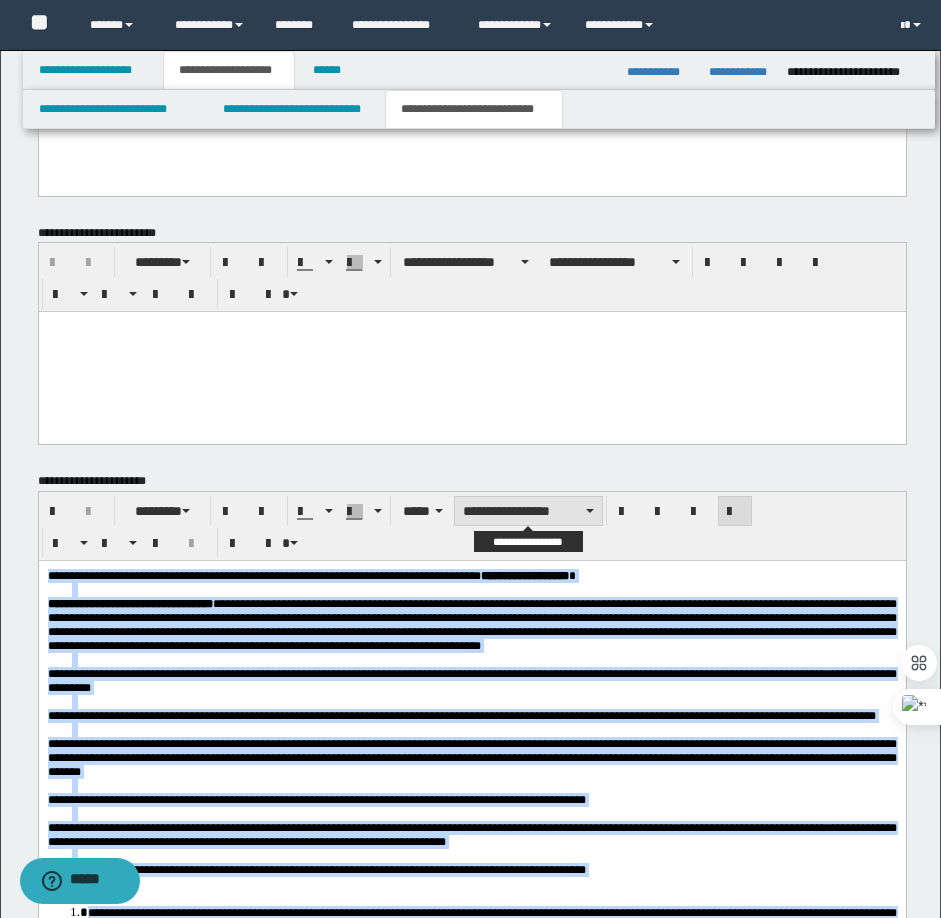 click on "**********" at bounding box center (528, 511) 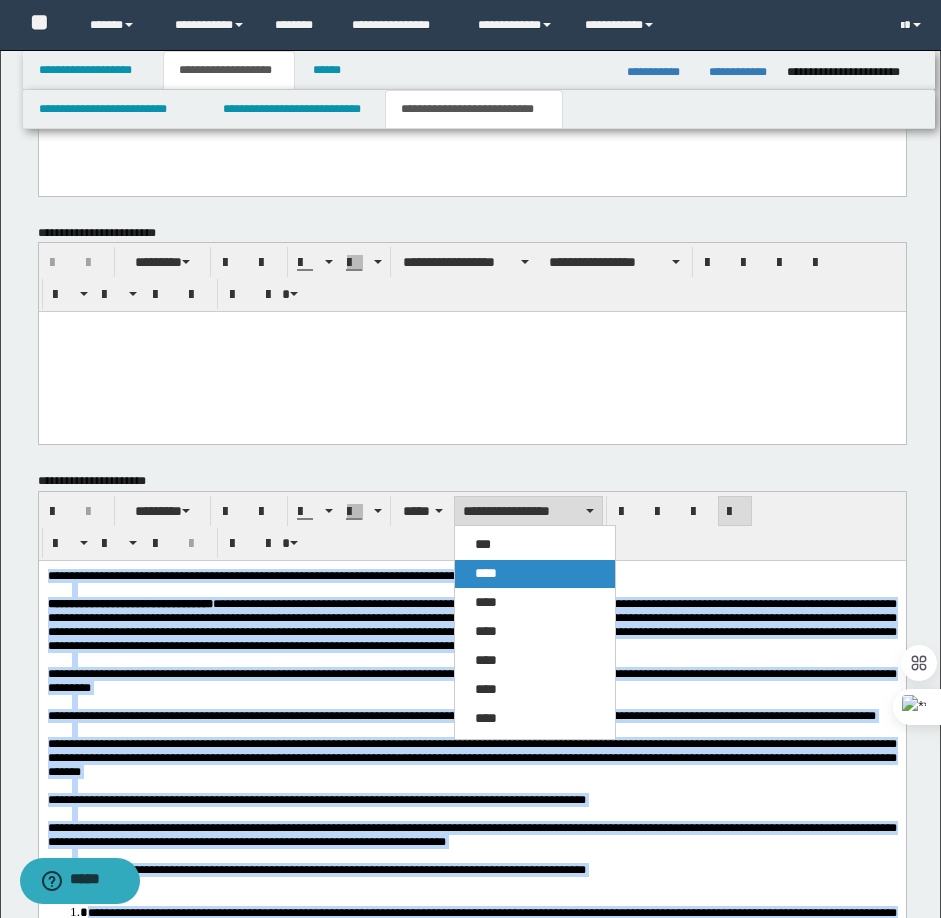 click on "****" at bounding box center [486, 573] 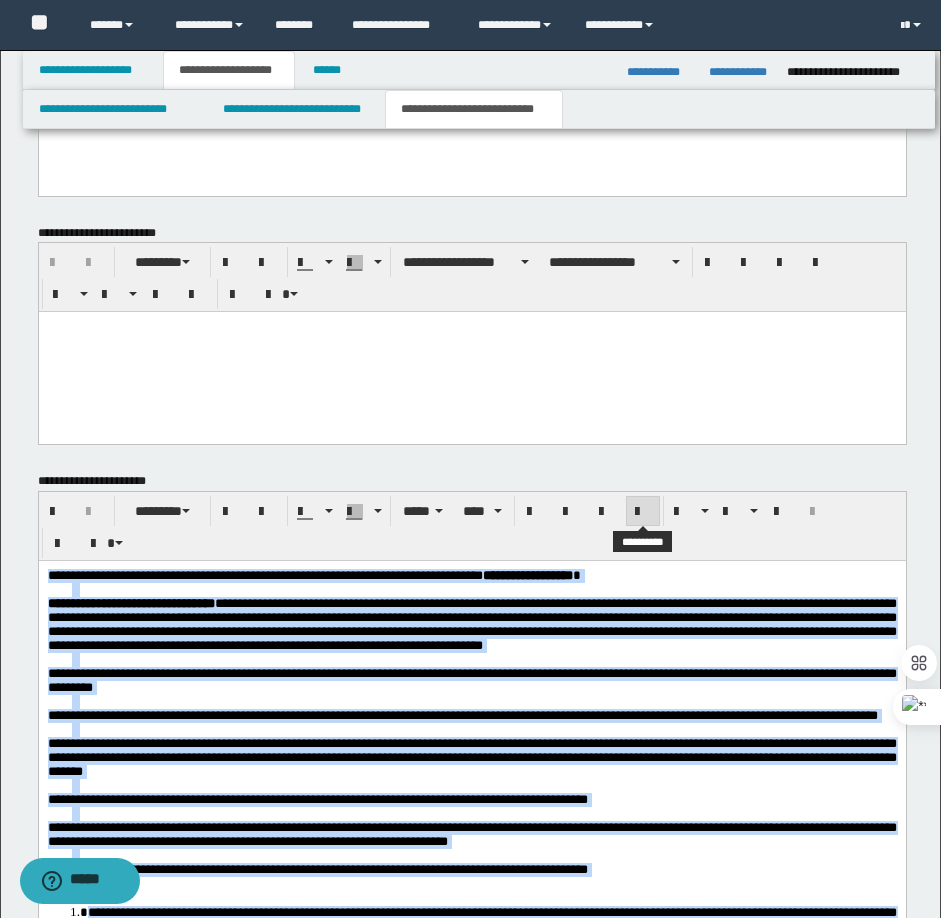 click at bounding box center [643, 511] 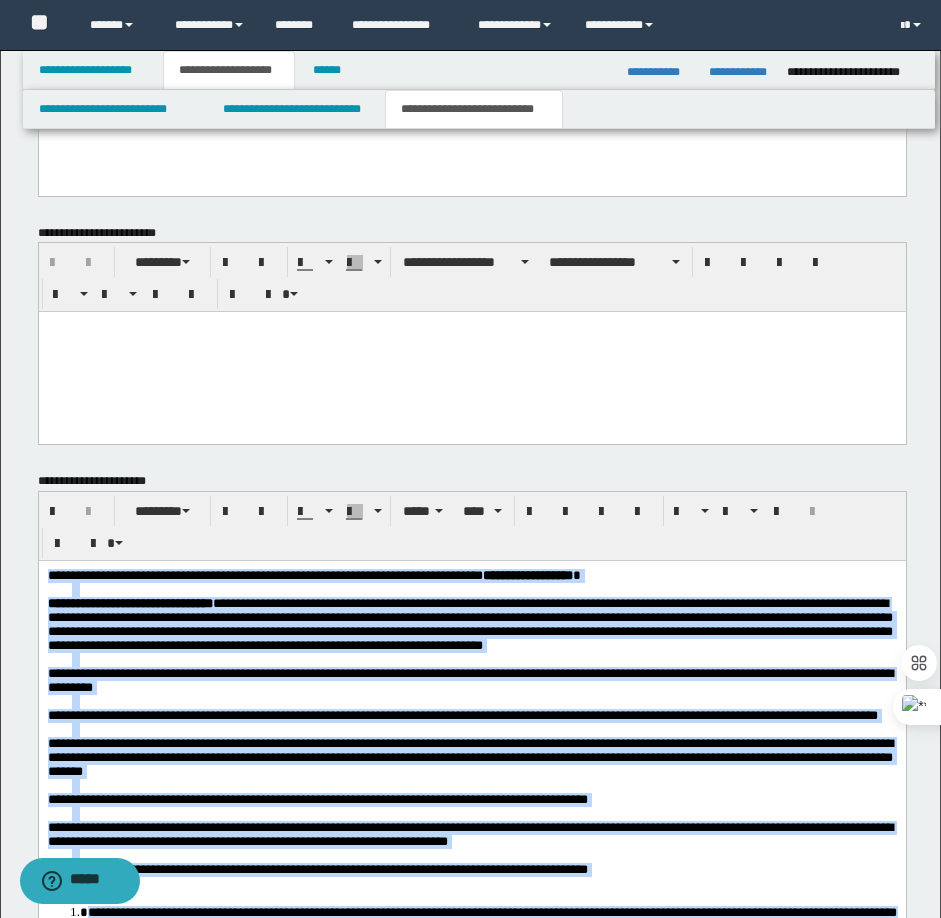 drag, startPoint x: 656, startPoint y: 513, endPoint x: 637, endPoint y: 561, distance: 51.62364 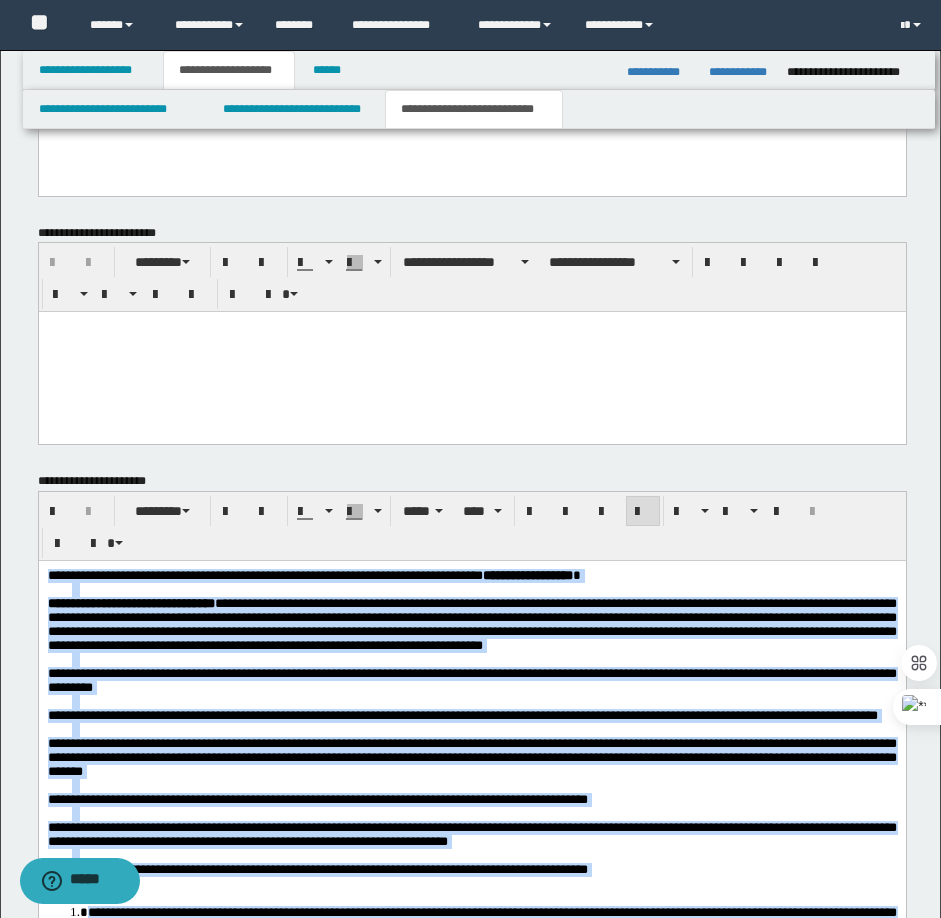 click on "**********" at bounding box center (471, 624) 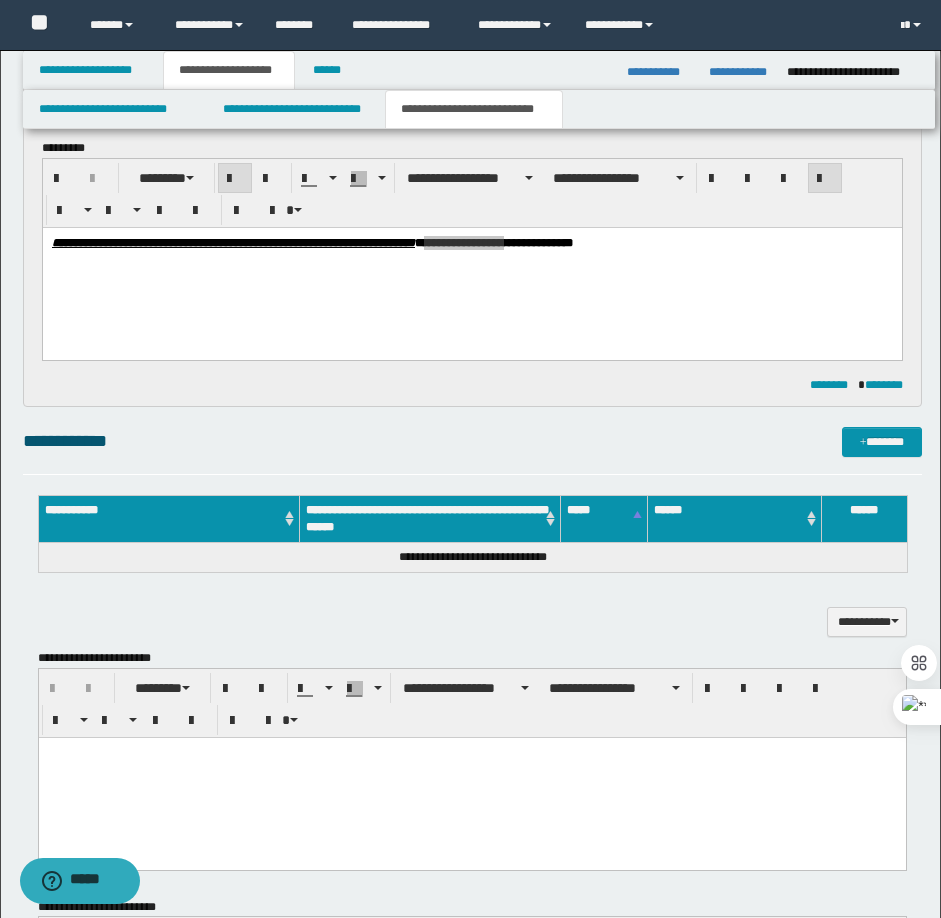 scroll, scrollTop: 622, scrollLeft: 0, axis: vertical 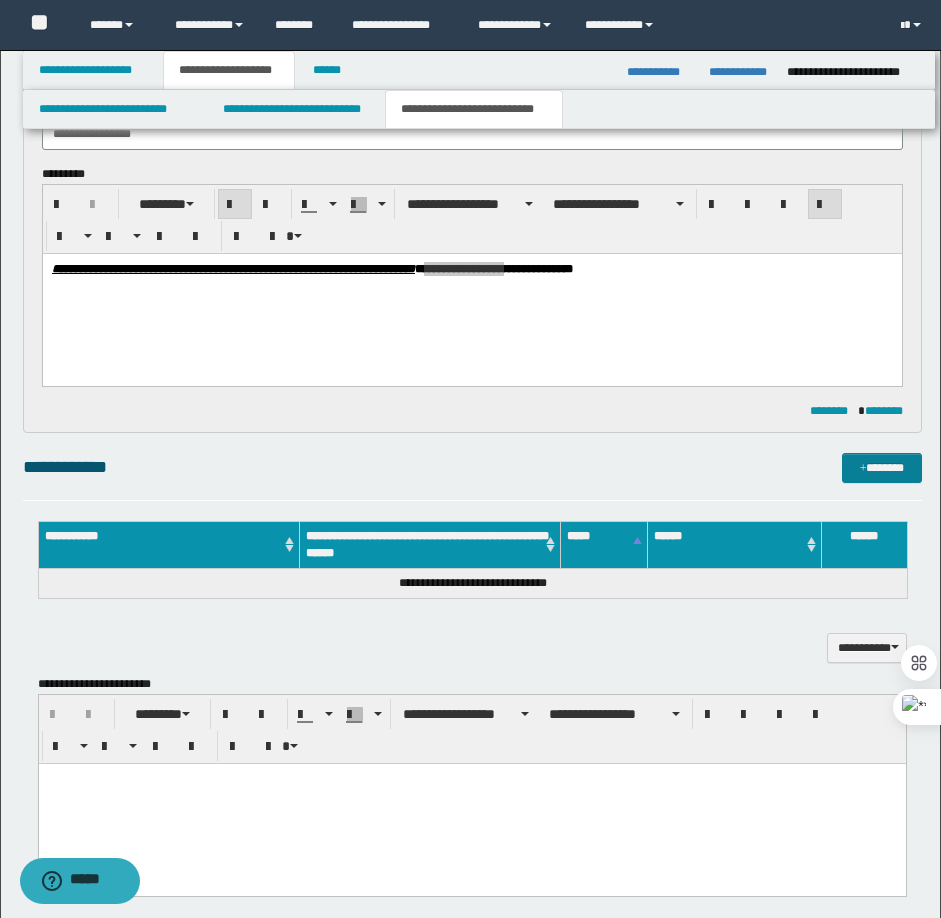 drag, startPoint x: 882, startPoint y: 467, endPoint x: 780, endPoint y: 397, distance: 123.709335 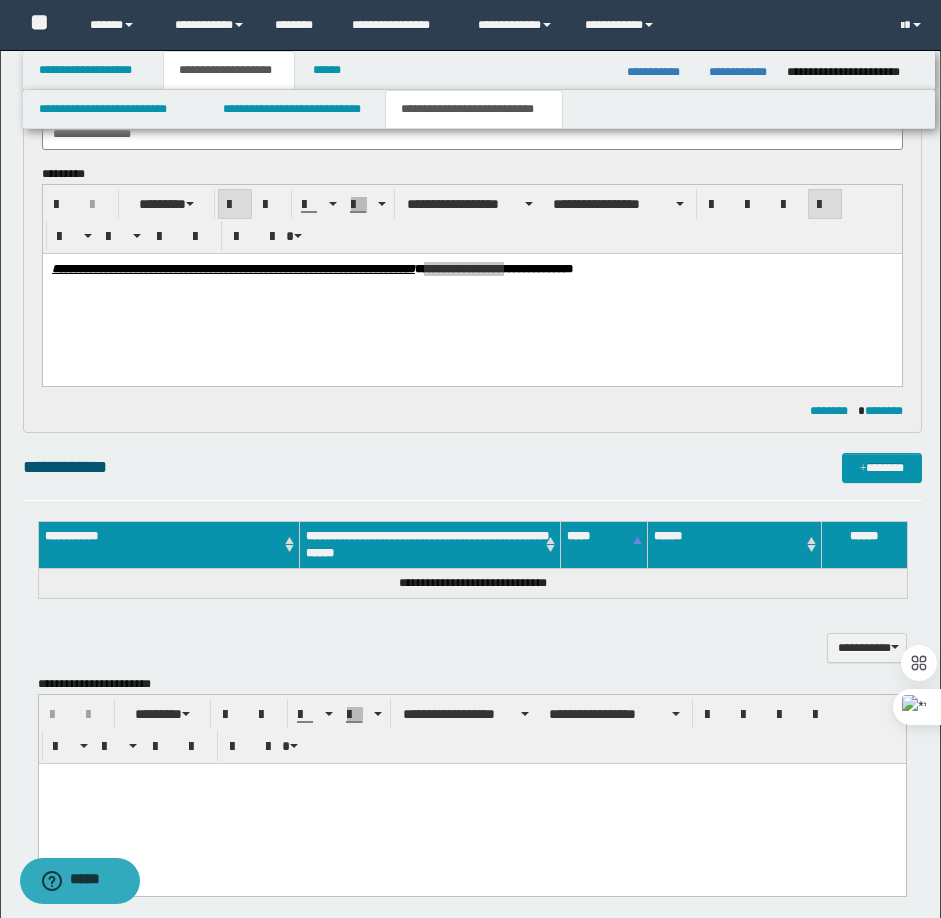 click on "*******" at bounding box center (882, 468) 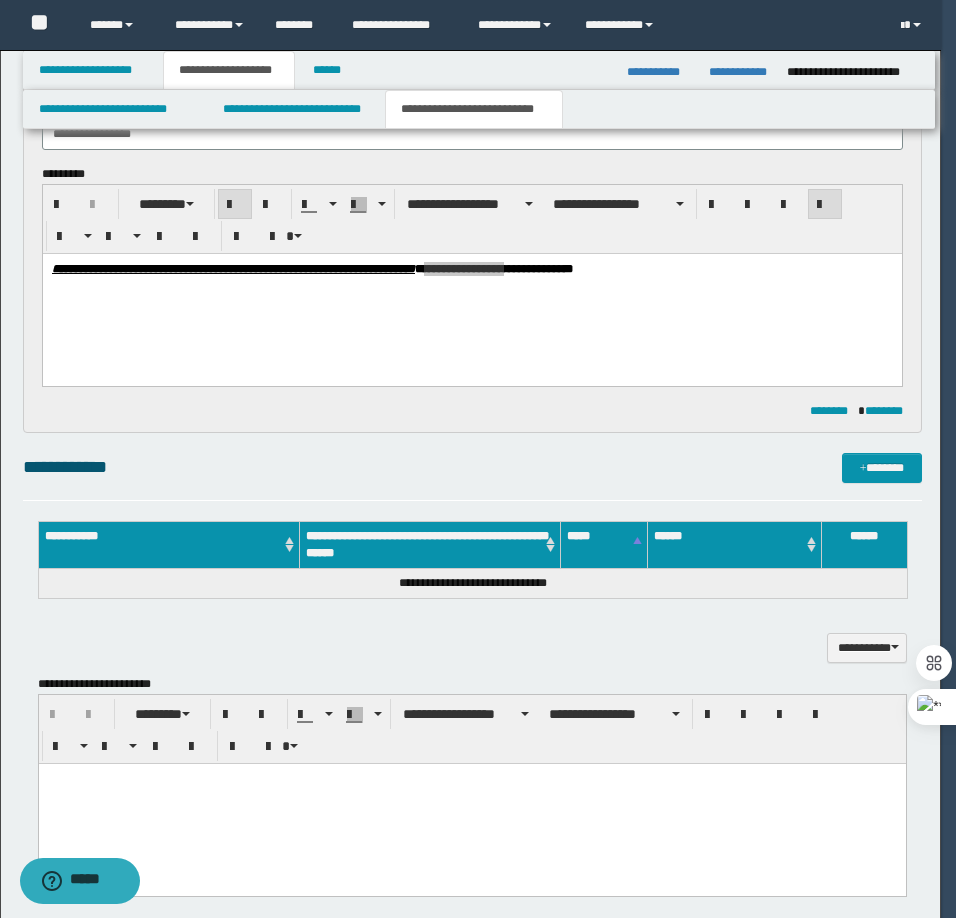 type 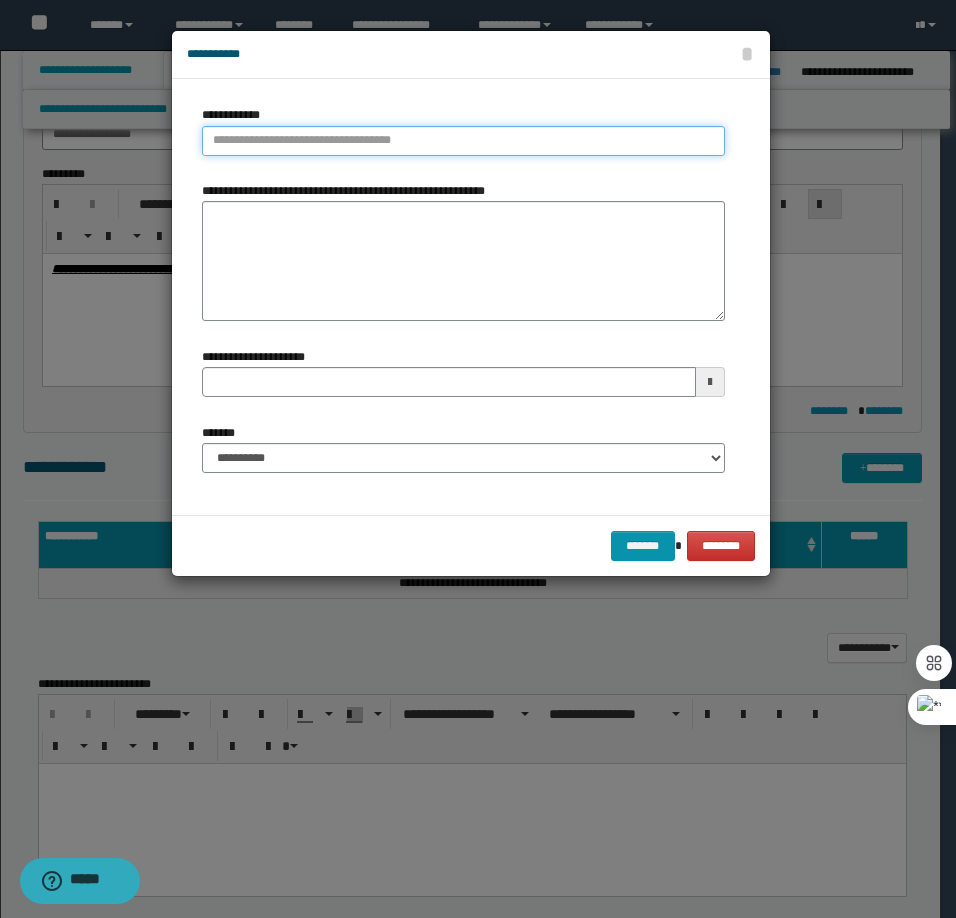 click on "**********" at bounding box center (463, 141) 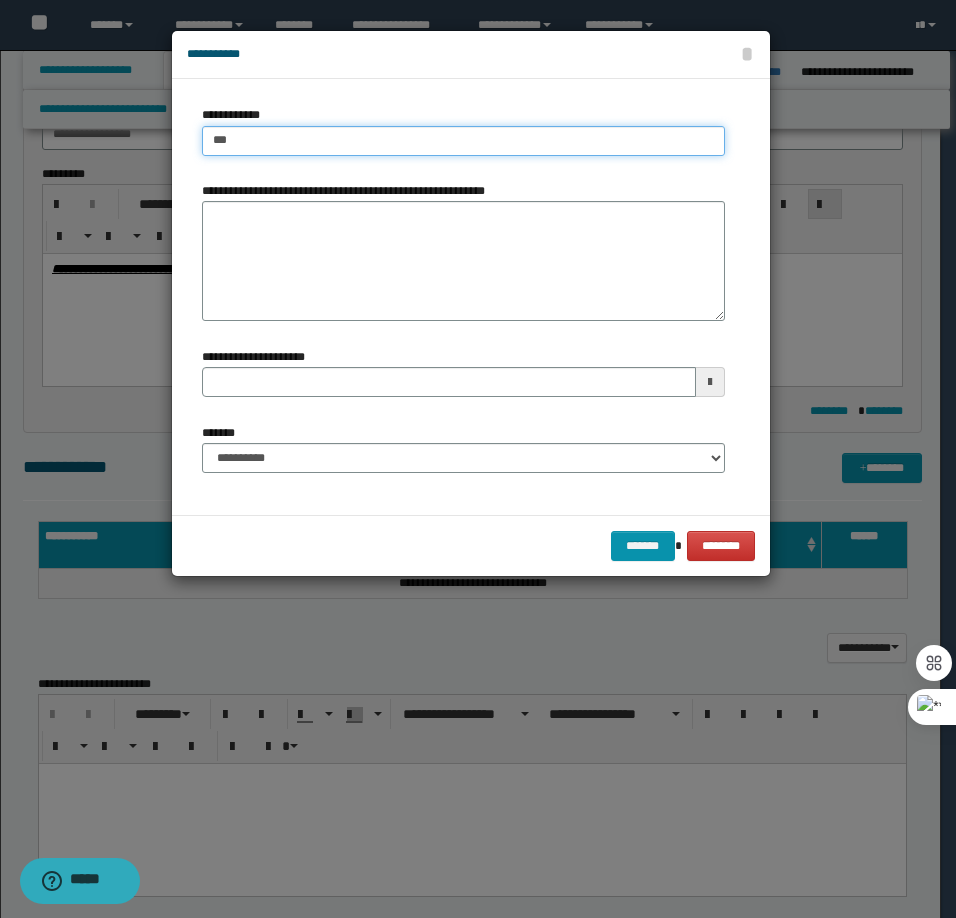 type on "****" 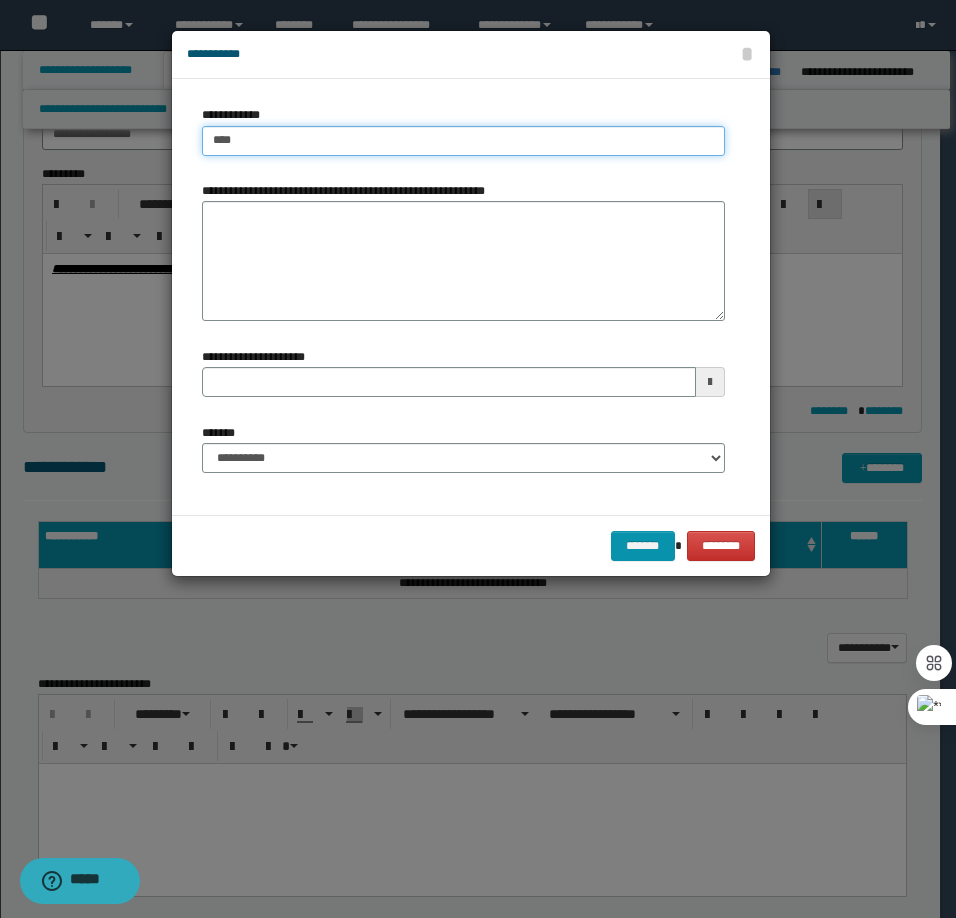 type on "****" 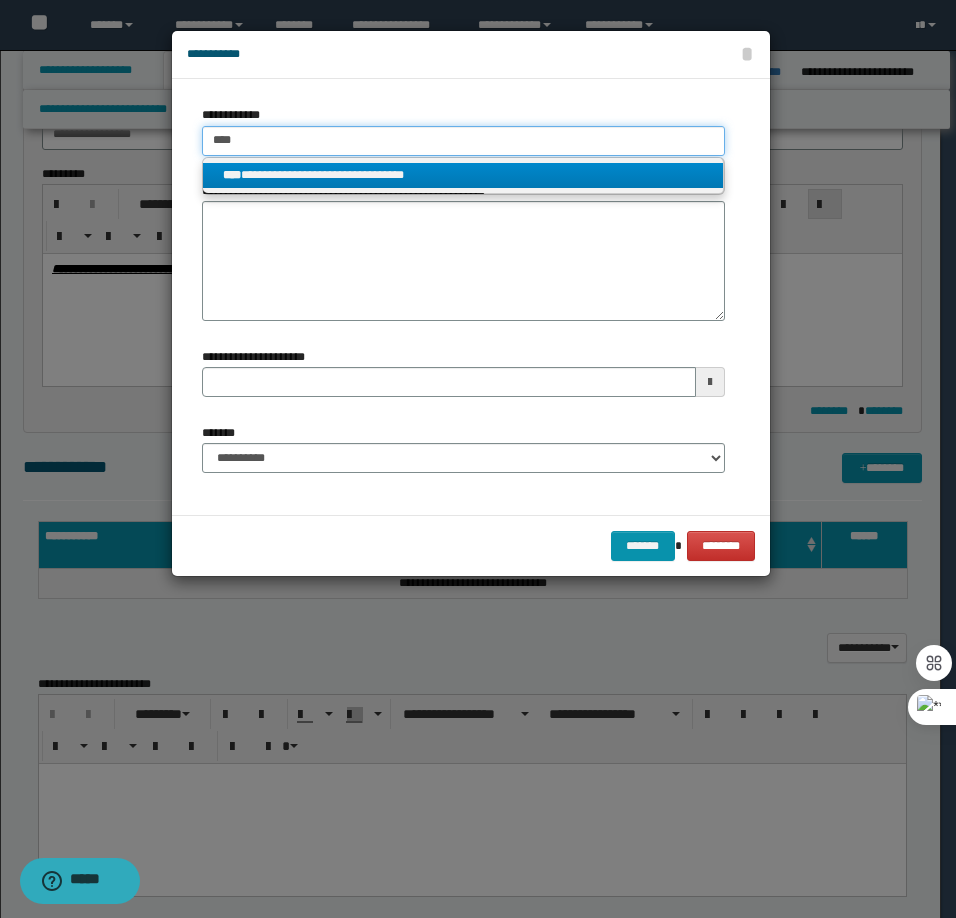 type on "****" 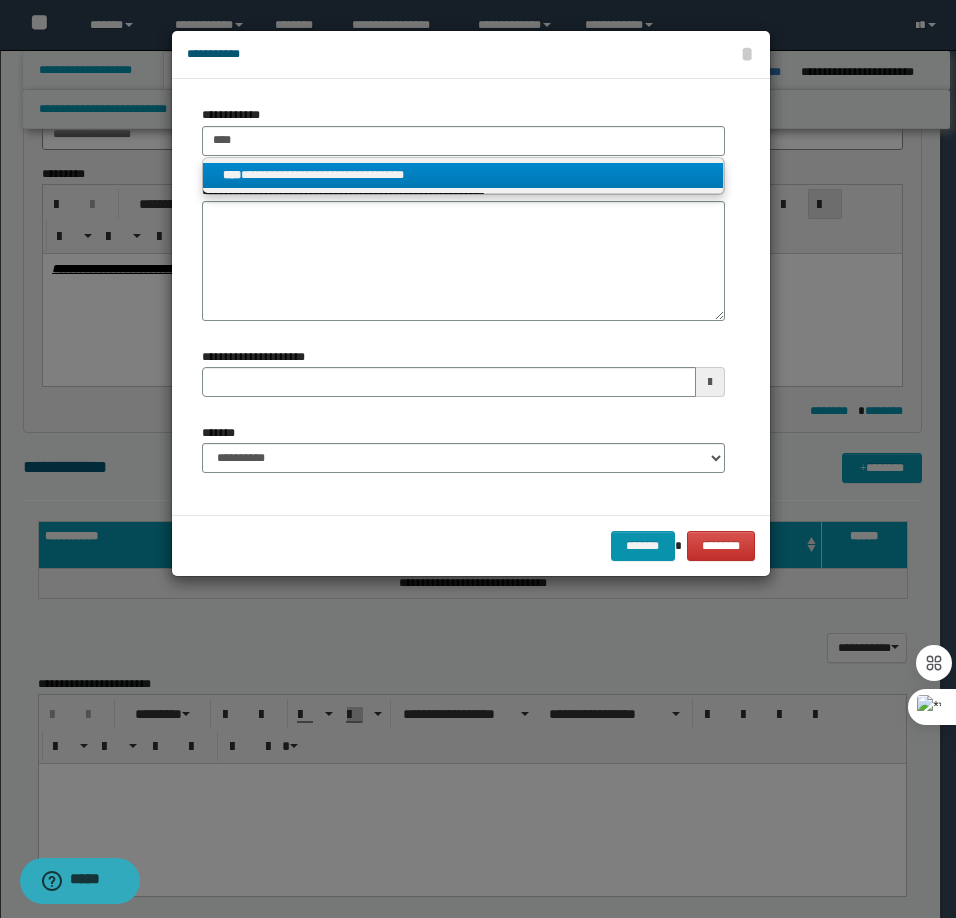 click on "**********" at bounding box center (463, 175) 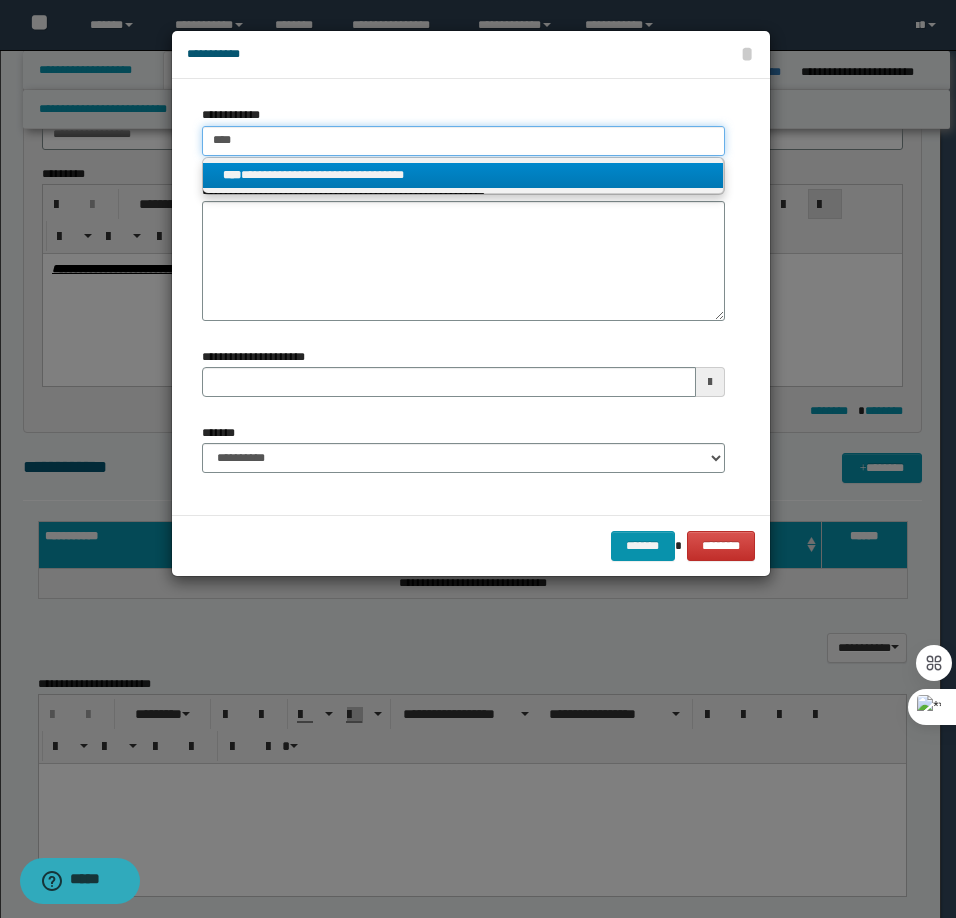 type 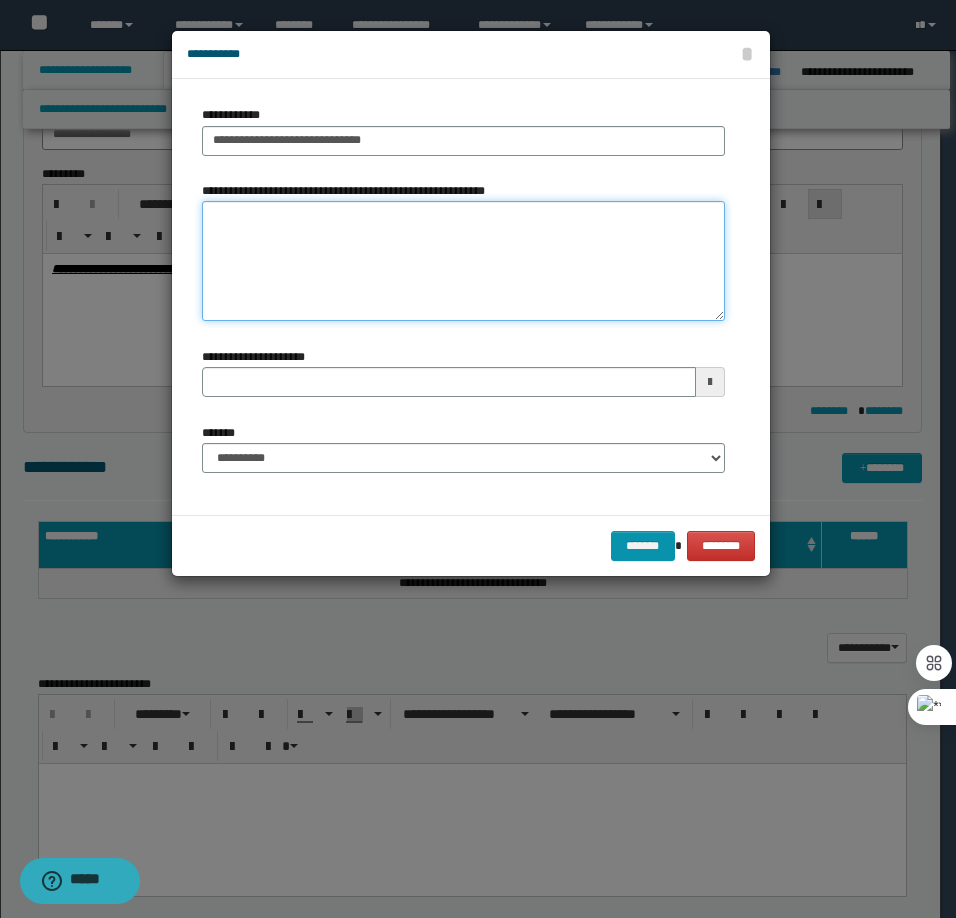click on "**********" at bounding box center (463, 261) 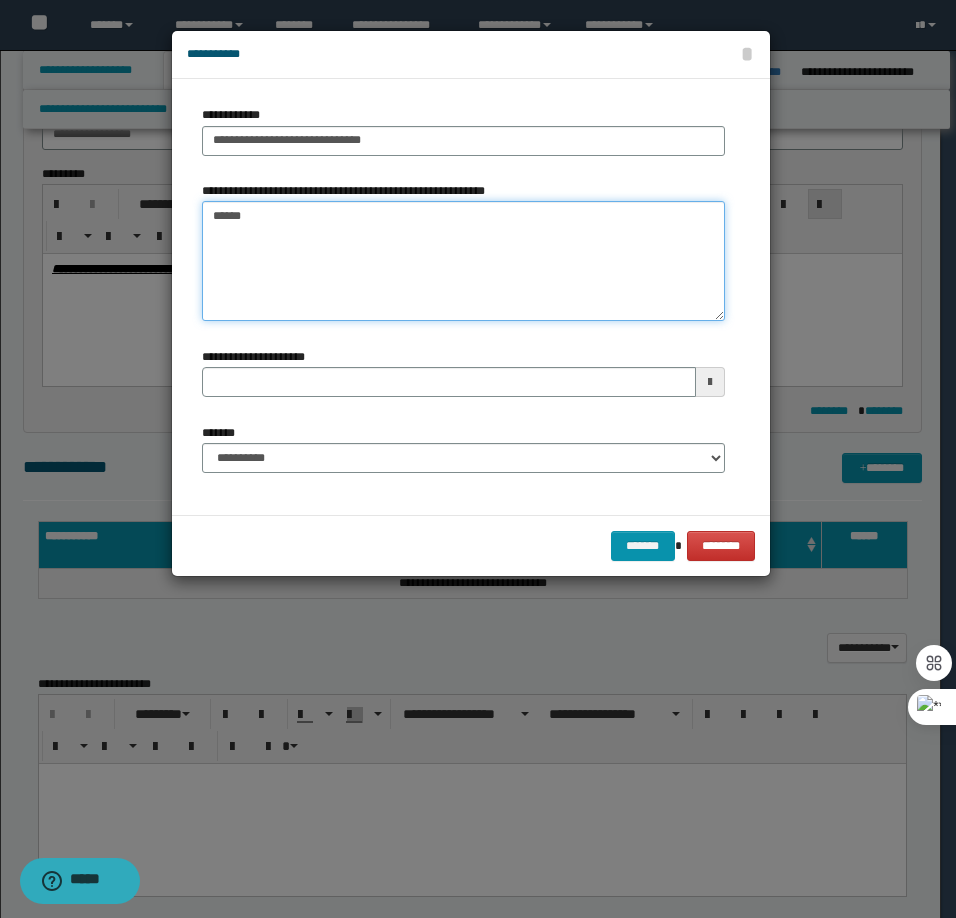 type on "*******" 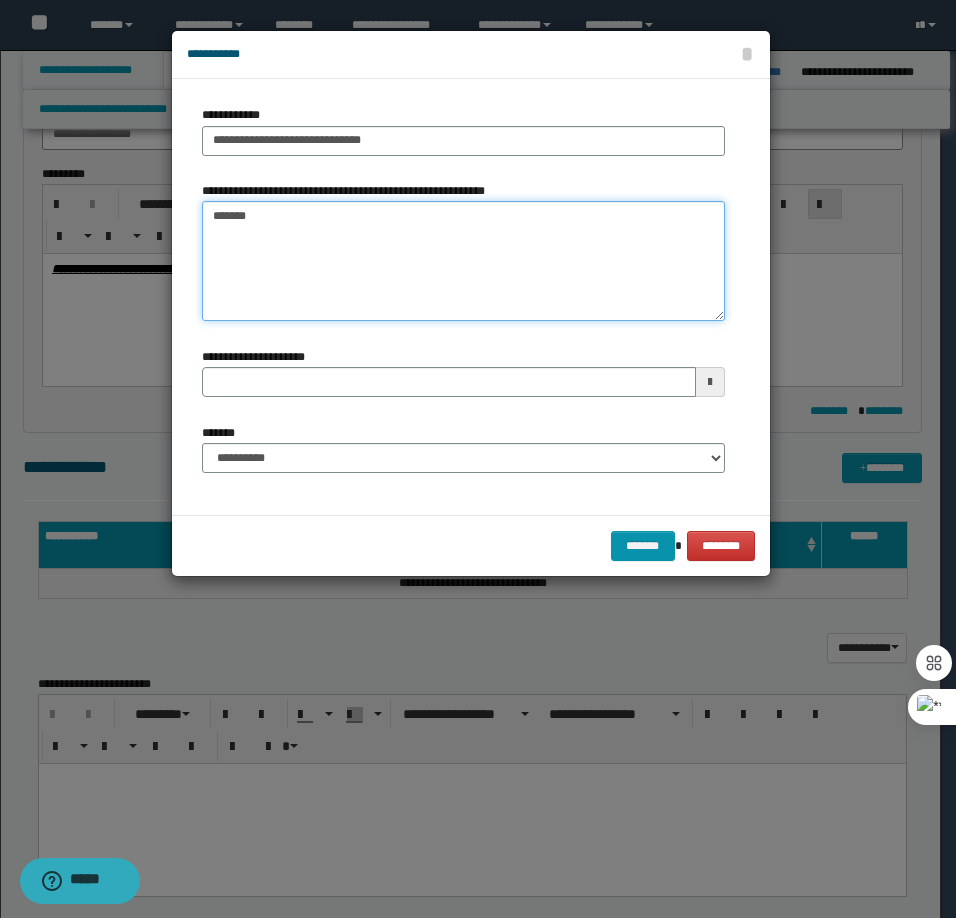 type 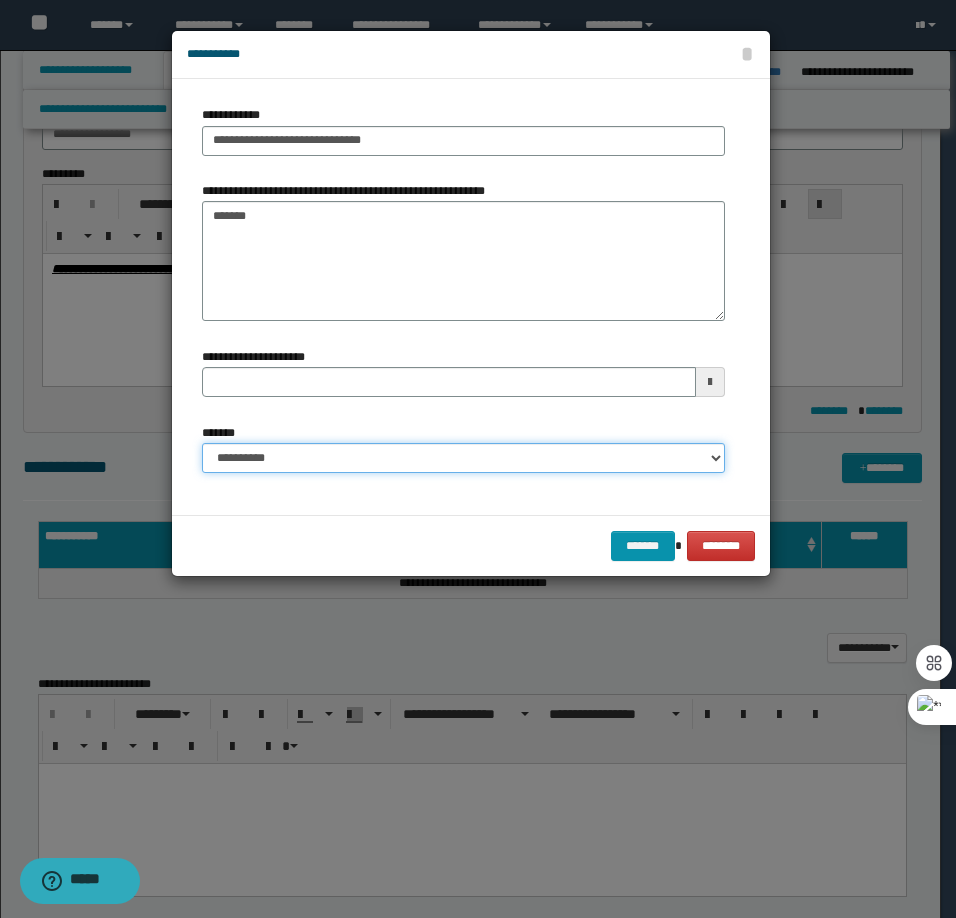 click on "**********" at bounding box center (463, 458) 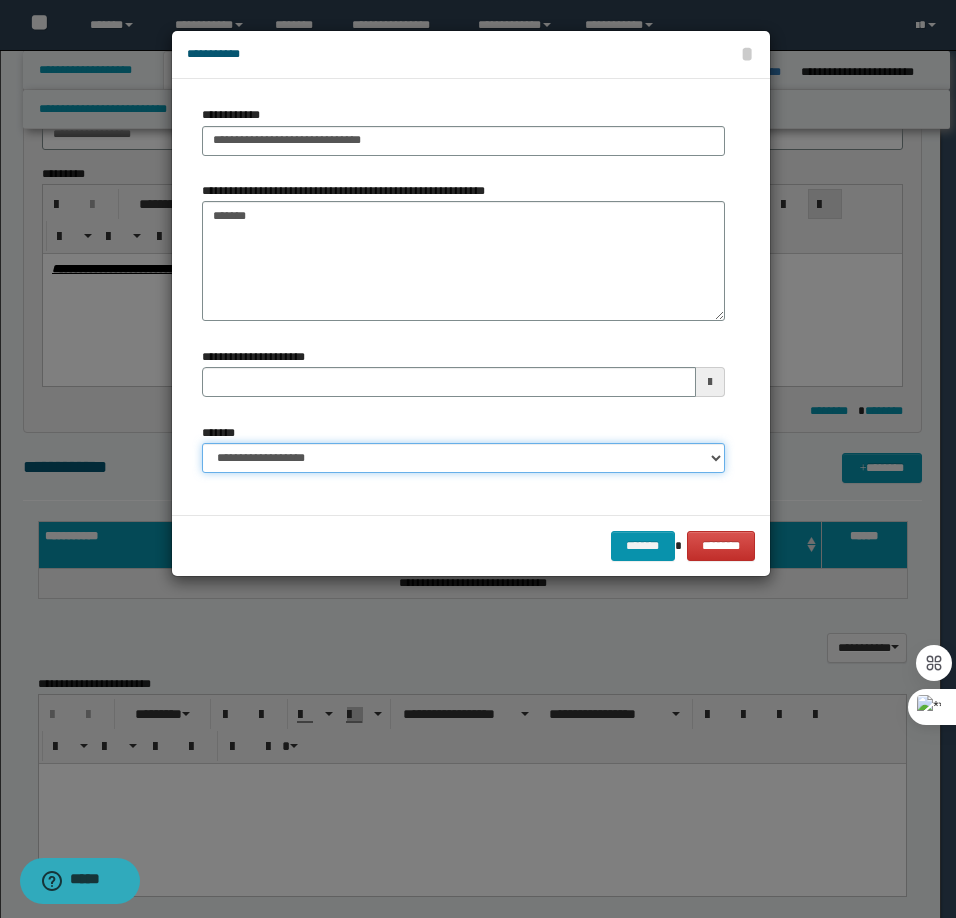 click on "**********" at bounding box center (463, 458) 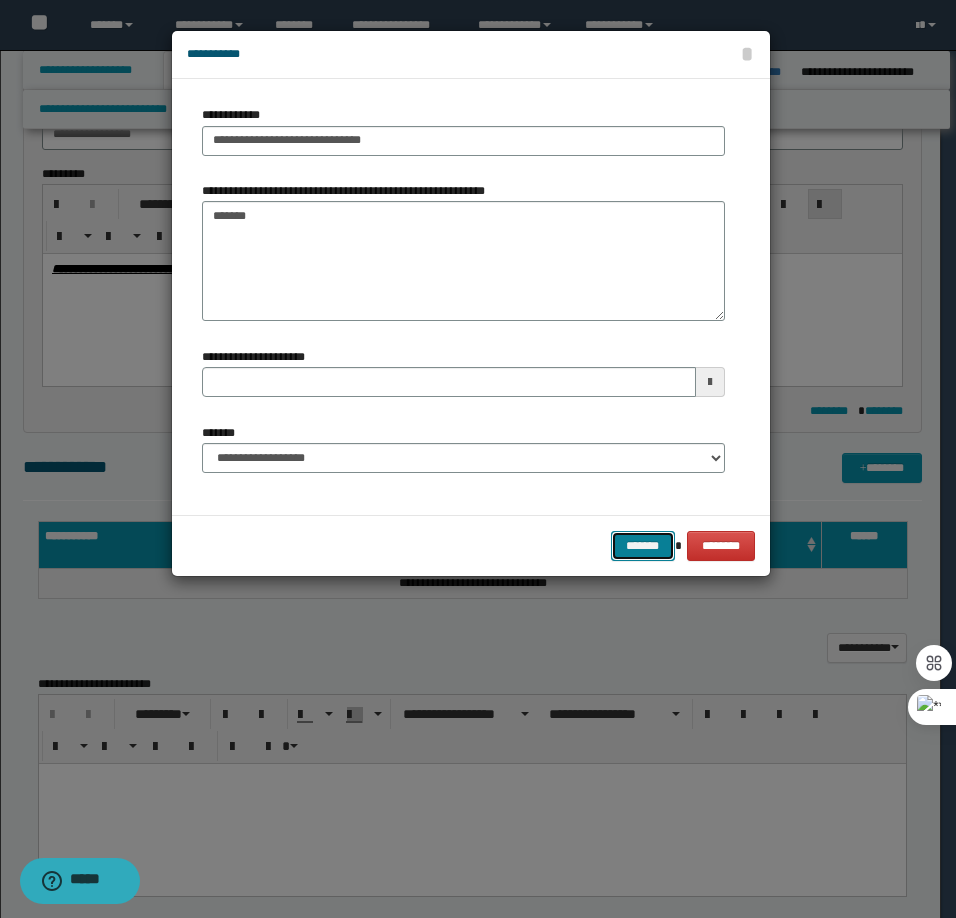 click on "*******" at bounding box center [643, 546] 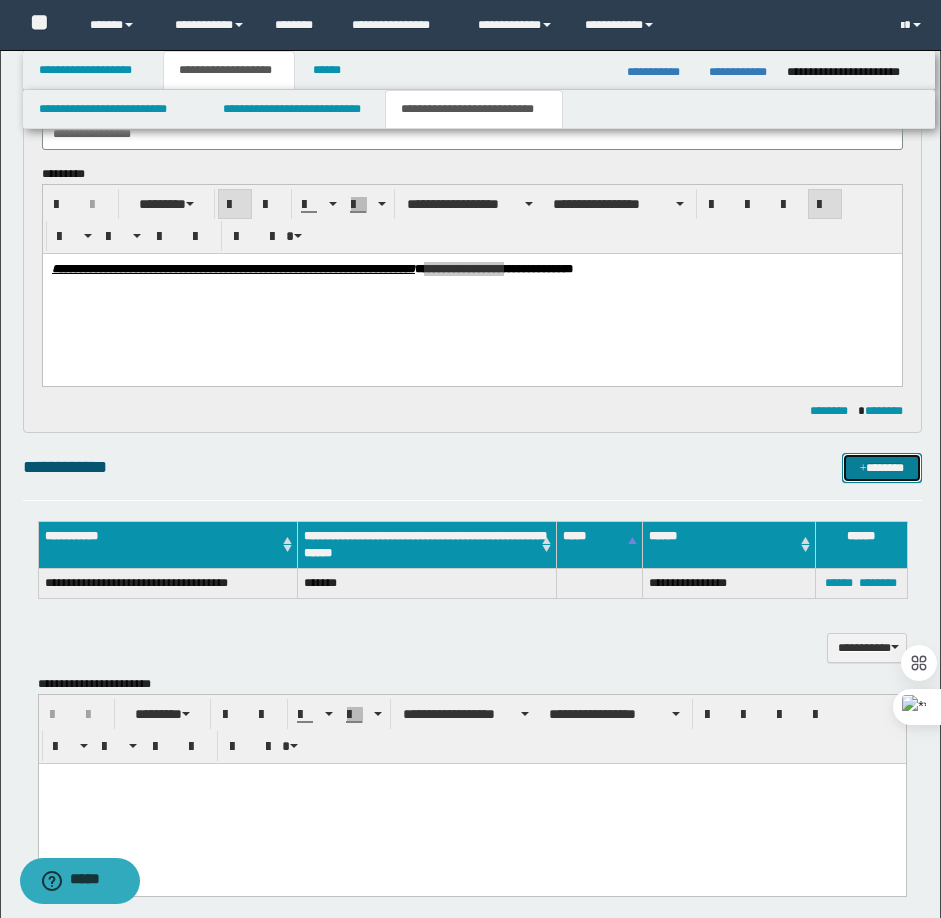 click on "*******" at bounding box center [882, 468] 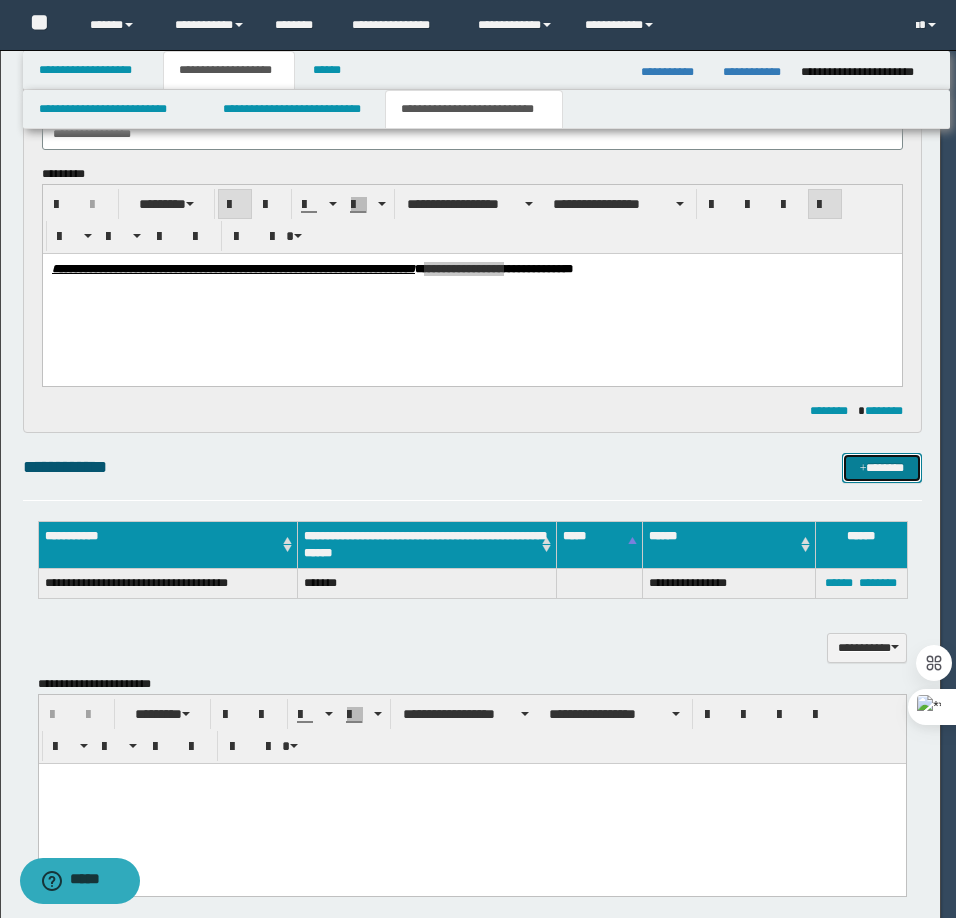 type 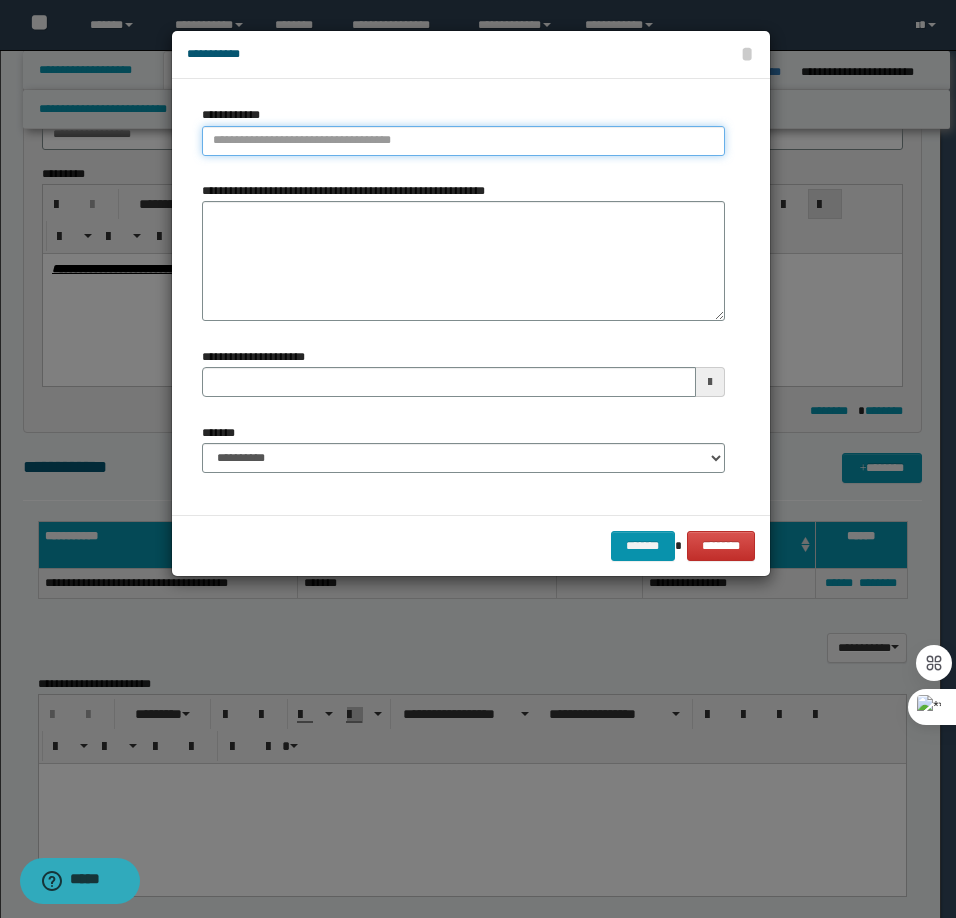 type on "**********" 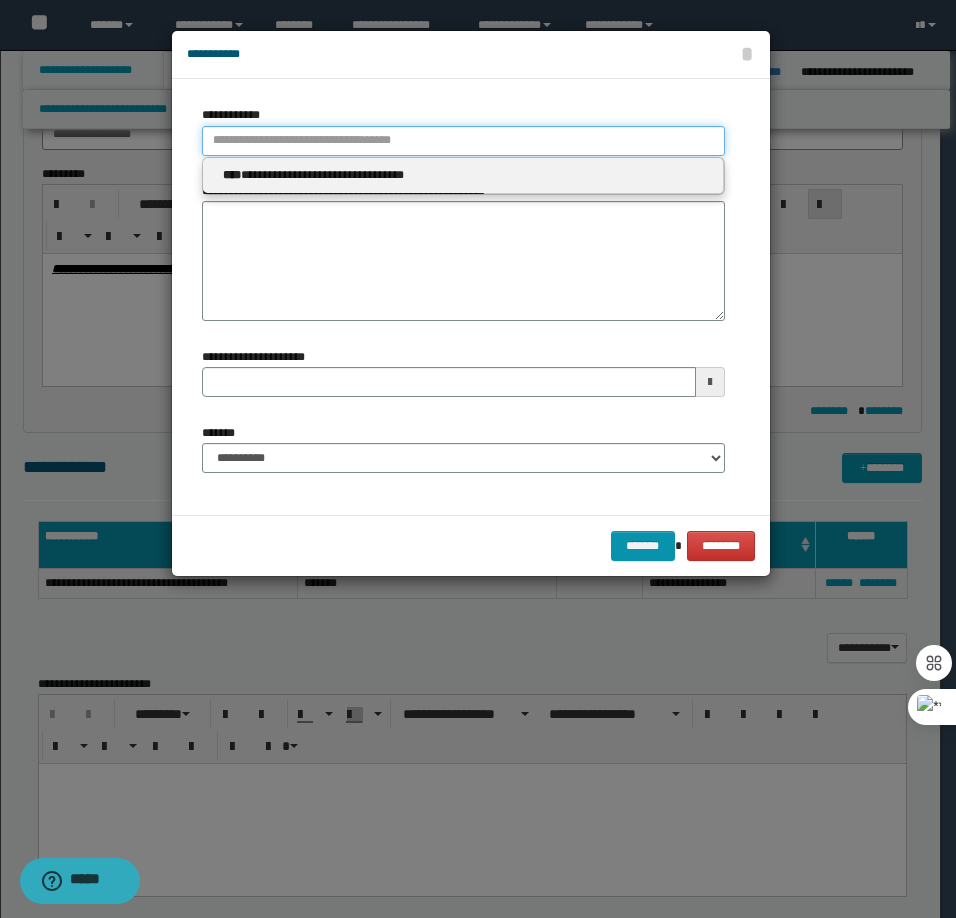 click on "**********" at bounding box center (463, 141) 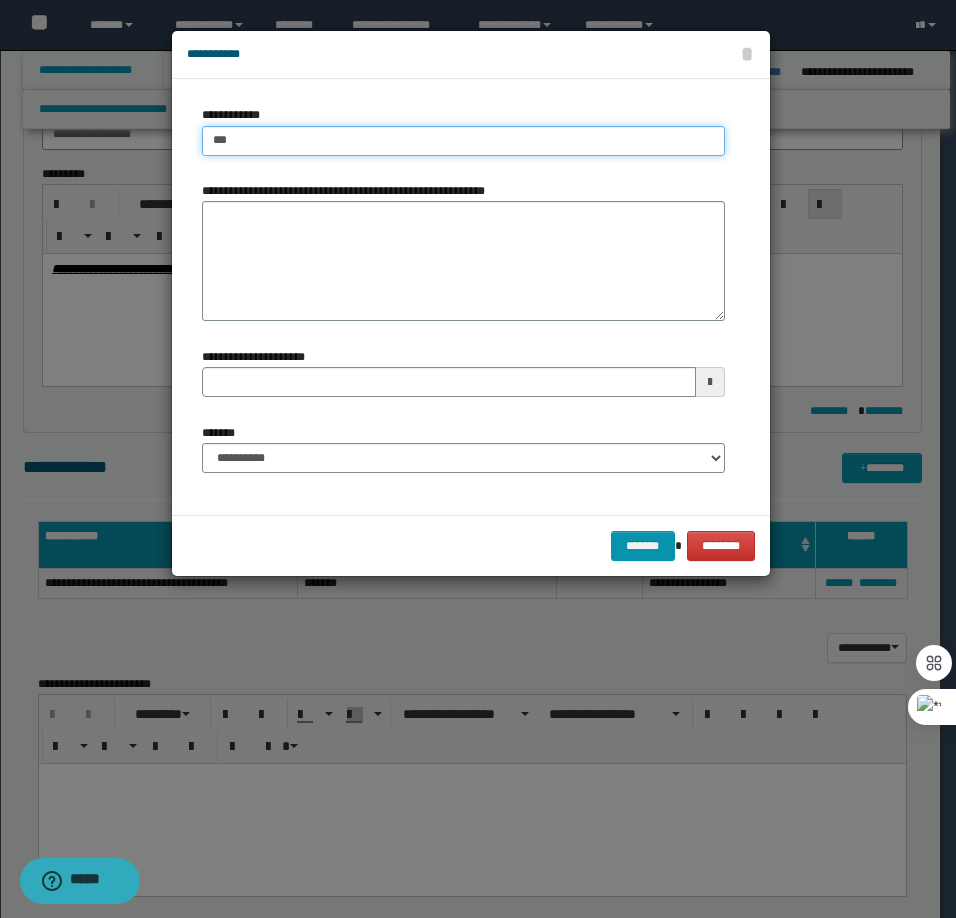 type on "****" 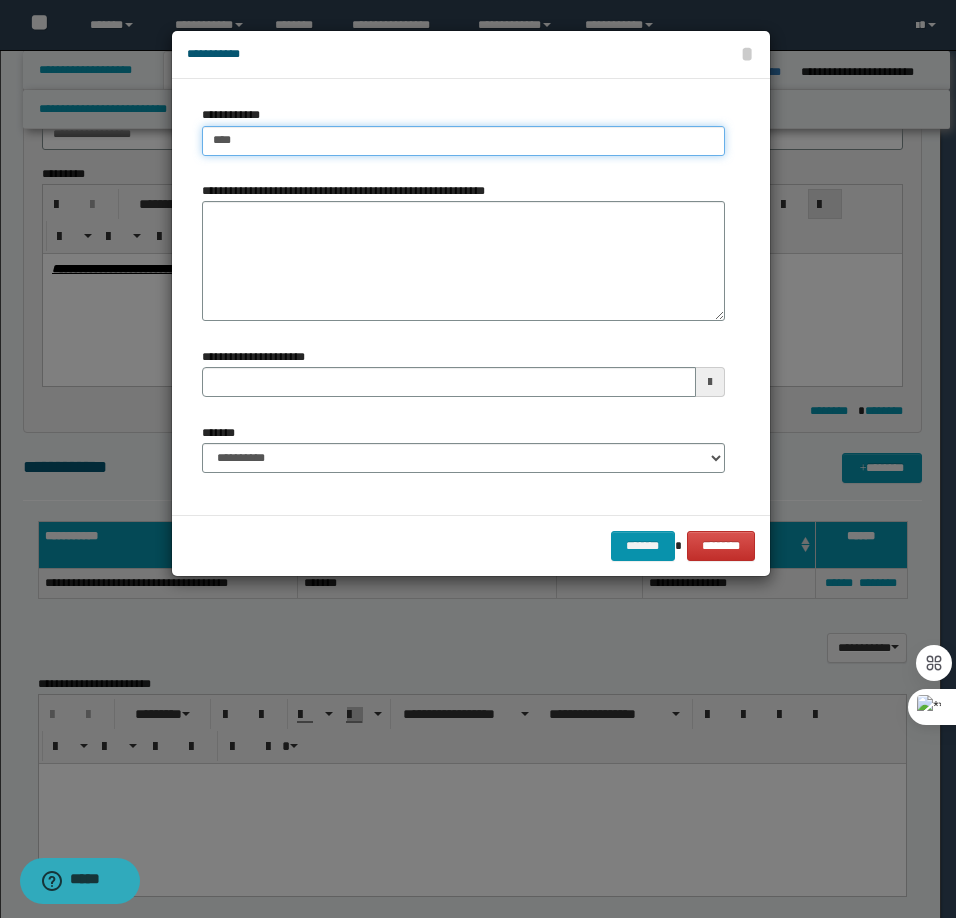 type on "****" 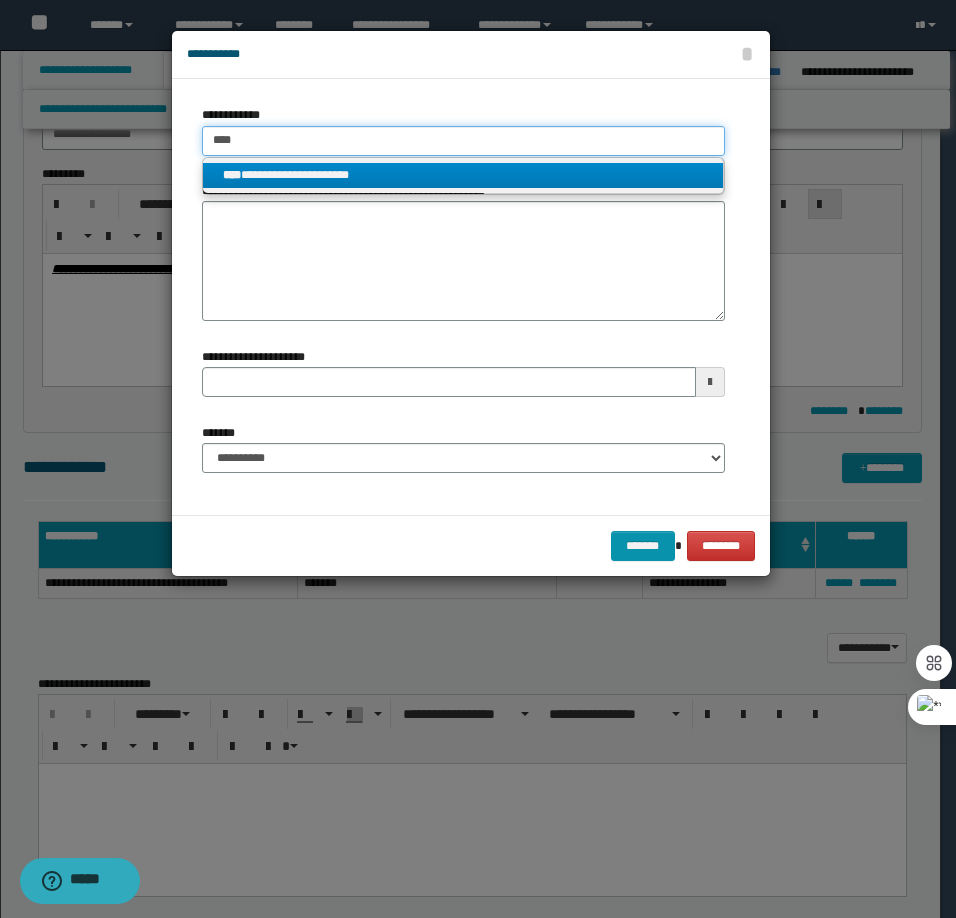 type 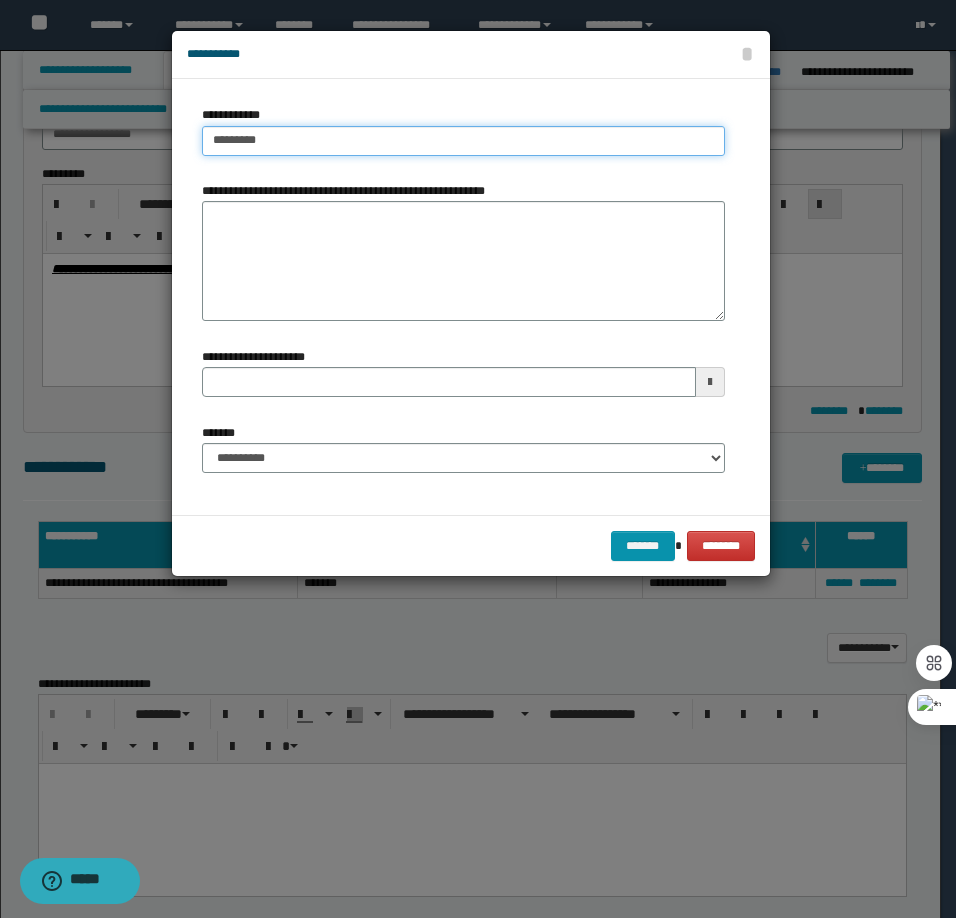 type on "**********" 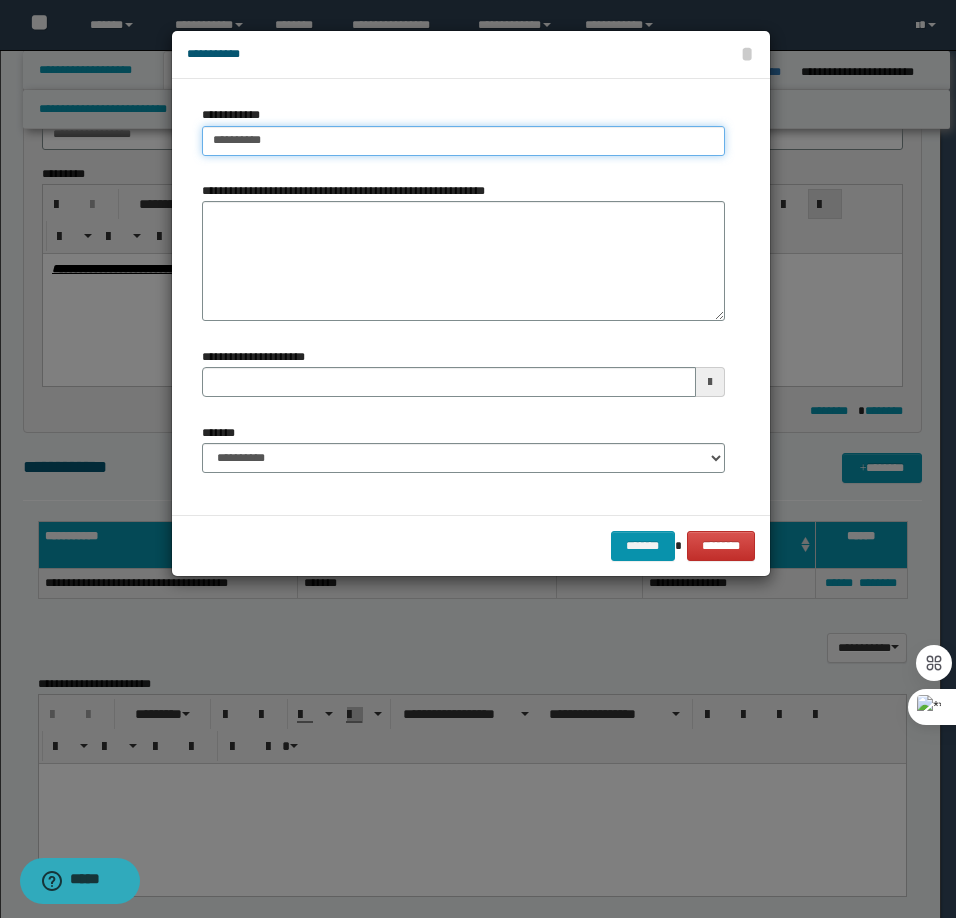 type on "**********" 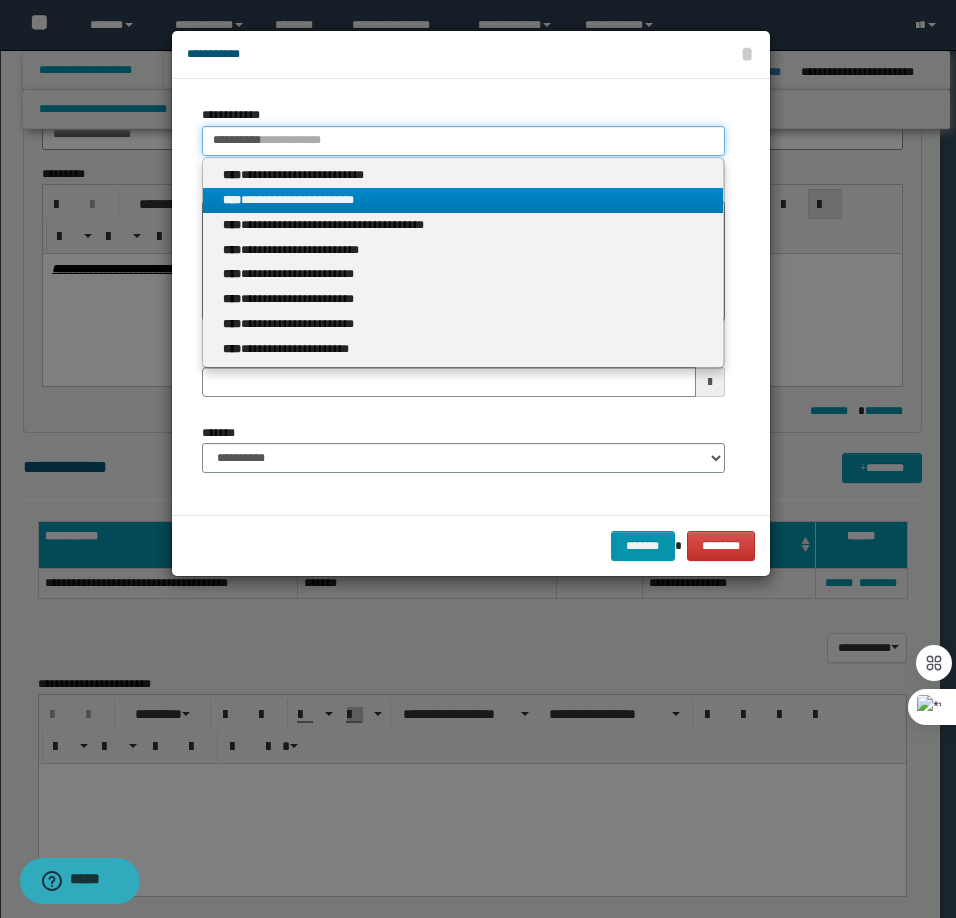 type on "**********" 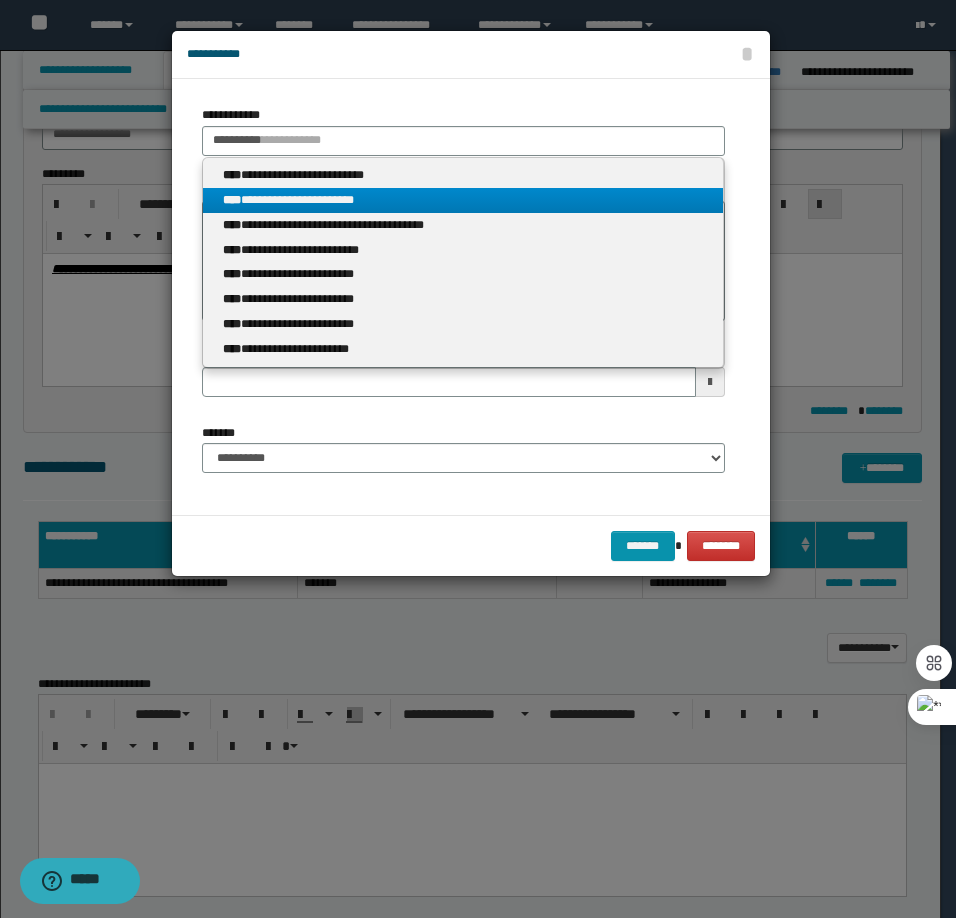 click on "**********" at bounding box center (463, 200) 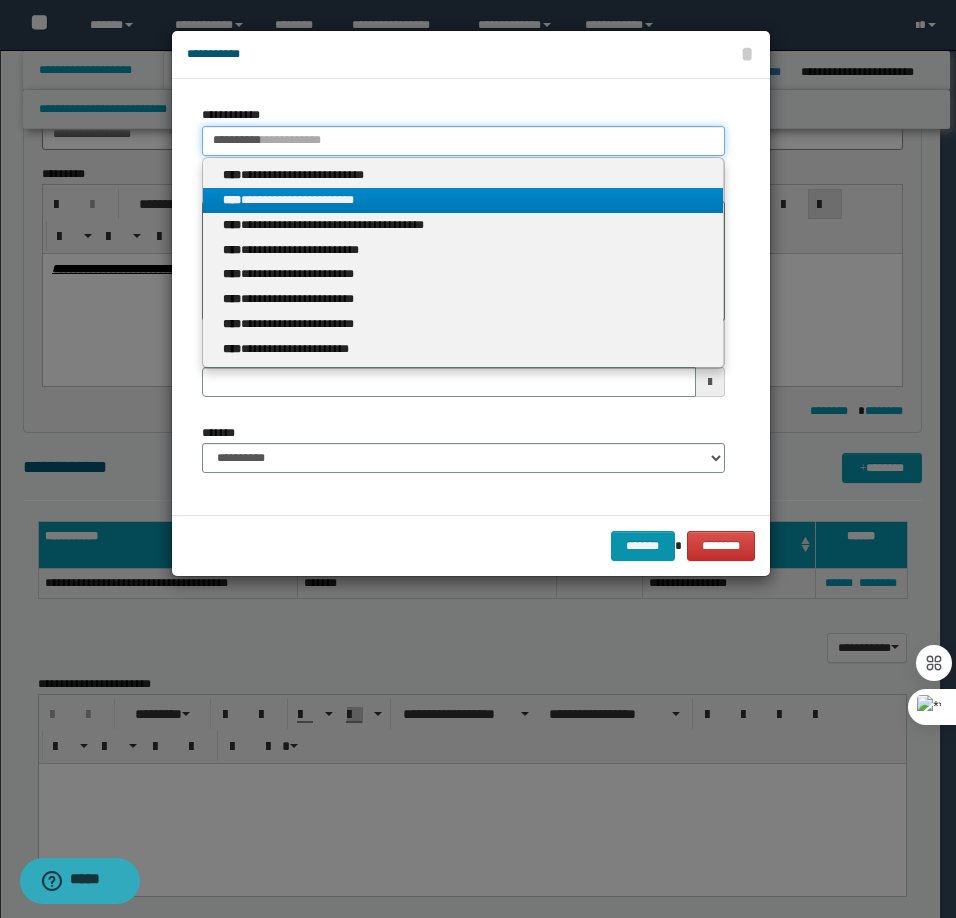 type 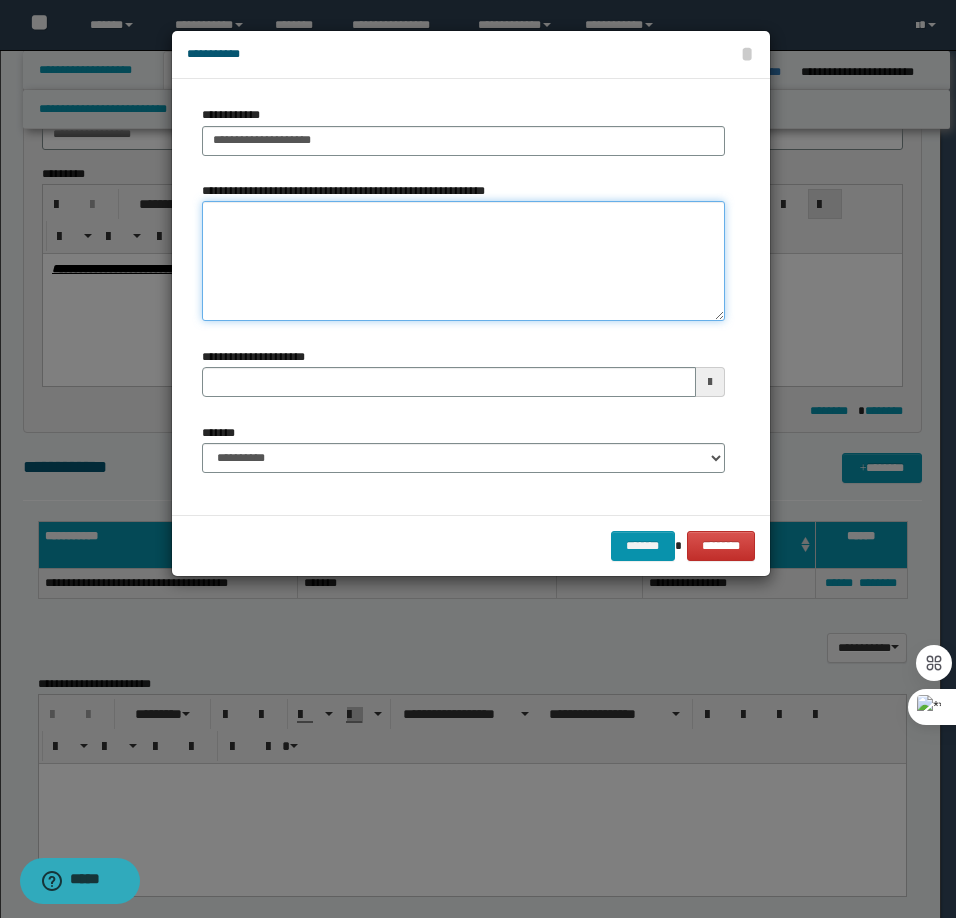 click on "**********" at bounding box center [463, 261] 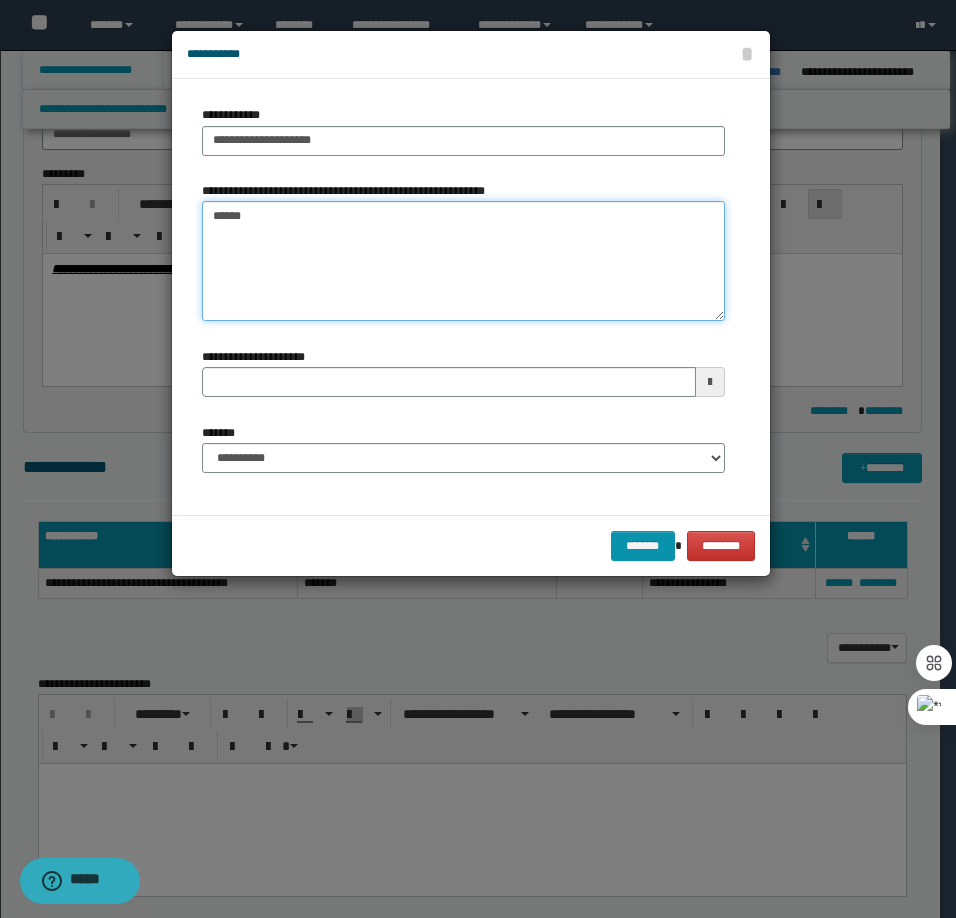 type on "*******" 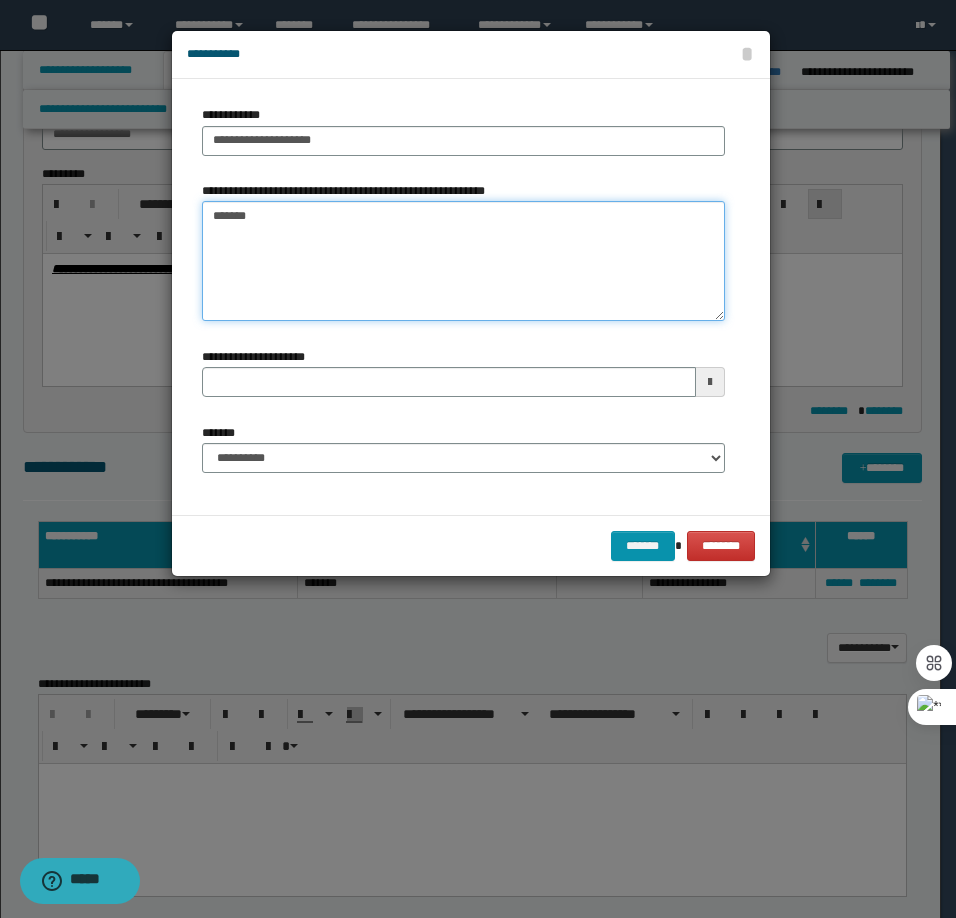 type 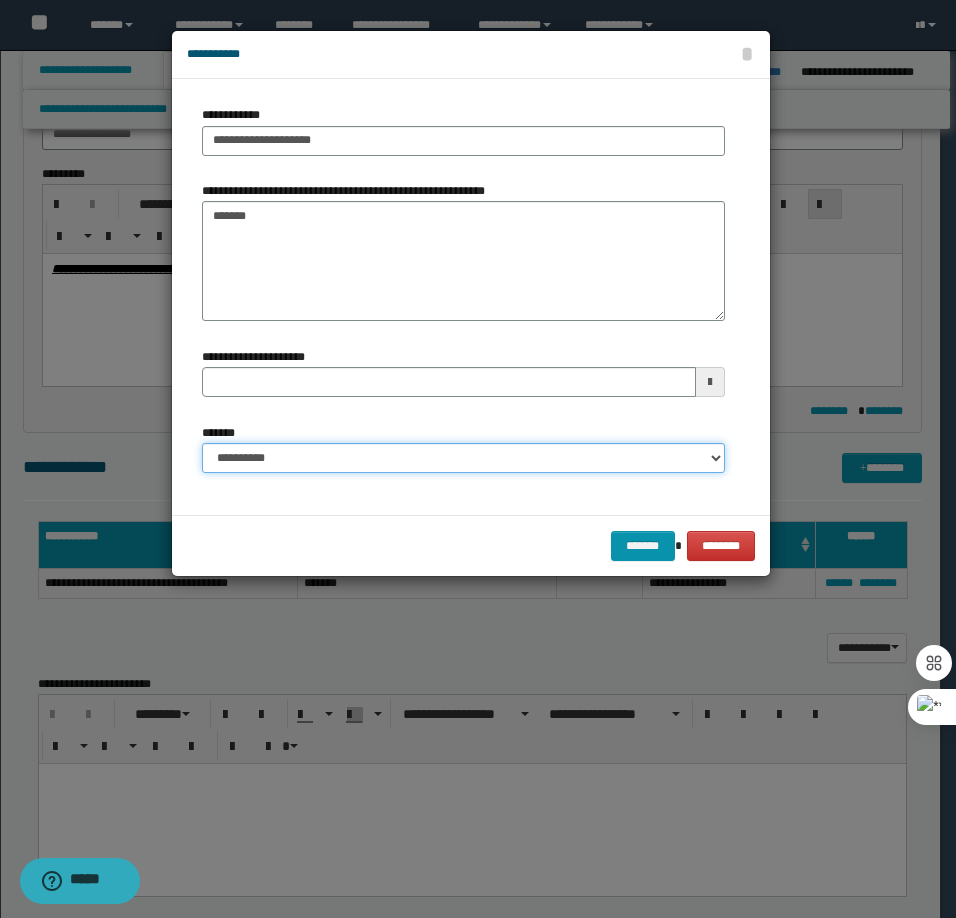click on "**********" at bounding box center (463, 458) 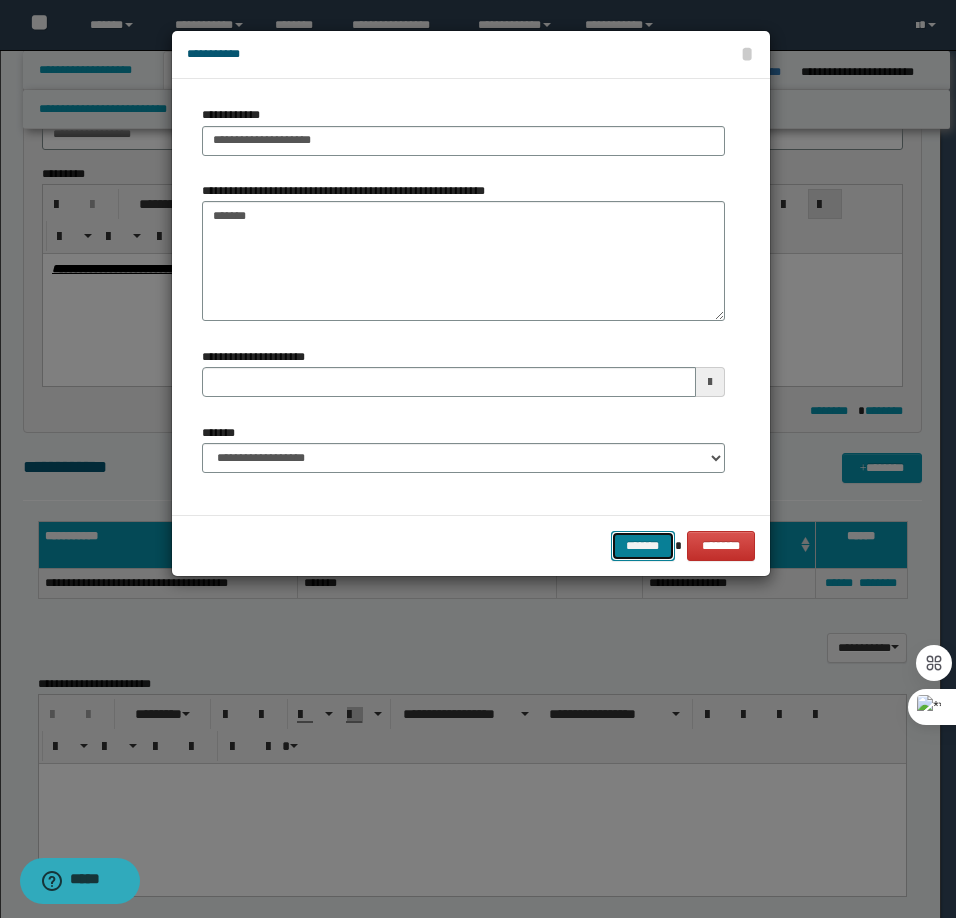 click on "*******" at bounding box center (643, 546) 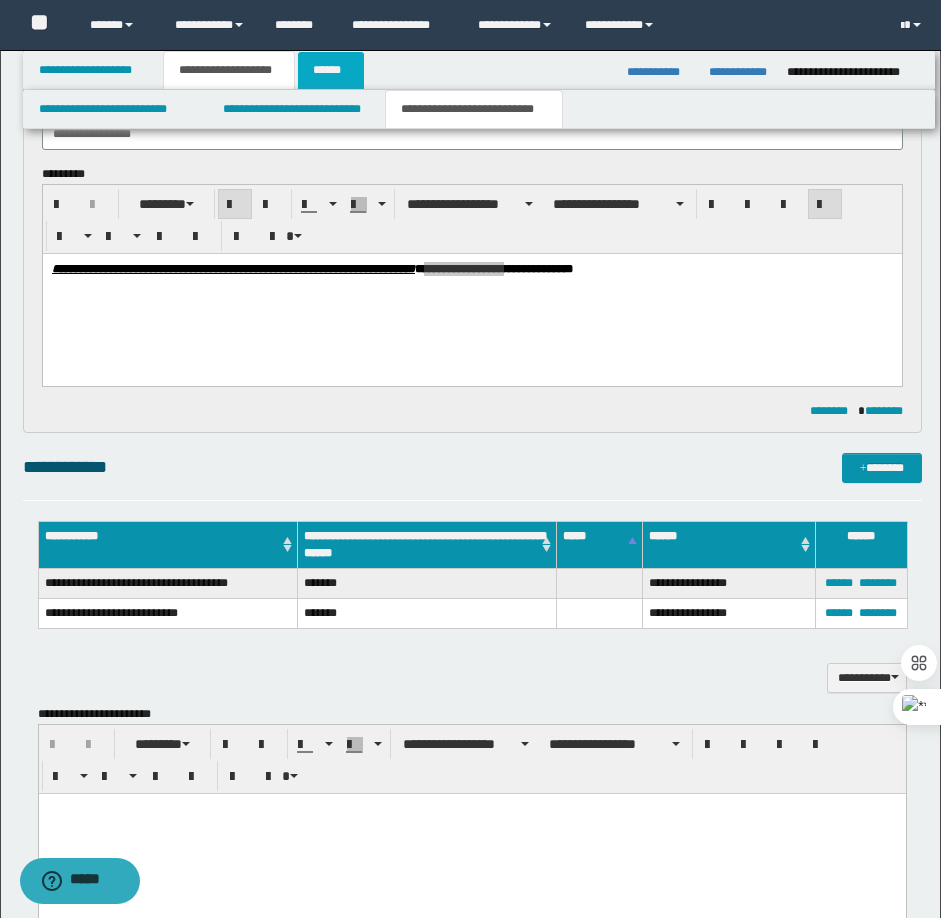 click on "******" at bounding box center (331, 70) 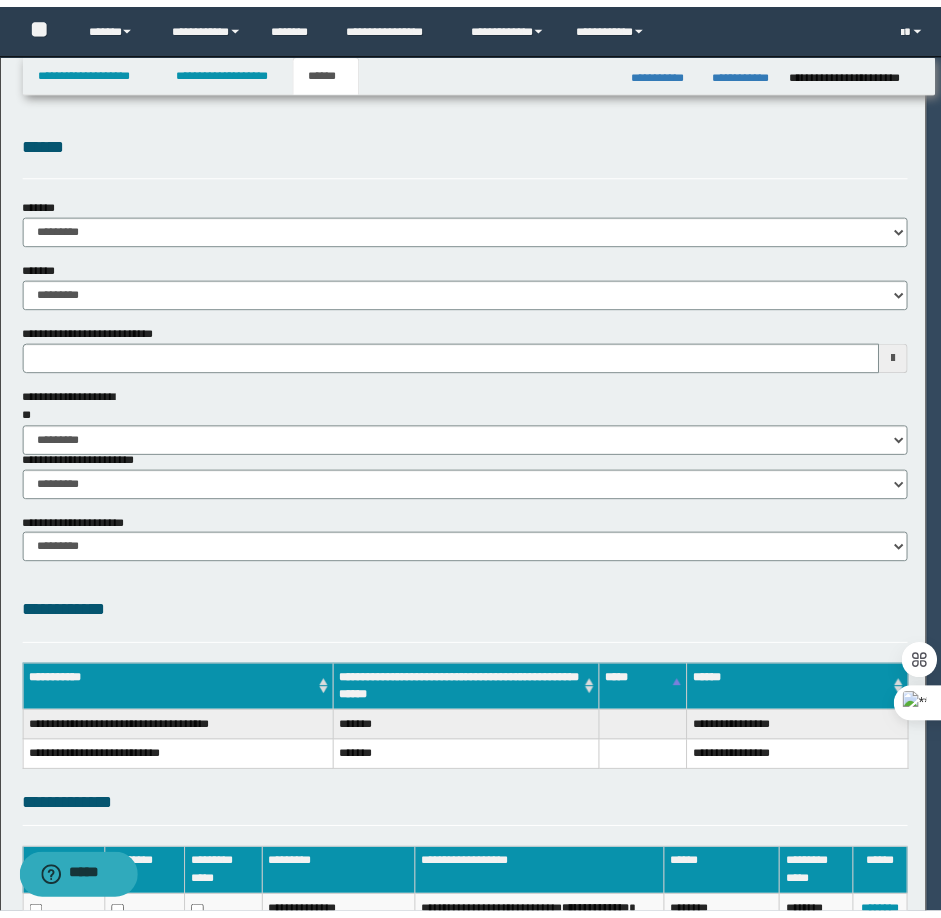 scroll, scrollTop: 0, scrollLeft: 0, axis: both 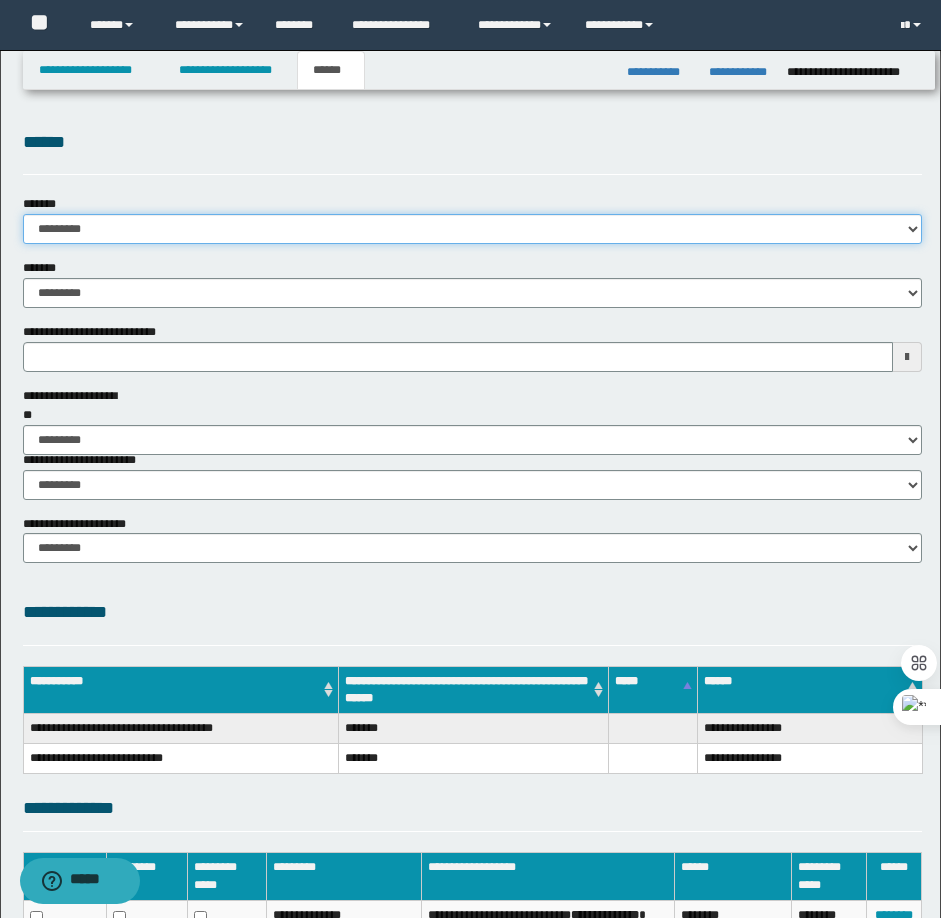 click on "**********" at bounding box center [472, 229] 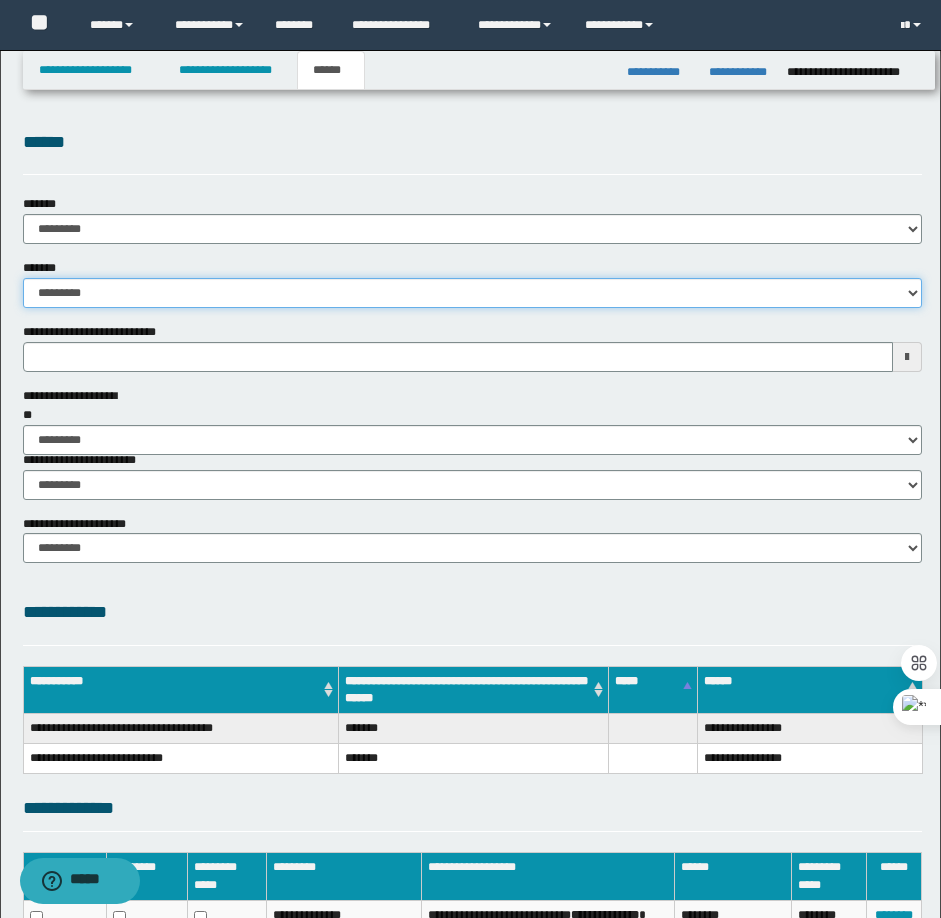 click on "**********" at bounding box center [472, 293] 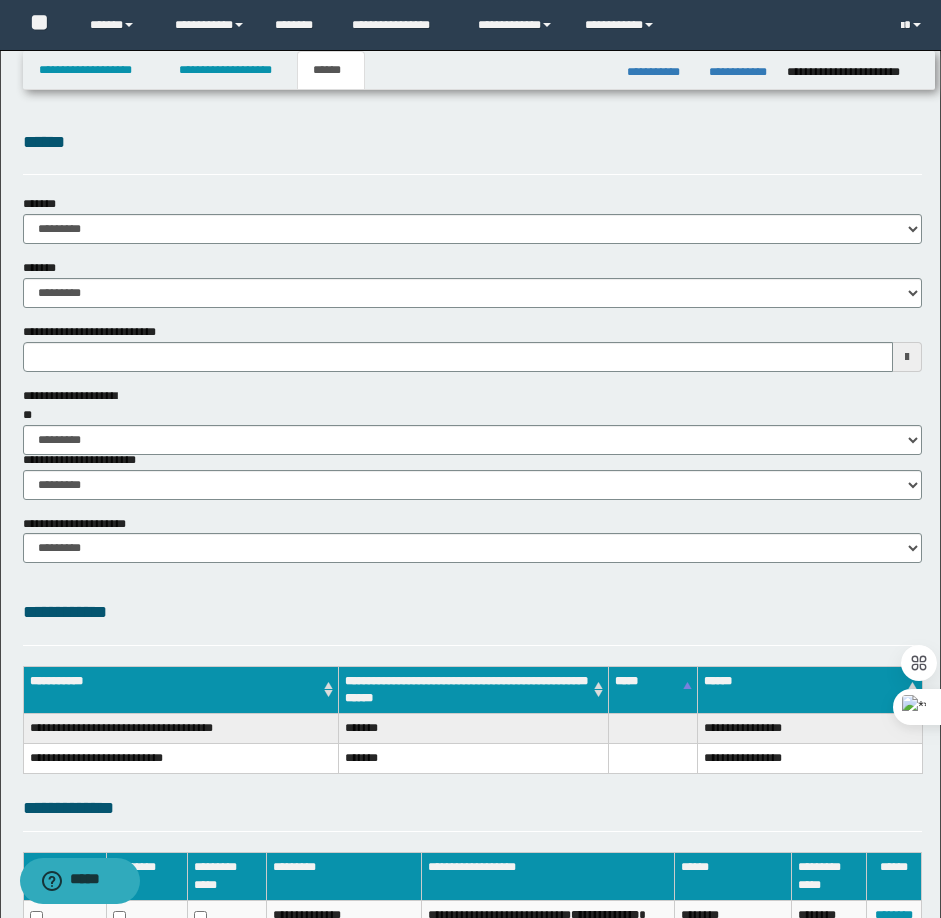 click on "******" at bounding box center [472, 142] 